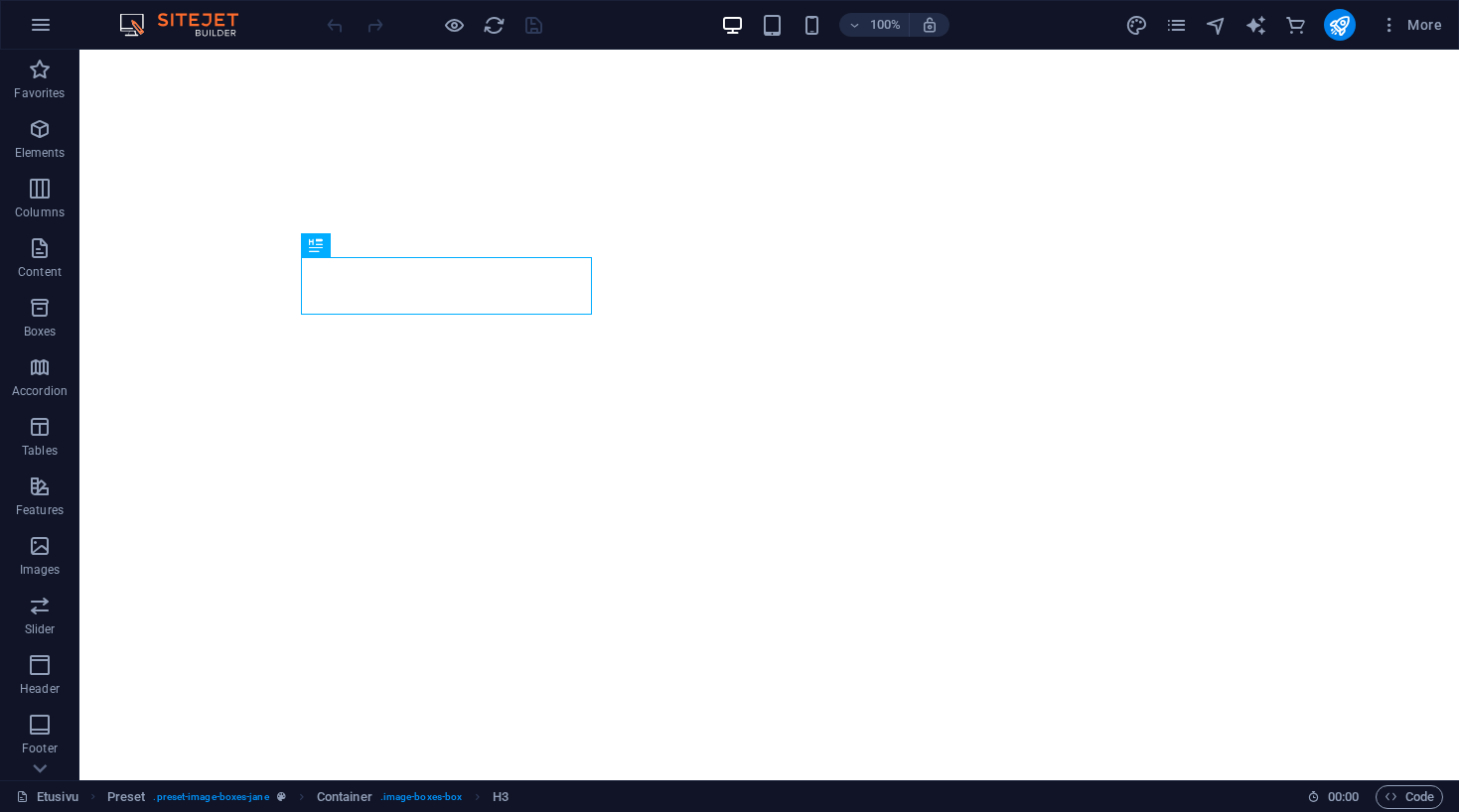 scroll, scrollTop: 0, scrollLeft: 0, axis: both 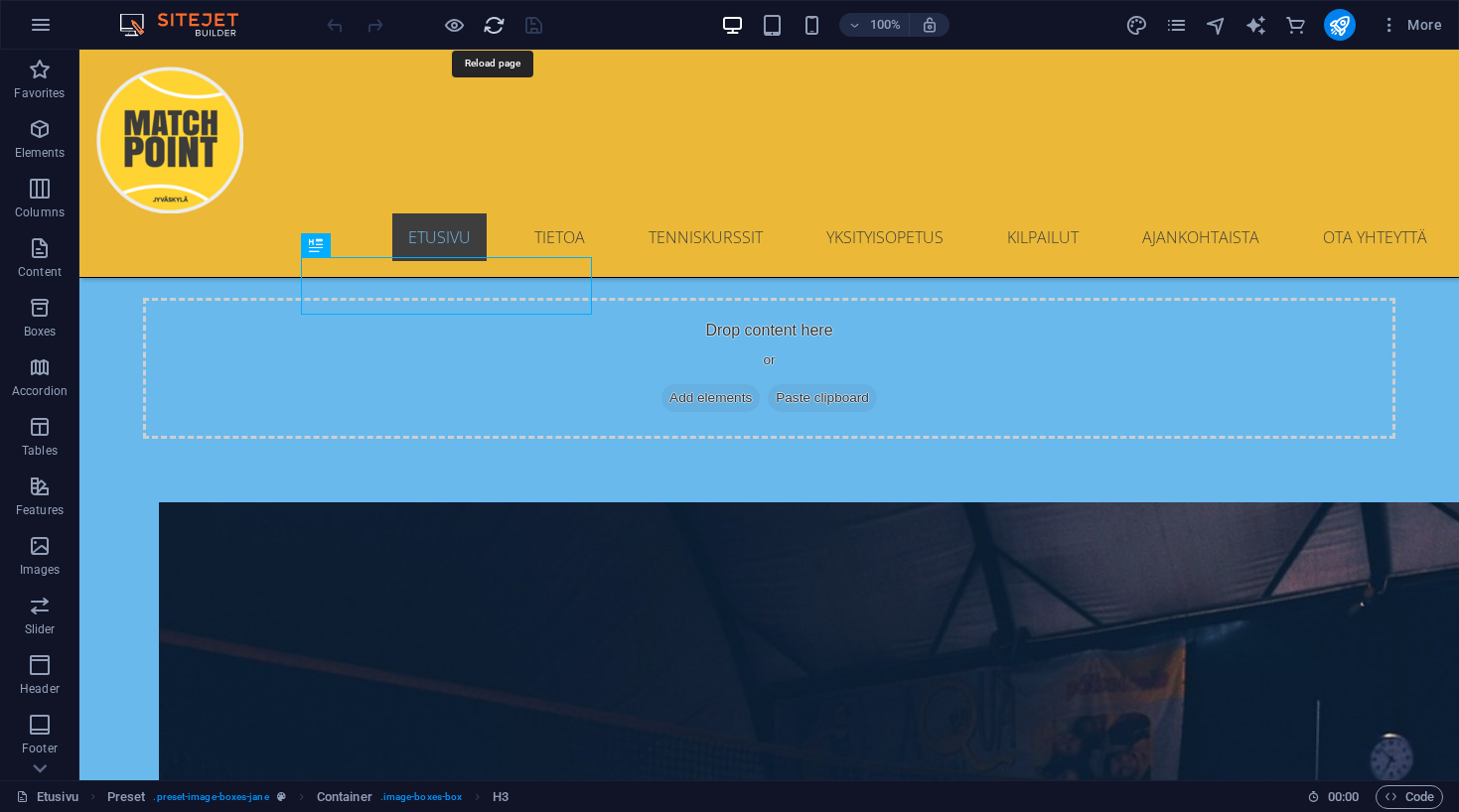 click at bounding box center [494, 25] 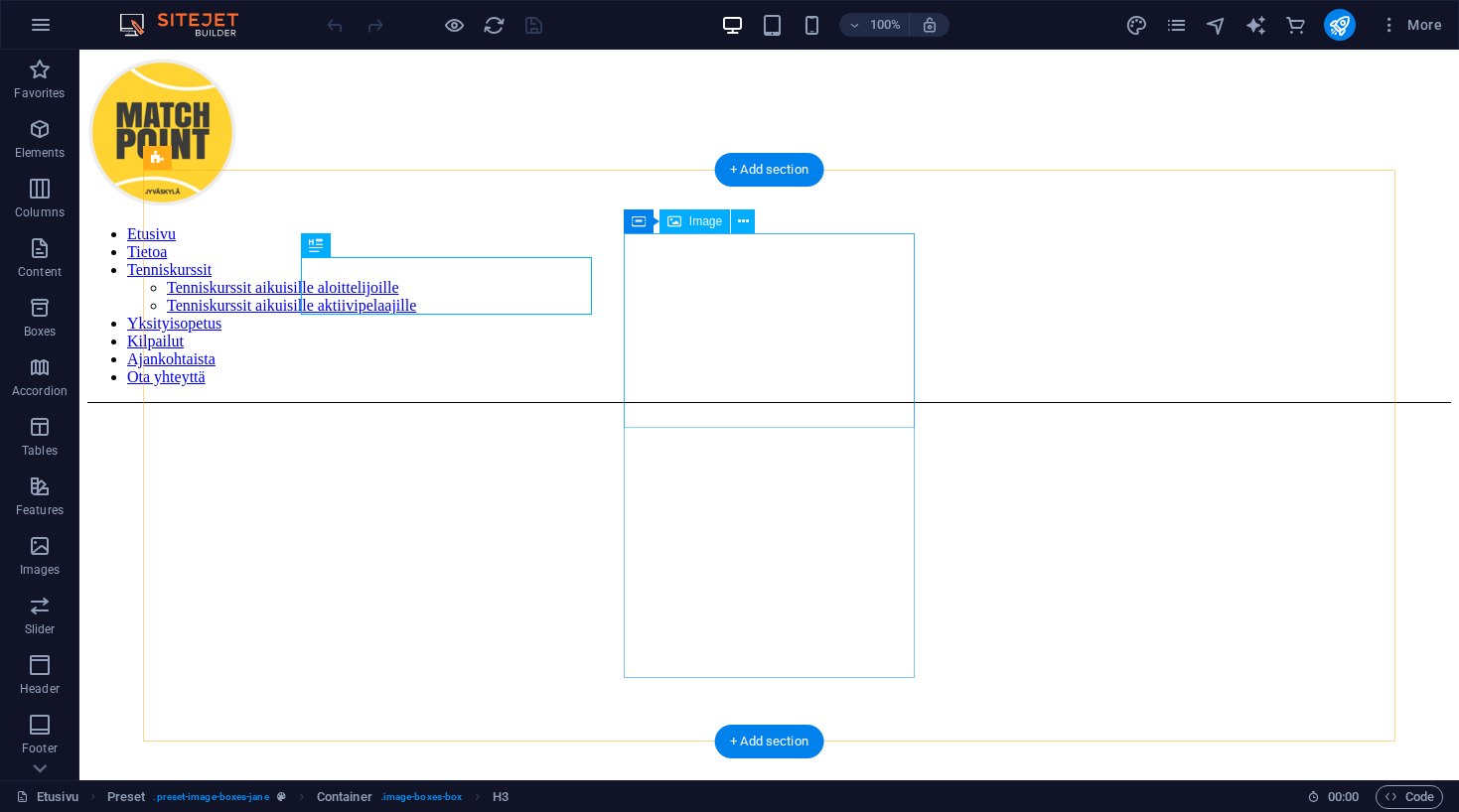 scroll, scrollTop: 0, scrollLeft: 0, axis: both 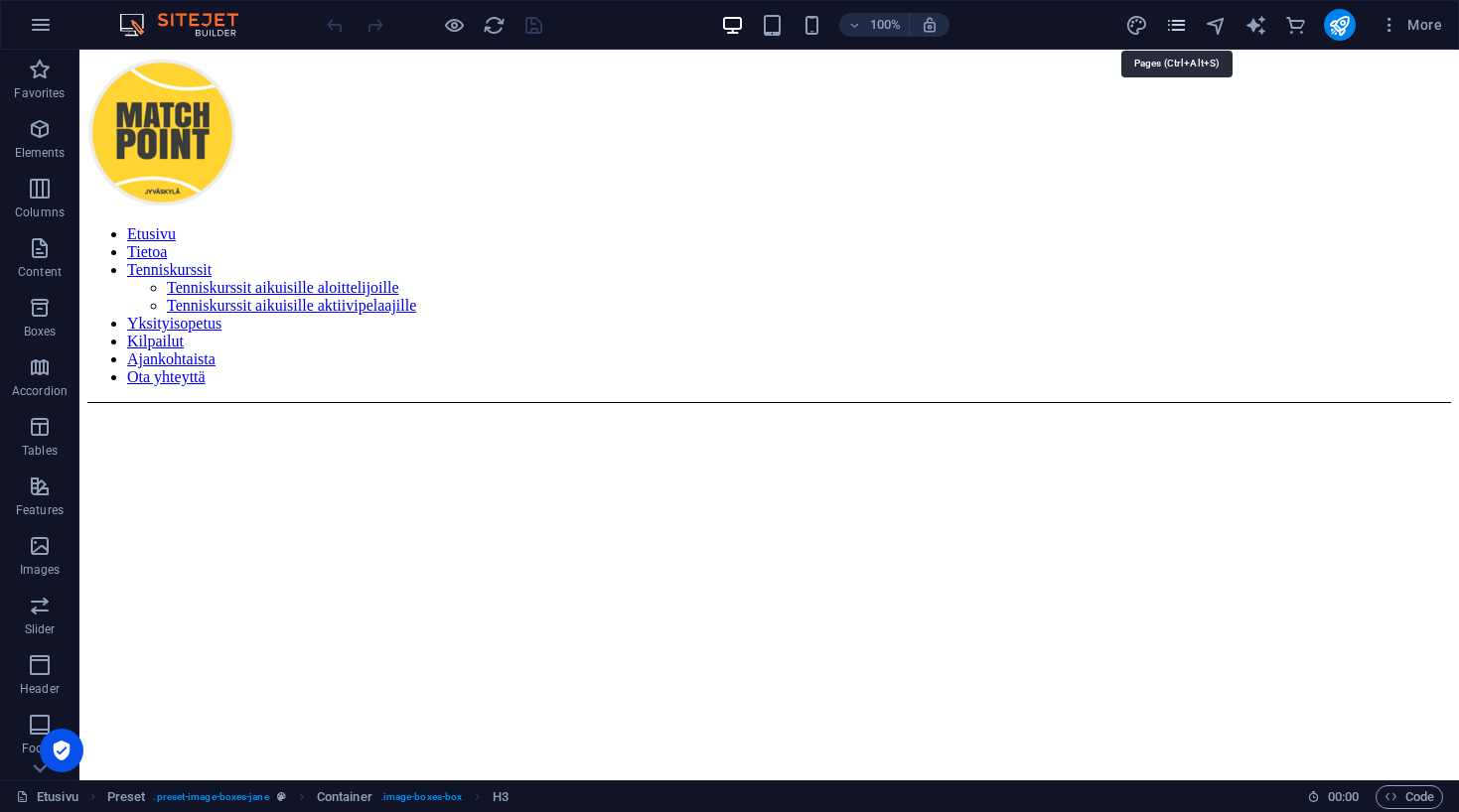click at bounding box center [1176, 25] 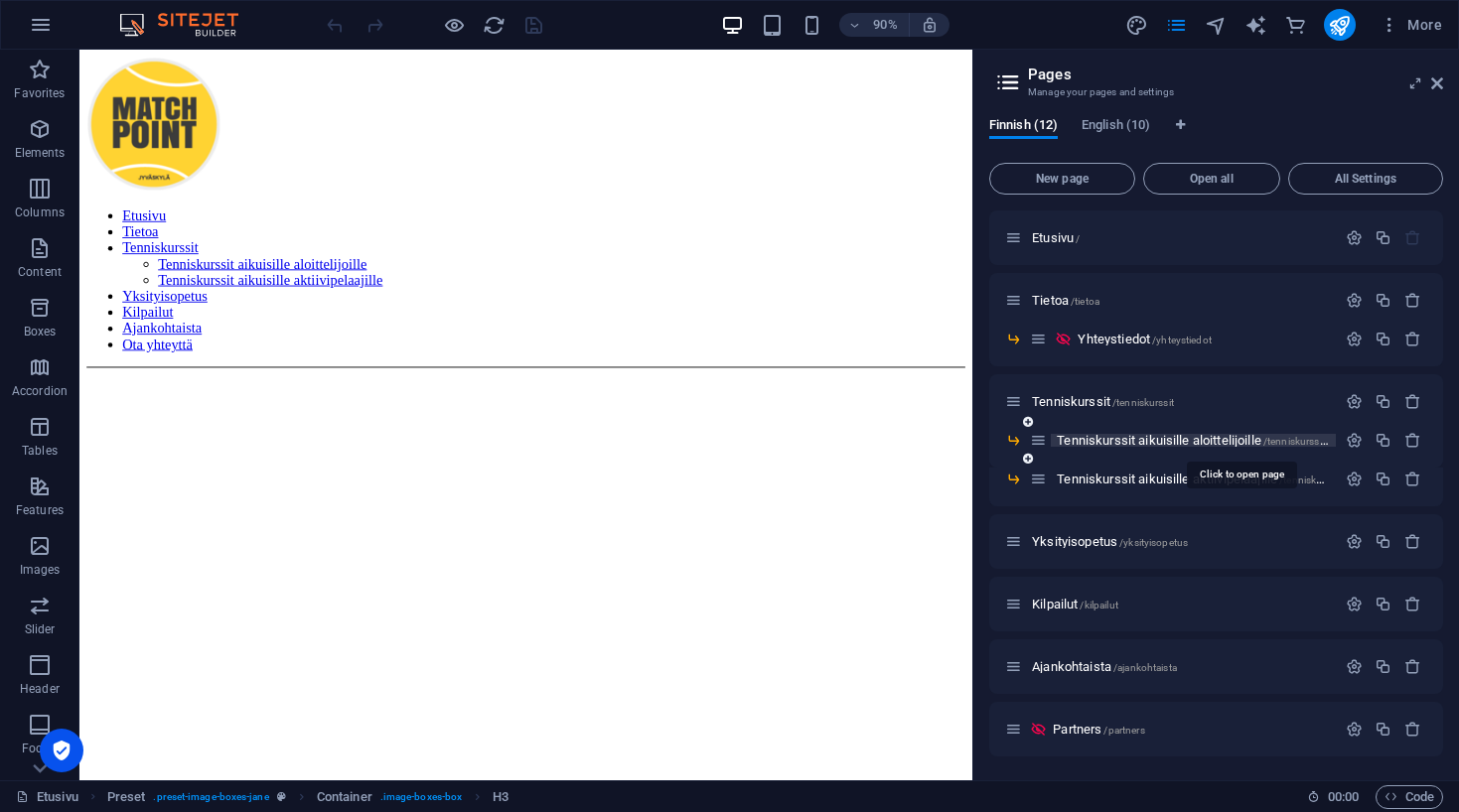 click on "Tenniskurssit aikuisille aloittelijoille /tenniskurssit-aikuisille-aloittelijoille" at bounding box center (1238, 440) 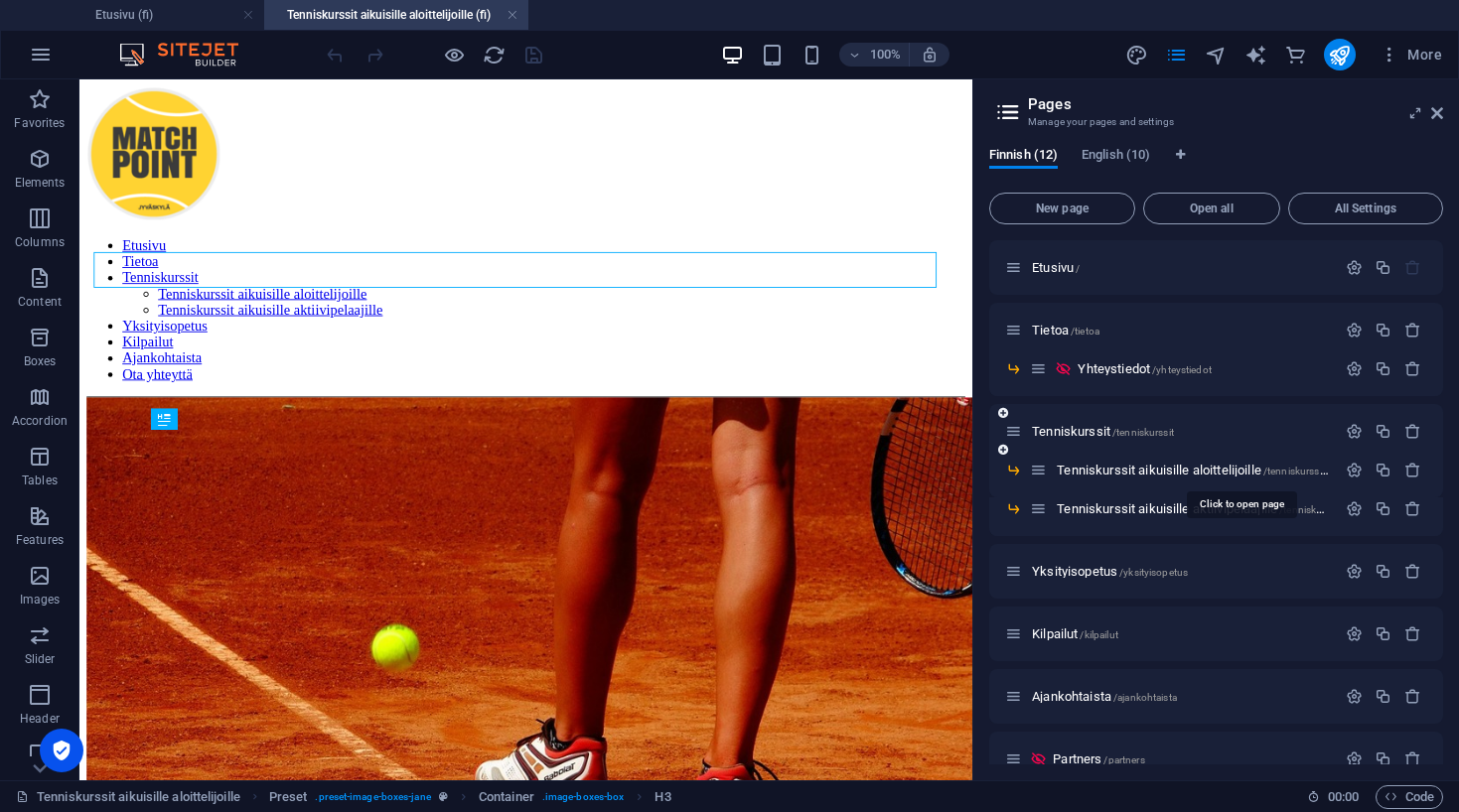 scroll, scrollTop: 0, scrollLeft: 0, axis: both 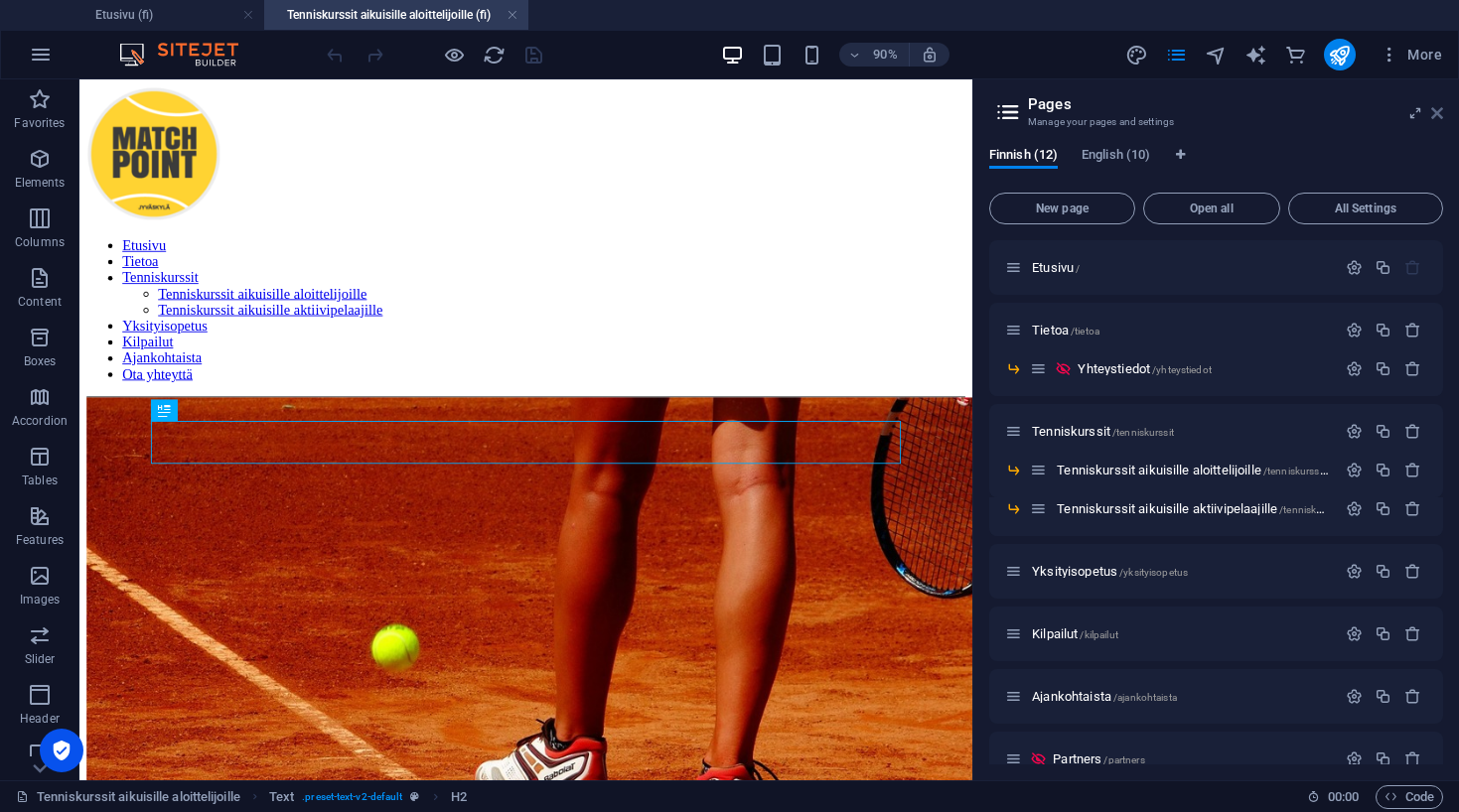 click at bounding box center [1437, 113] 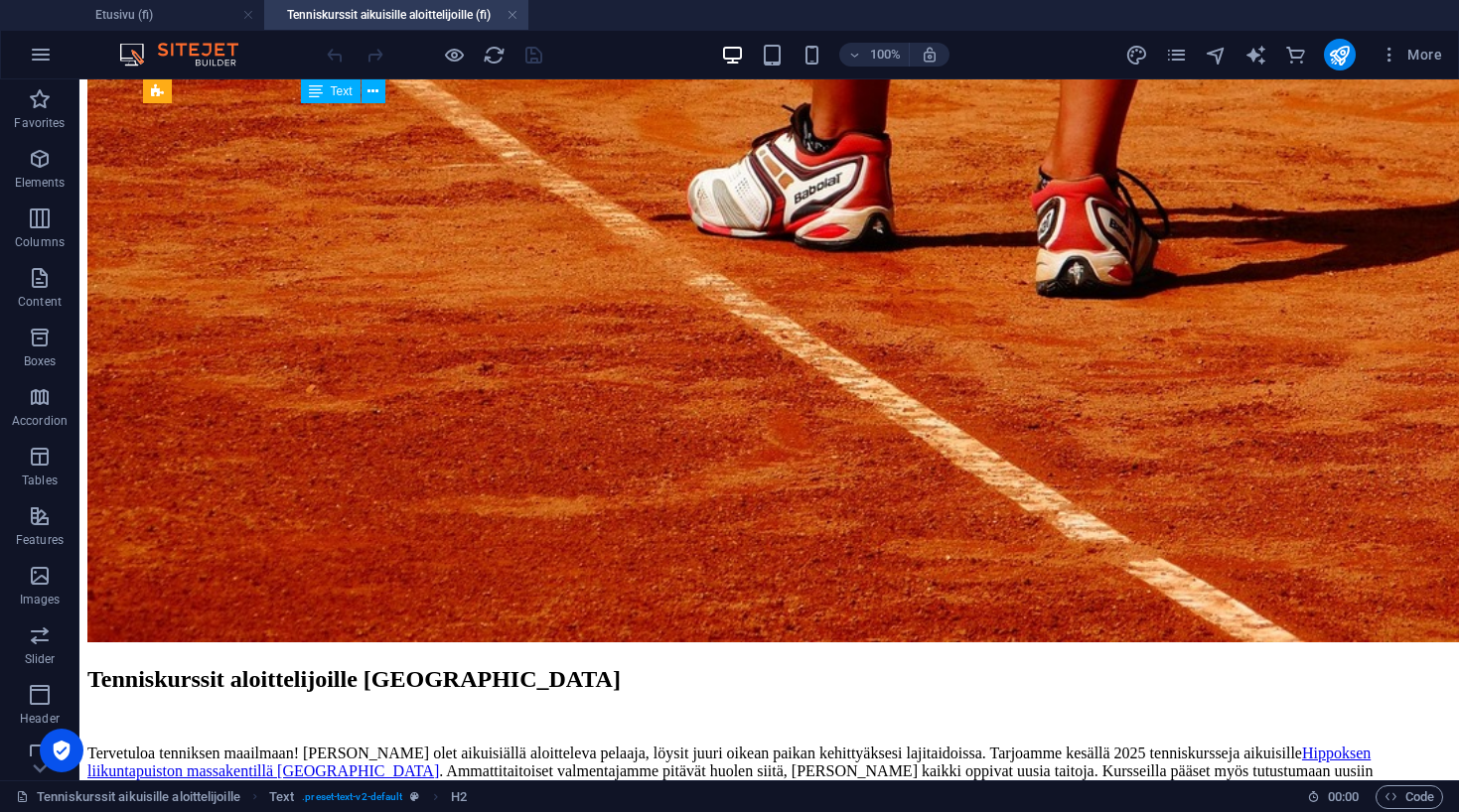 scroll, scrollTop: 802, scrollLeft: 0, axis: vertical 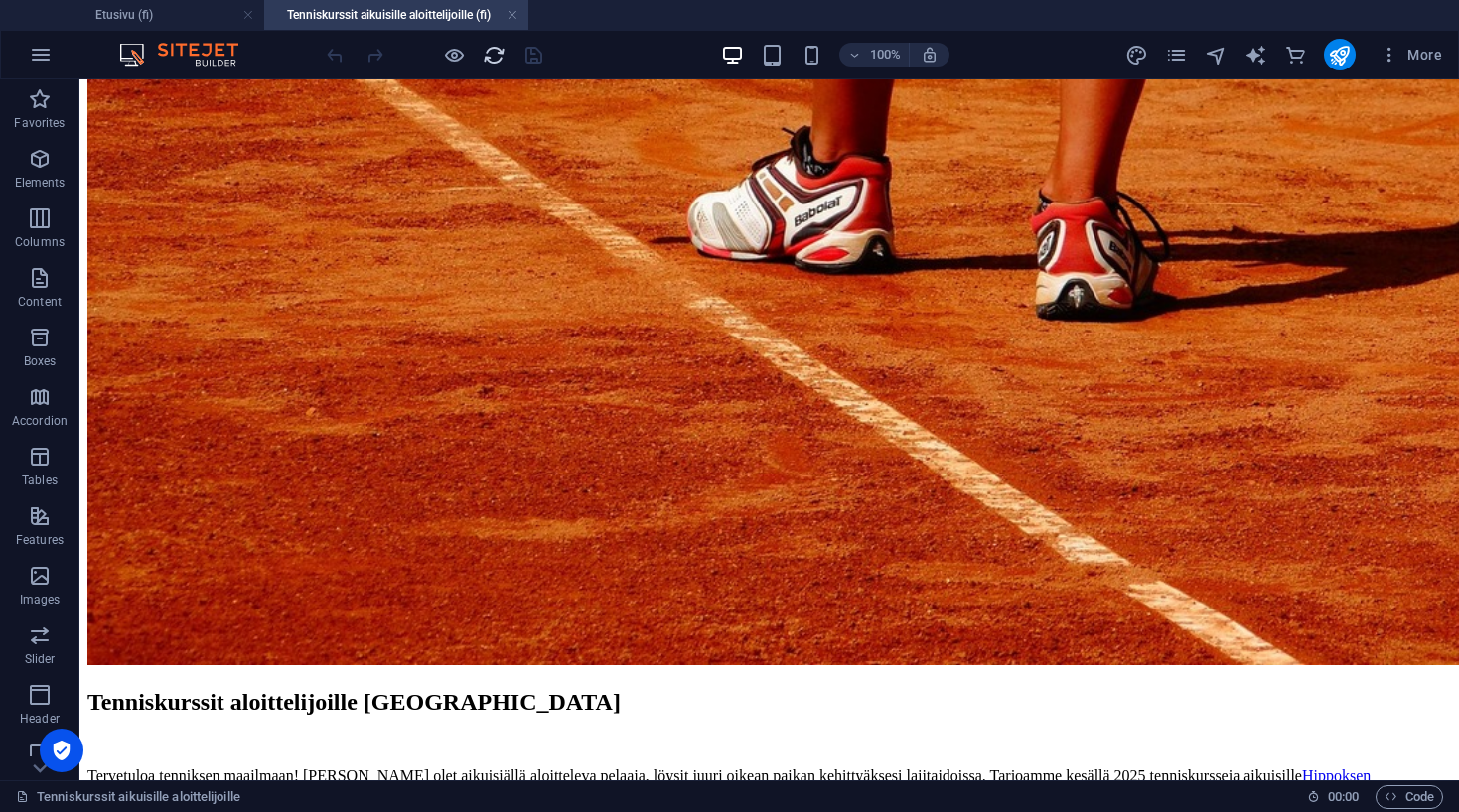 click at bounding box center [494, 55] 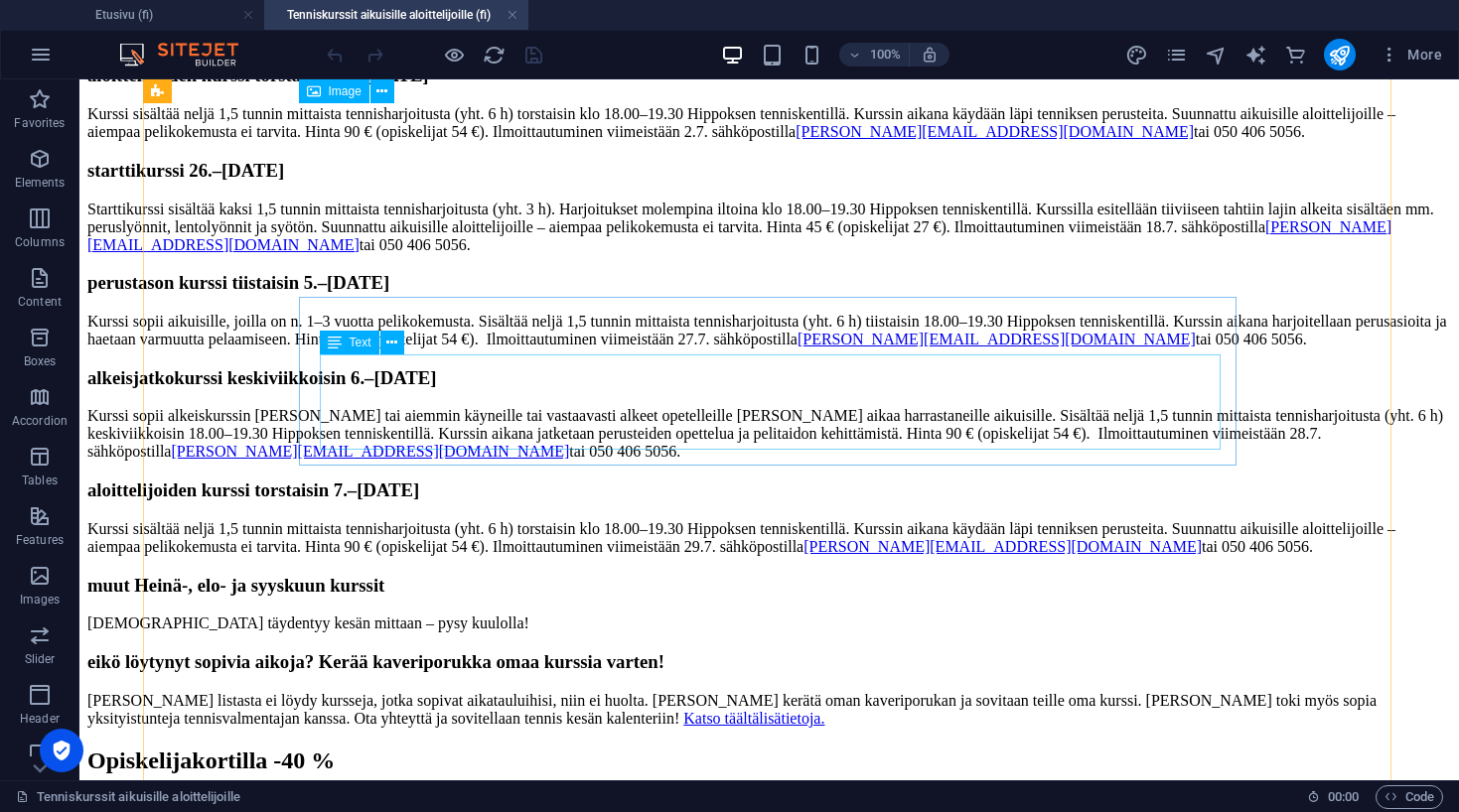 scroll, scrollTop: 2376, scrollLeft: 0, axis: vertical 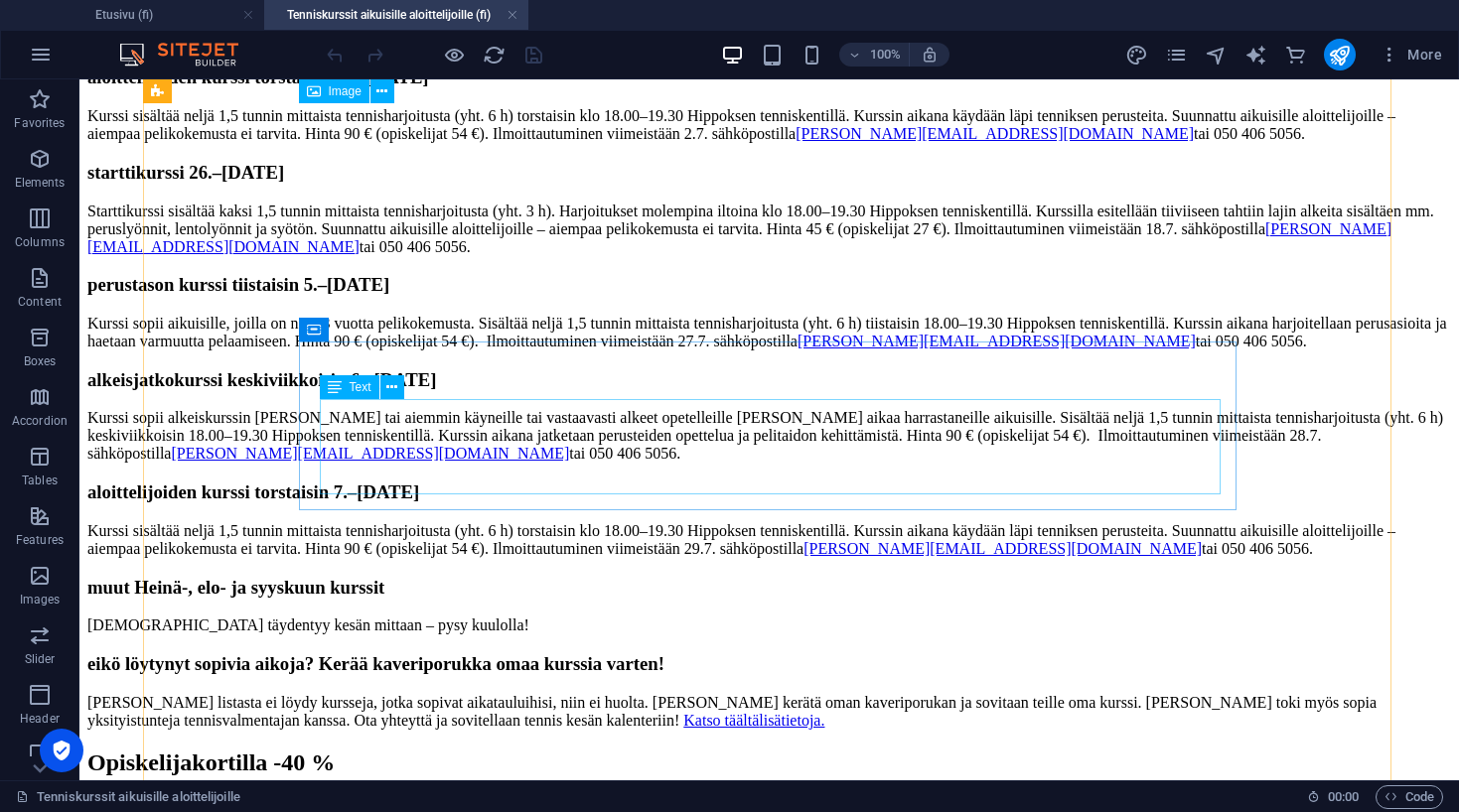 click on "Starttikurssi sisältää kaksi 1,5 tunnin mittaista tennisharjoitusta (yht. 3 h). Harjoitukset molempina iltoina klo 18.00–19.30 Hippoksen tenniskentillä. Kurssilla esitellään tiiviiseen tahtiin lajin alkeita sisältäen mm. peruslyönnit, lentolyönnit ja syötön. Suunnattu aikuisille aloittelijoille – aiempaa pelikokemusta ei tarvita. Hinta 45 € (opiskelijat 27 €). Ilmoittautuminen viimeistään 18.7. sähköpostilla  [EMAIL_ADDRESS][PERSON_NAME][DOMAIN_NAME]  tai 050 406 5056." at bounding box center (769, 229) 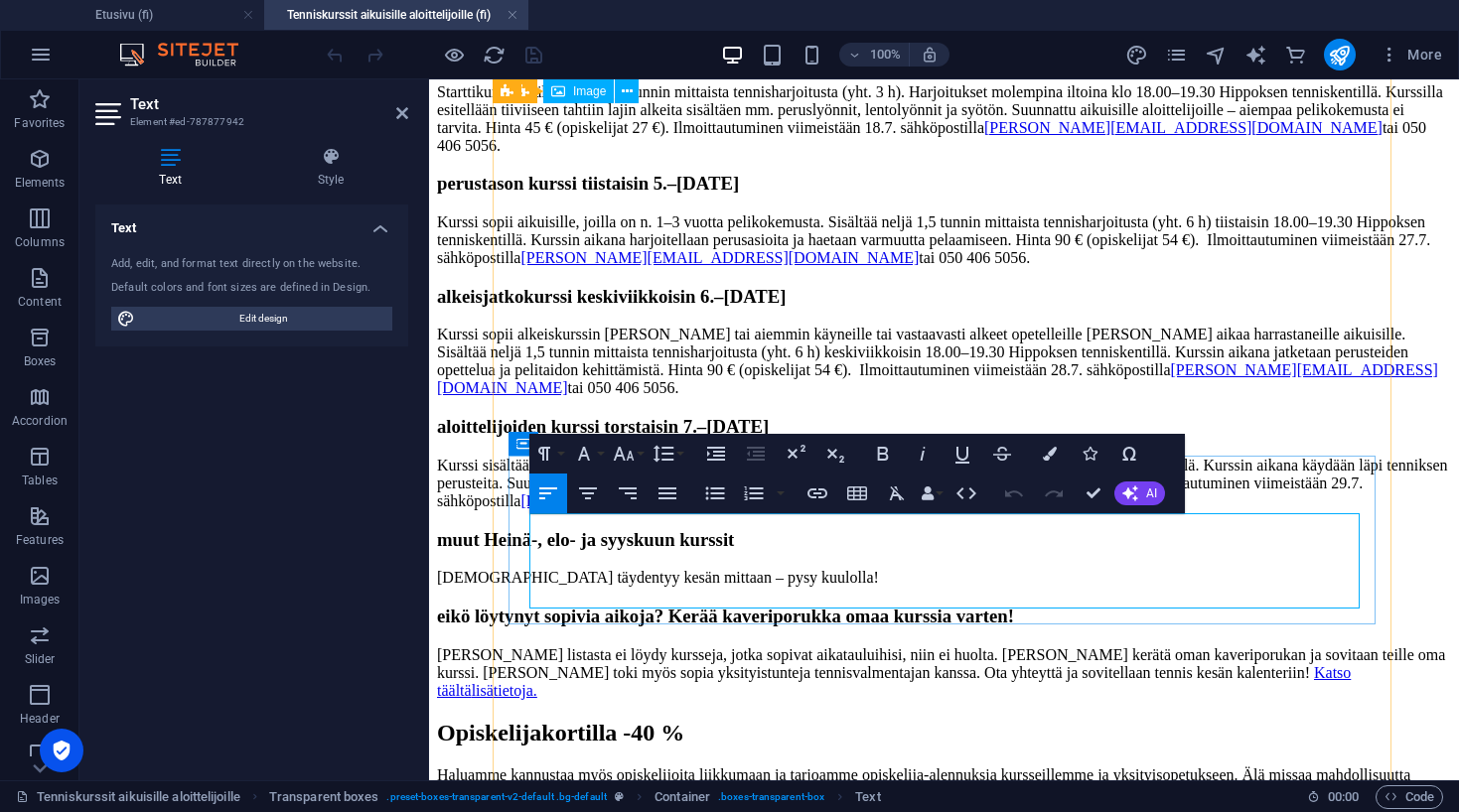 click on "Starttikurssi sisältää kaksi 1,5 tunnin mittaista tennisharjoitusta (yht. 3 h). Harjoitukset molempina iltoina klo 18.00–19.30 Hippoksen tenniskentillä. Kurssilla esitellään tiiviiseen tahtiin lajin alkeita sisältäen mm. peruslyönnit, lentolyönnit ja syötön. Suunnattu aikuisille aloittelijoille – aiempaa pelikokemusta ei tarvita. Hinta 45 € (opiskelijat 27 €). Ilmoittautuminen viimeistään 18.7. sähköpostilla  [EMAIL_ADDRESS][PERSON_NAME][DOMAIN_NAME]  tai 050 406 5056." at bounding box center (944, 119) 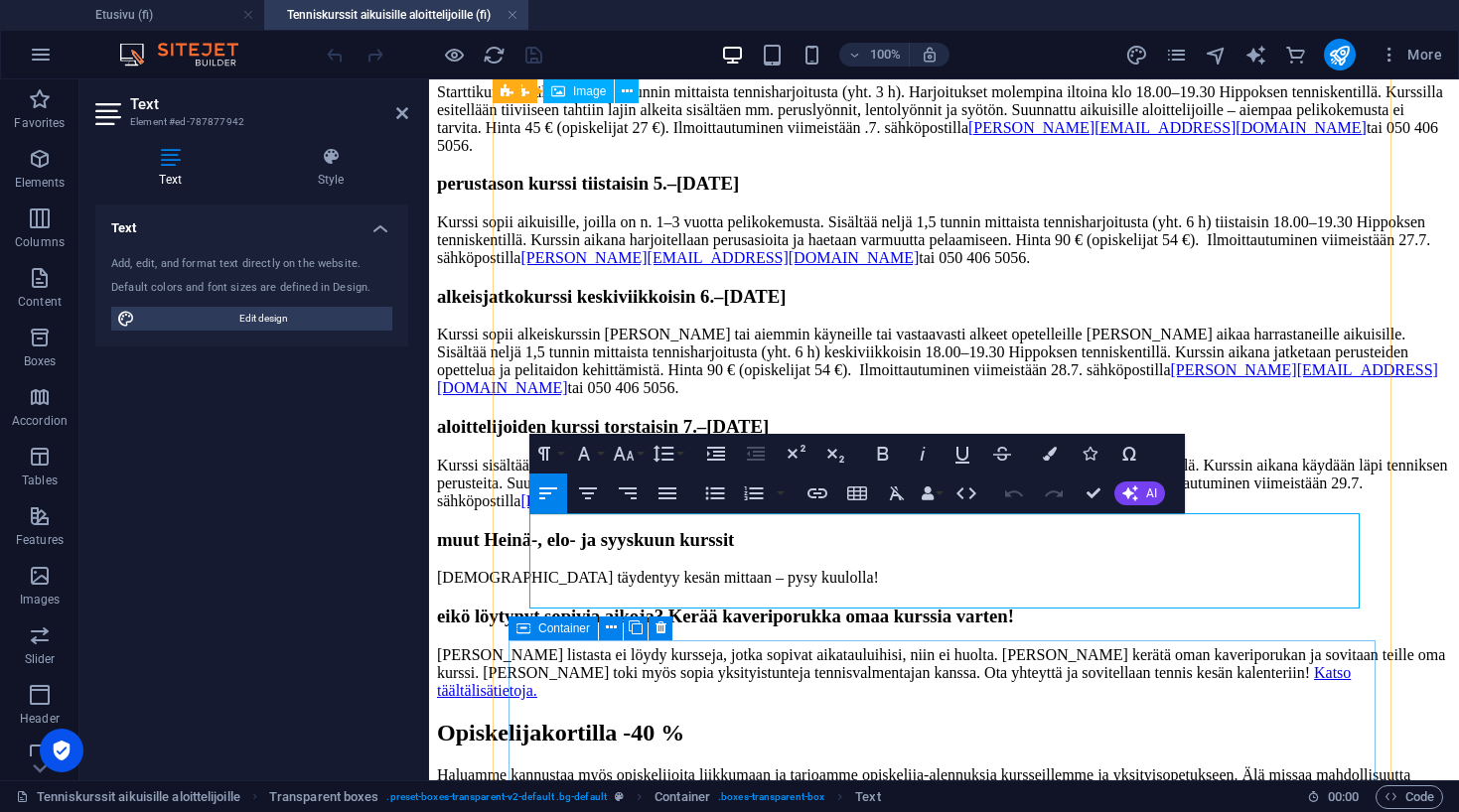 type 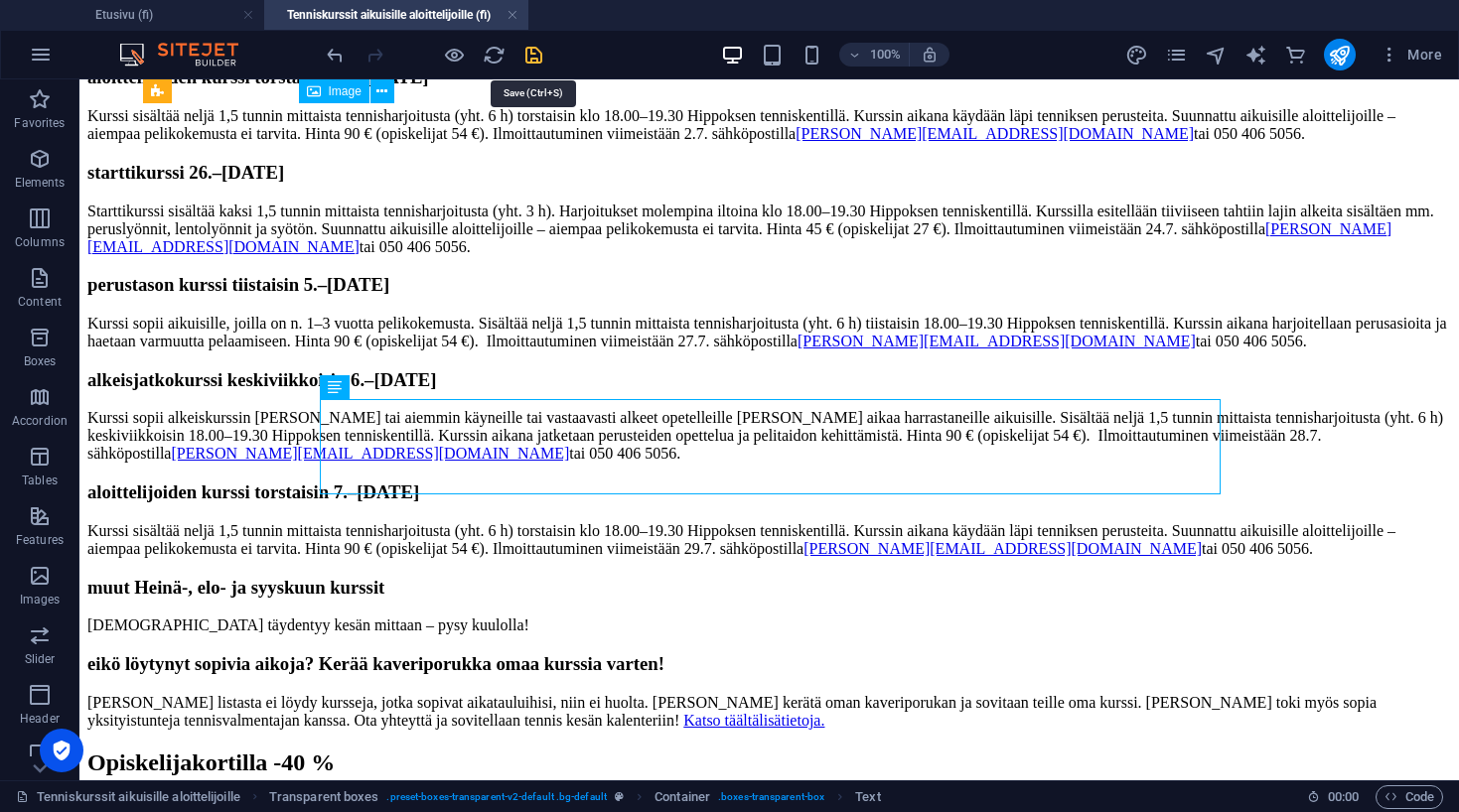 click at bounding box center [533, 55] 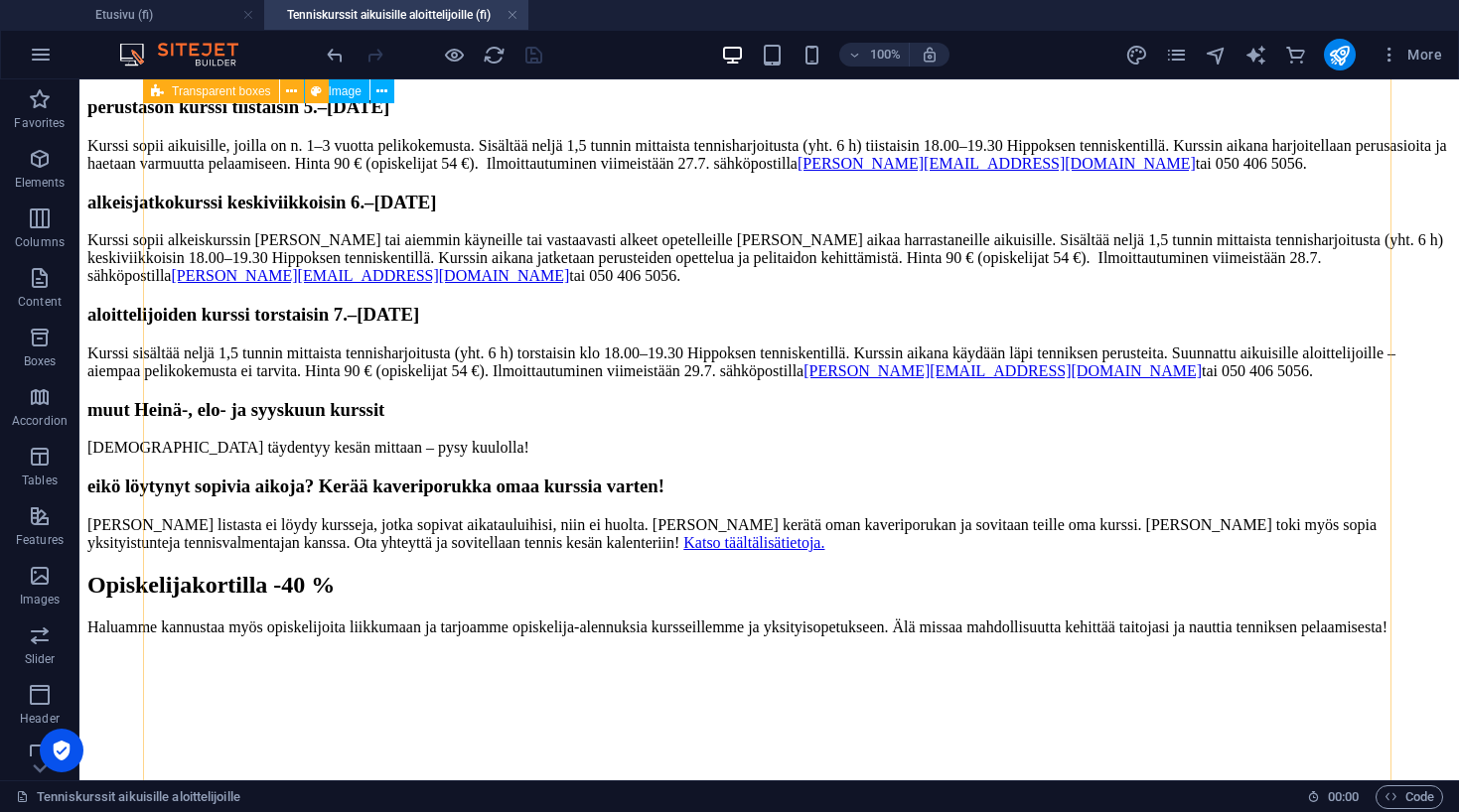 scroll, scrollTop: 2557, scrollLeft: 0, axis: vertical 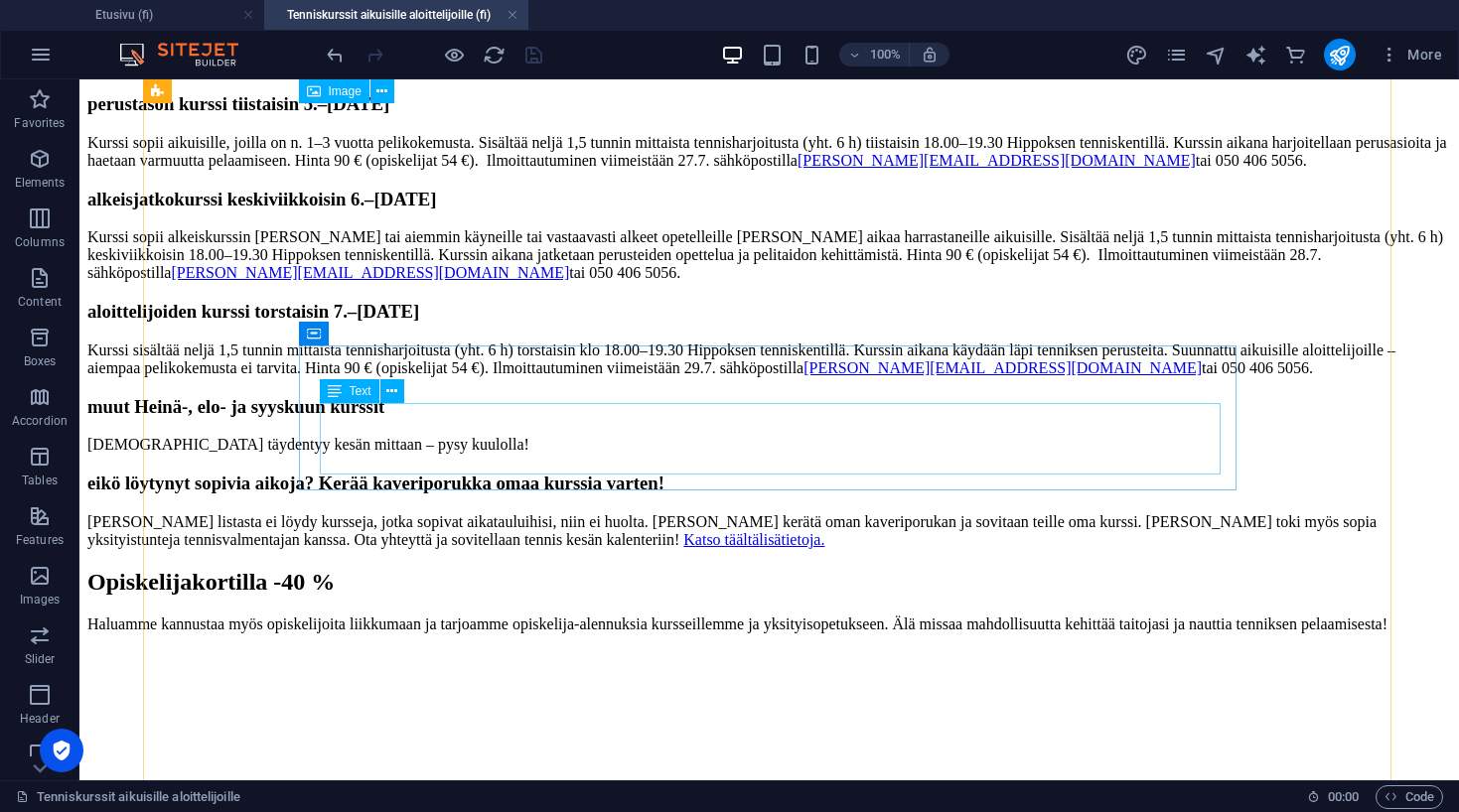 click on "Kurssi sopii aikuisille, joilla on n. 1–3 vuotta pelikokemusta. Sisältää neljä 1,5 tunnin mittaista tennisharjoitusta (yht. 6 h) tiistaisin 18.00–19.30 Hippoksen tenniskentillä. Kurssin aikana harjoitellaan perusasioita ja haetaan varmuutta pelaamiseen. Hinta 90 € (opiskelijat 54 €).  Ilmoittautuminen viimeistään 27.7. sähköpostilla  [EMAIL_ADDRESS][PERSON_NAME][DOMAIN_NAME]  tai 050 406 5056." at bounding box center [769, 152] 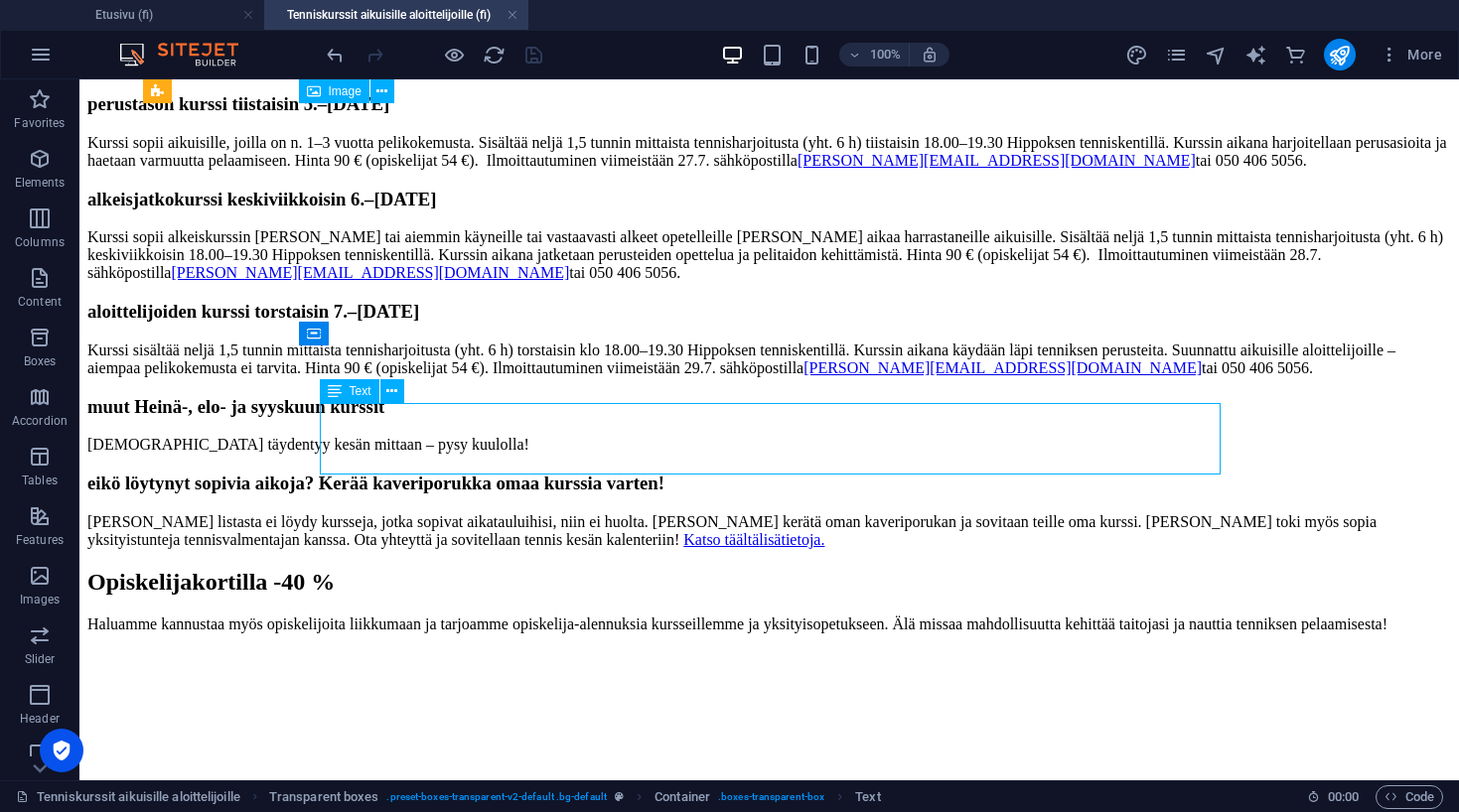 click on "Kurssi sopii aikuisille, joilla on n. 1–3 vuotta pelikokemusta. Sisältää neljä 1,5 tunnin mittaista tennisharjoitusta (yht. 6 h) tiistaisin 18.00–19.30 Hippoksen tenniskentillä. Kurssin aikana harjoitellaan perusasioita ja haetaan varmuutta pelaamiseen. Hinta 90 € (opiskelijat 54 €).  Ilmoittautuminen viimeistään 27.7. sähköpostilla  [EMAIL_ADDRESS][PERSON_NAME][DOMAIN_NAME]  tai 050 406 5056." at bounding box center (769, 152) 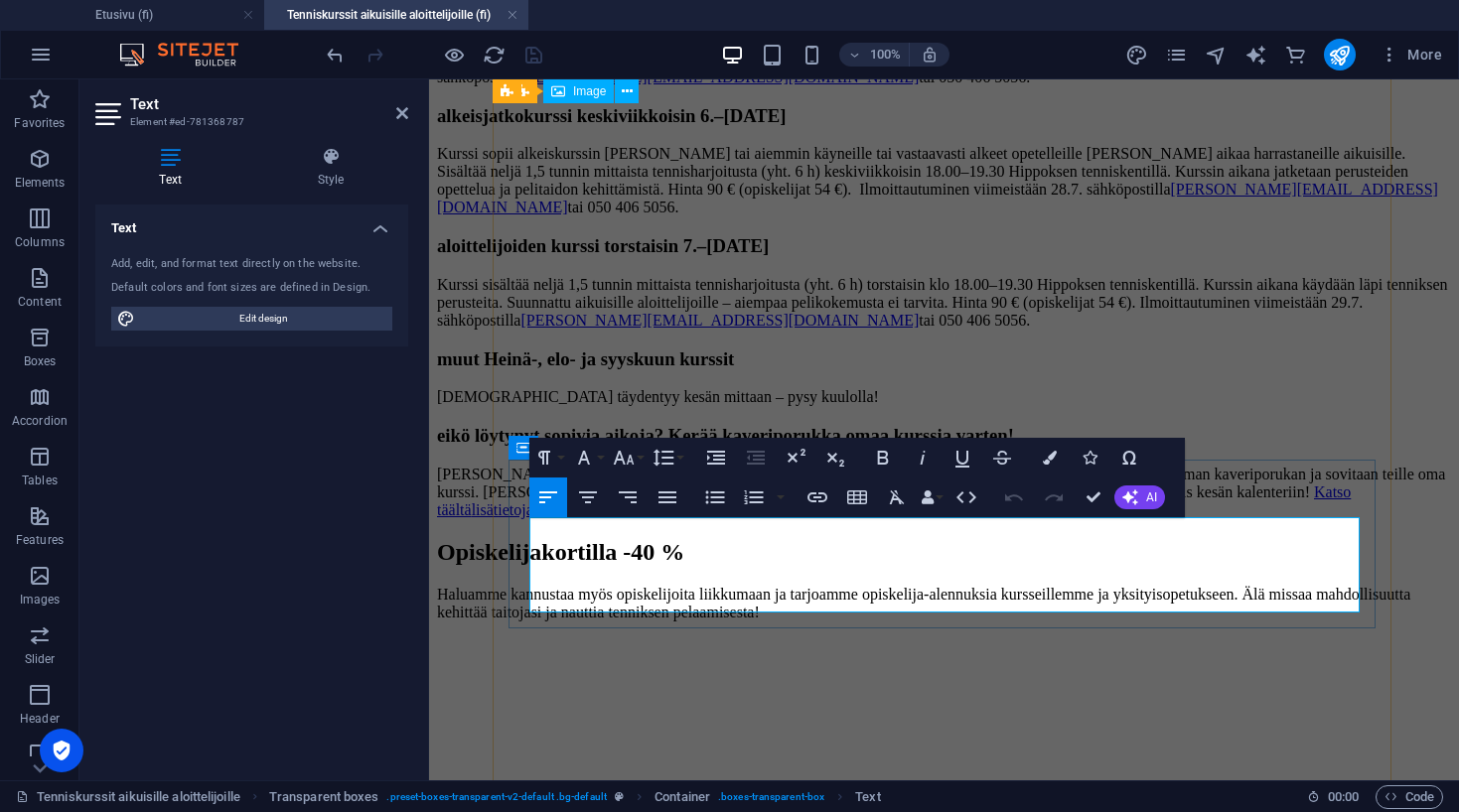 click on "Kurssi sopii aikuisille, joilla on n. 1–3 vuotta pelikokemusta. Sisältää neljä 1,5 tunnin mittaista tennisharjoitusta (yht. 6 h) tiistaisin 18.00–19.30 Hippoksen tenniskentillä. Kurssin aikana harjoitellaan perusasioita ja haetaan varmuutta pelaamiseen. Hinta 90 € (opiskelijat 54 €).  Ilmoittautuminen viimeistään 27.7. sähköpostilla  [EMAIL_ADDRESS][PERSON_NAME][DOMAIN_NAME]  tai 050 406 5056." at bounding box center [944, 60] 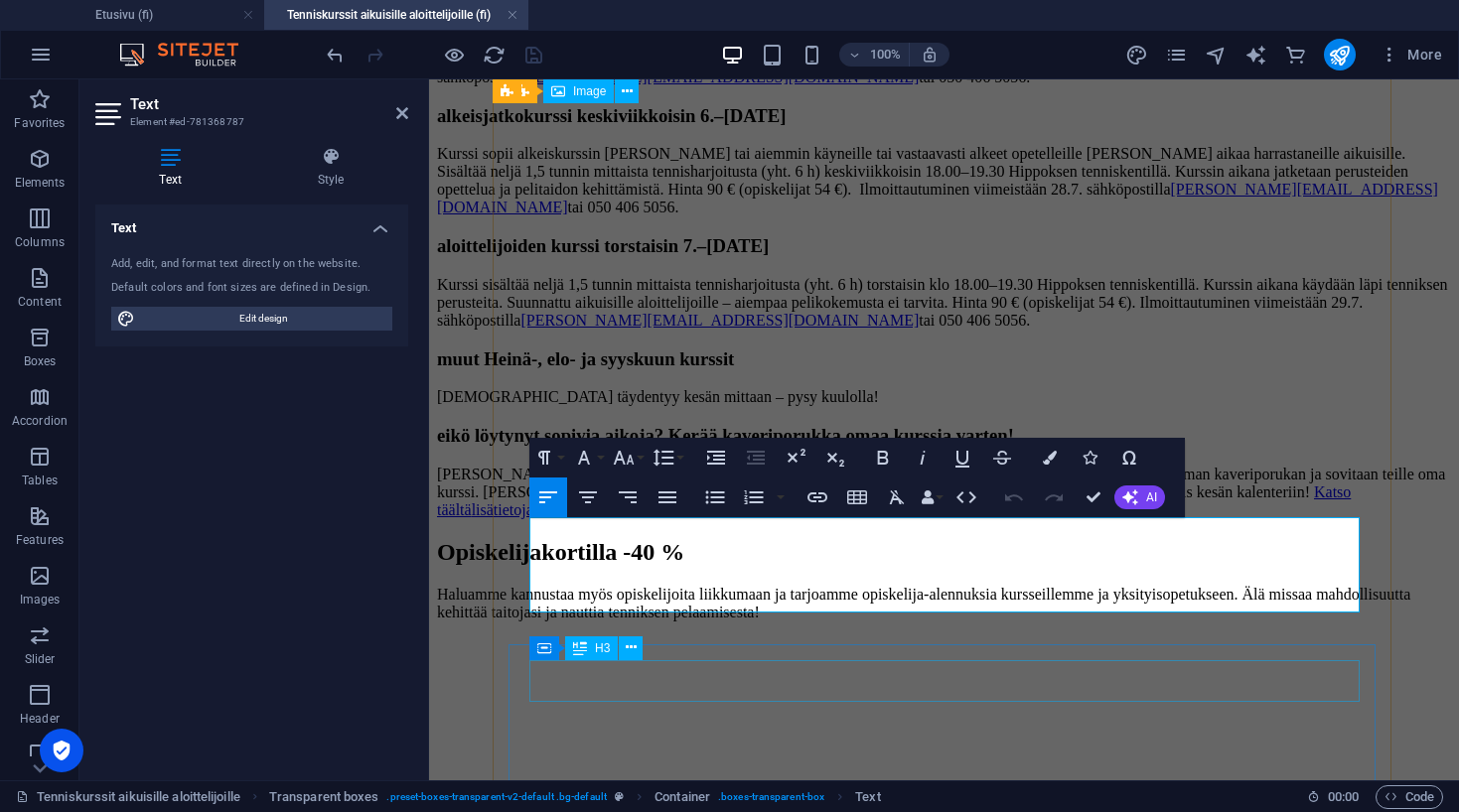 type 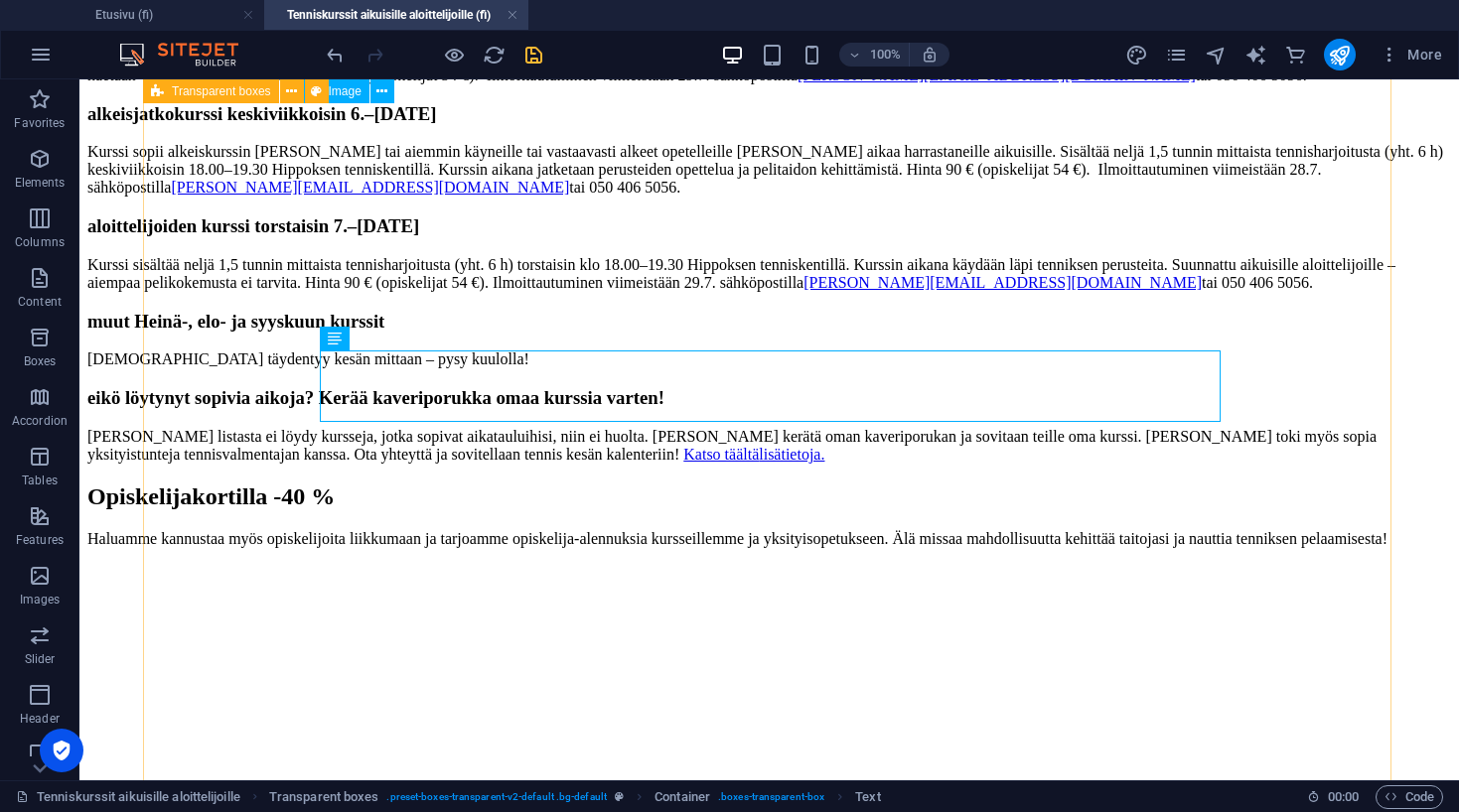 scroll, scrollTop: 2650, scrollLeft: 0, axis: vertical 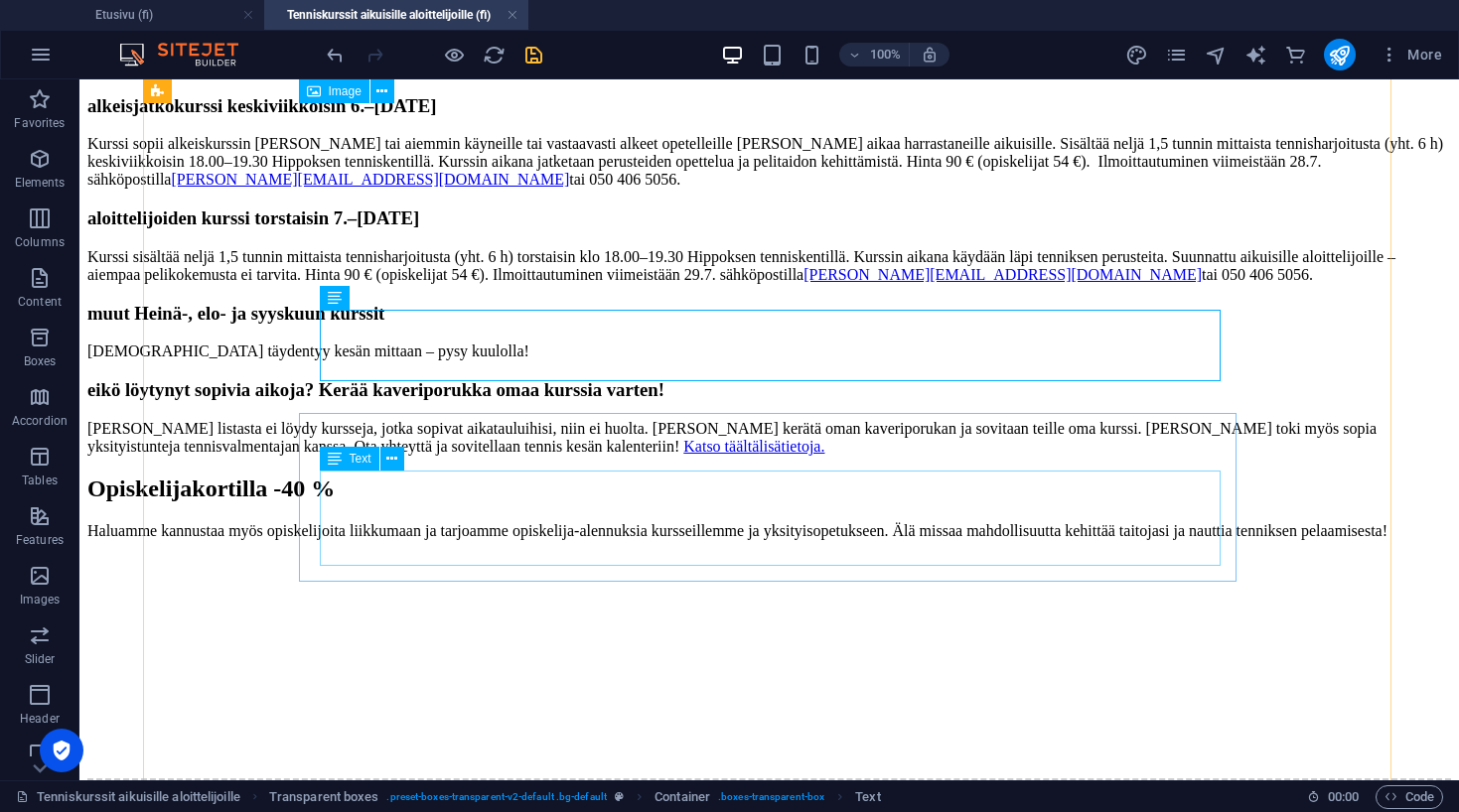 click on "Kurssi sopii alkeiskurssin [PERSON_NAME] tai aiemmin käyneille tai vastaavasti alkeet opetelleille [PERSON_NAME] aikaa harrastaneille aikuisille. Sisältää neljä 1,5 tunnin mittaista tennisharjoitusta (yht. 6 h) keskiviikkoisin 18.00–19.30 Hippoksen tenniskentillä. Kurssin aikana jatketaan perusteiden opettelua ja pelitaidon kehittämistä. Hinta 90 € (opiskelijat 54 €).  Ilmoittautuminen viimeistään 28.7. sähköpostilla  [EMAIL_ADDRESS][PERSON_NAME][DOMAIN_NAME]  tai 050 406 5056." at bounding box center [769, 162] 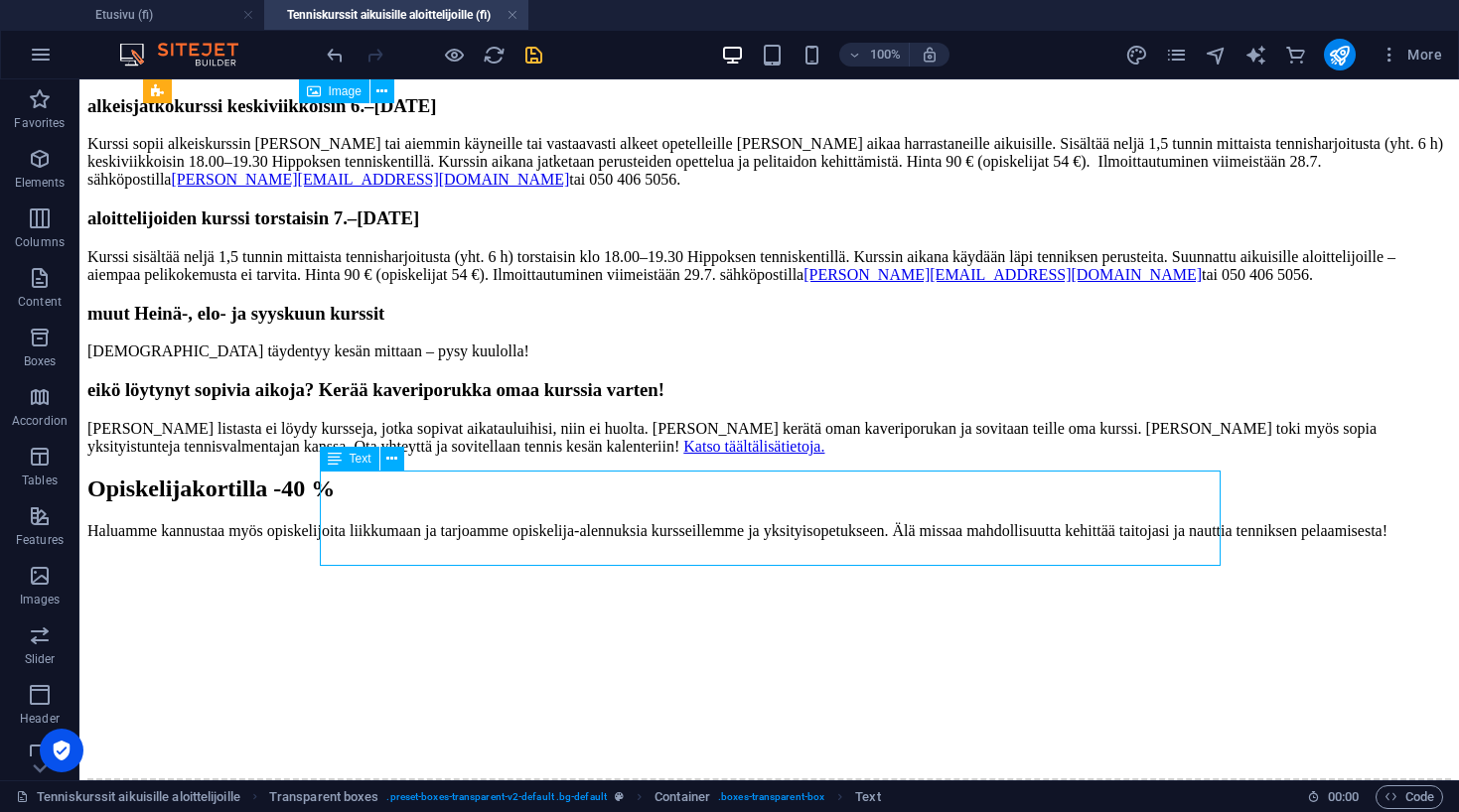 click on "Kurssi sopii alkeiskurssin [PERSON_NAME] tai aiemmin käyneille tai vastaavasti alkeet opetelleille [PERSON_NAME] aikaa harrastaneille aikuisille. Sisältää neljä 1,5 tunnin mittaista tennisharjoitusta (yht. 6 h) keskiviikkoisin 18.00–19.30 Hippoksen tenniskentillä. Kurssin aikana jatketaan perusteiden opettelua ja pelitaidon kehittämistä. Hinta 90 € (opiskelijat 54 €).  Ilmoittautuminen viimeistään 28.7. sähköpostilla  [EMAIL_ADDRESS][PERSON_NAME][DOMAIN_NAME]  tai 050 406 5056." at bounding box center [769, 162] 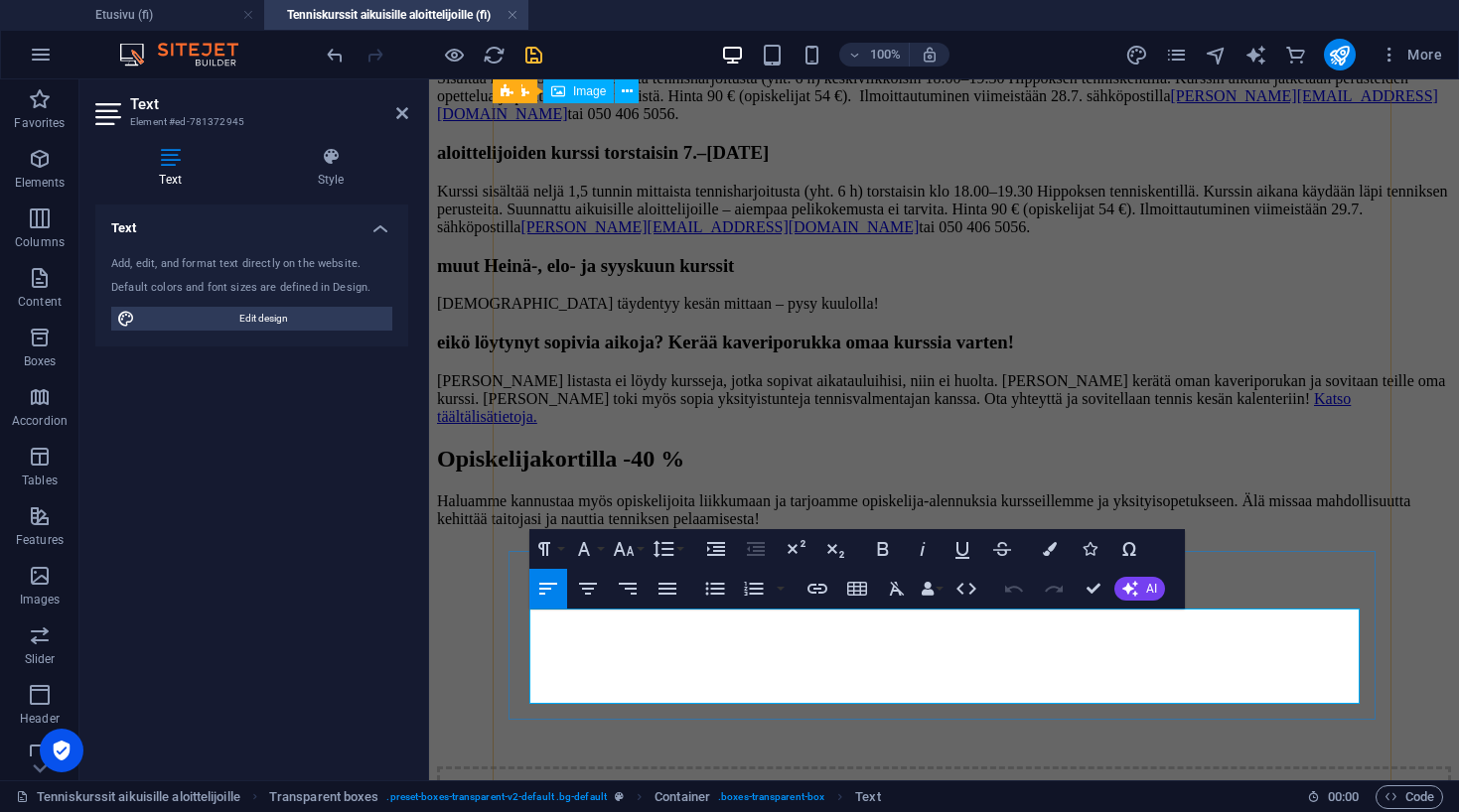 click on "Kurssi sopii alkeiskurssin [PERSON_NAME] tai aiemmin käyneille tai vastaavasti alkeet opetelleille [PERSON_NAME] aikaa harrastaneille aikuisille. Sisältää neljä 1,5 tunnin mittaista tennisharjoitusta (yht. 6 h) keskiviikkoisin 18.00–19.30 Hippoksen tenniskentillä. Kurssin aikana jatketaan perusteiden opettelua ja pelitaidon kehittämistä. Hinta 90 € (opiskelijat 54 €).  Ilmoittautuminen viimeistään 28.7. sähköpostilla  [EMAIL_ADDRESS][PERSON_NAME][DOMAIN_NAME]  tai 050 406 5056." at bounding box center (944, 87) 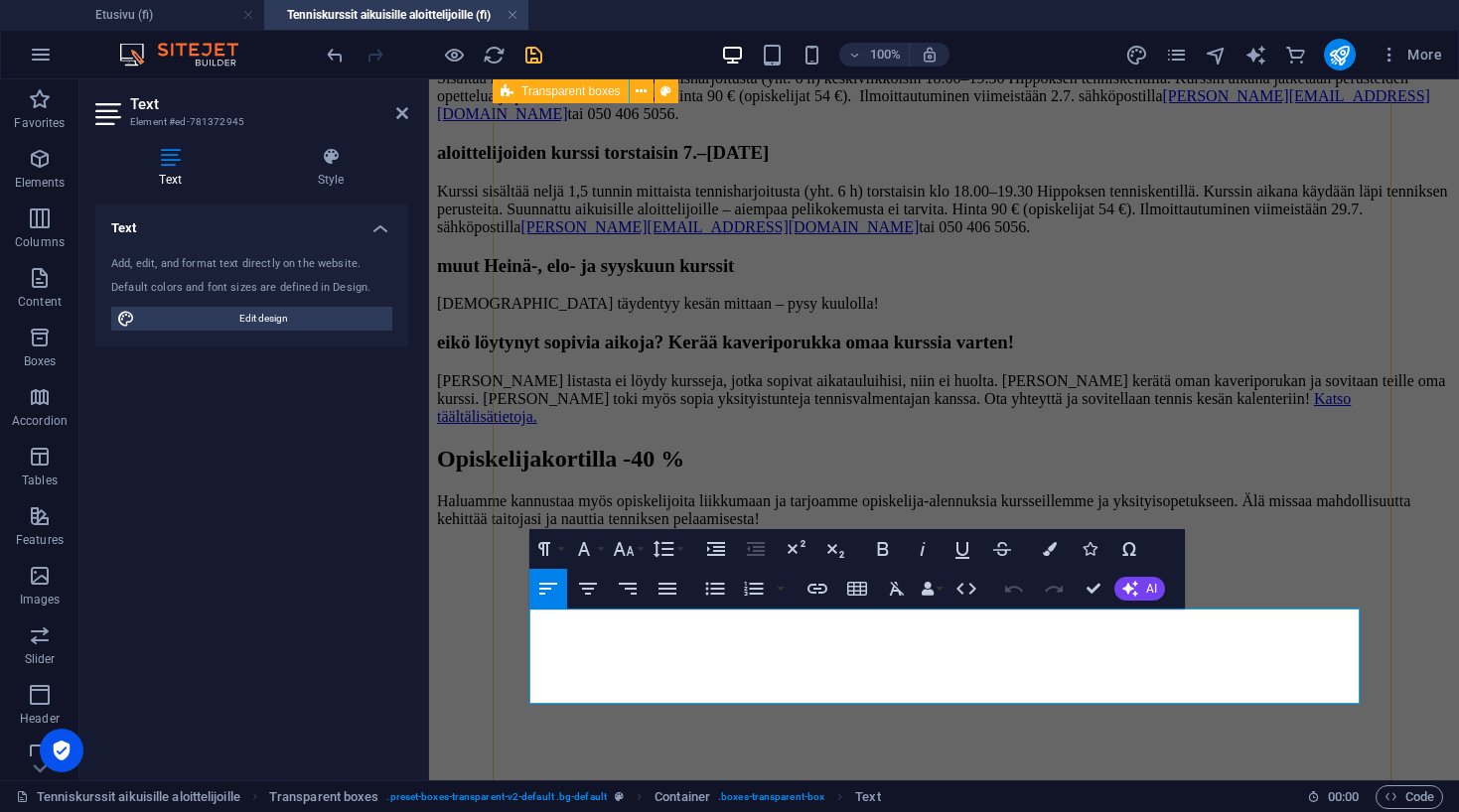 type 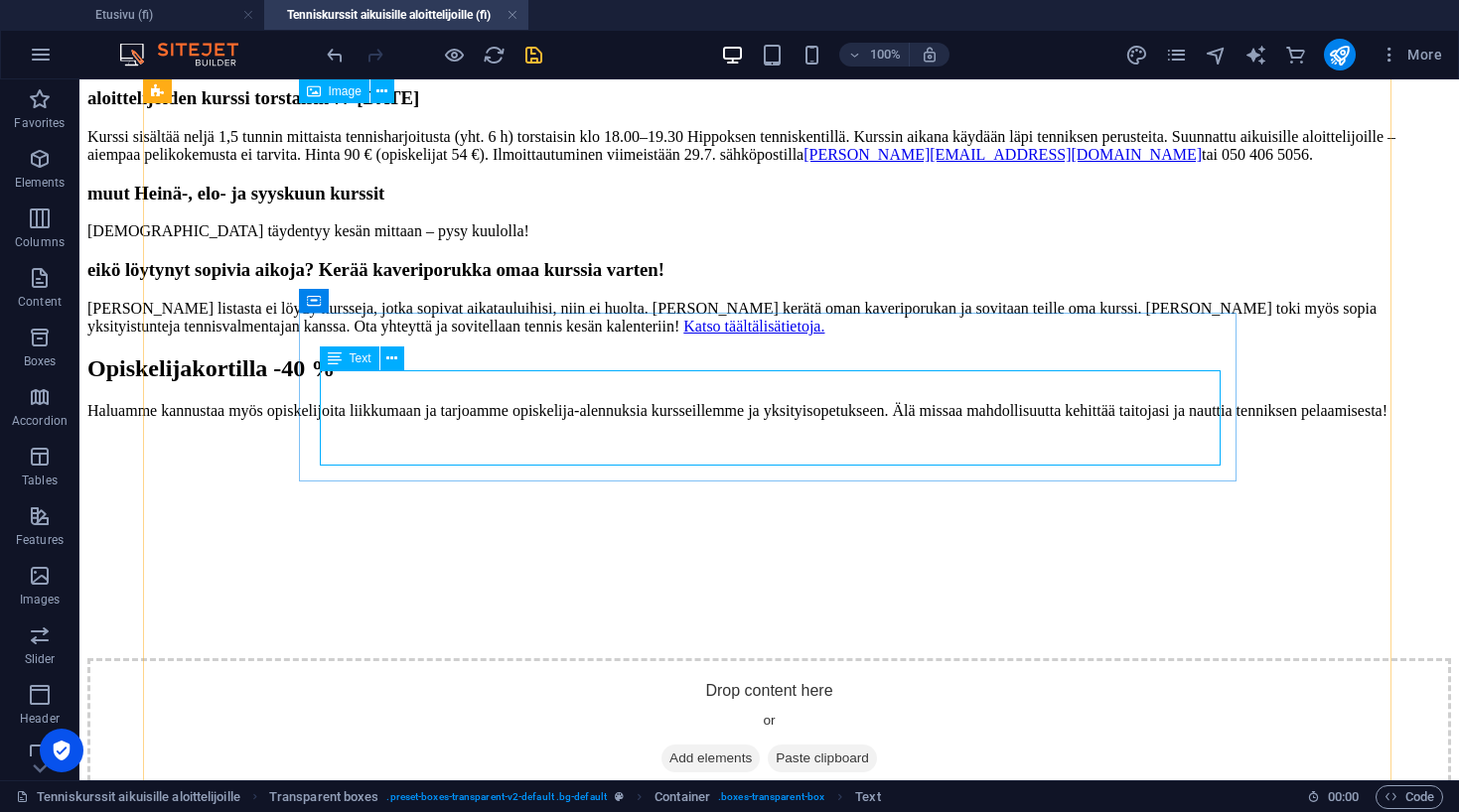 scroll, scrollTop: 2773, scrollLeft: 0, axis: vertical 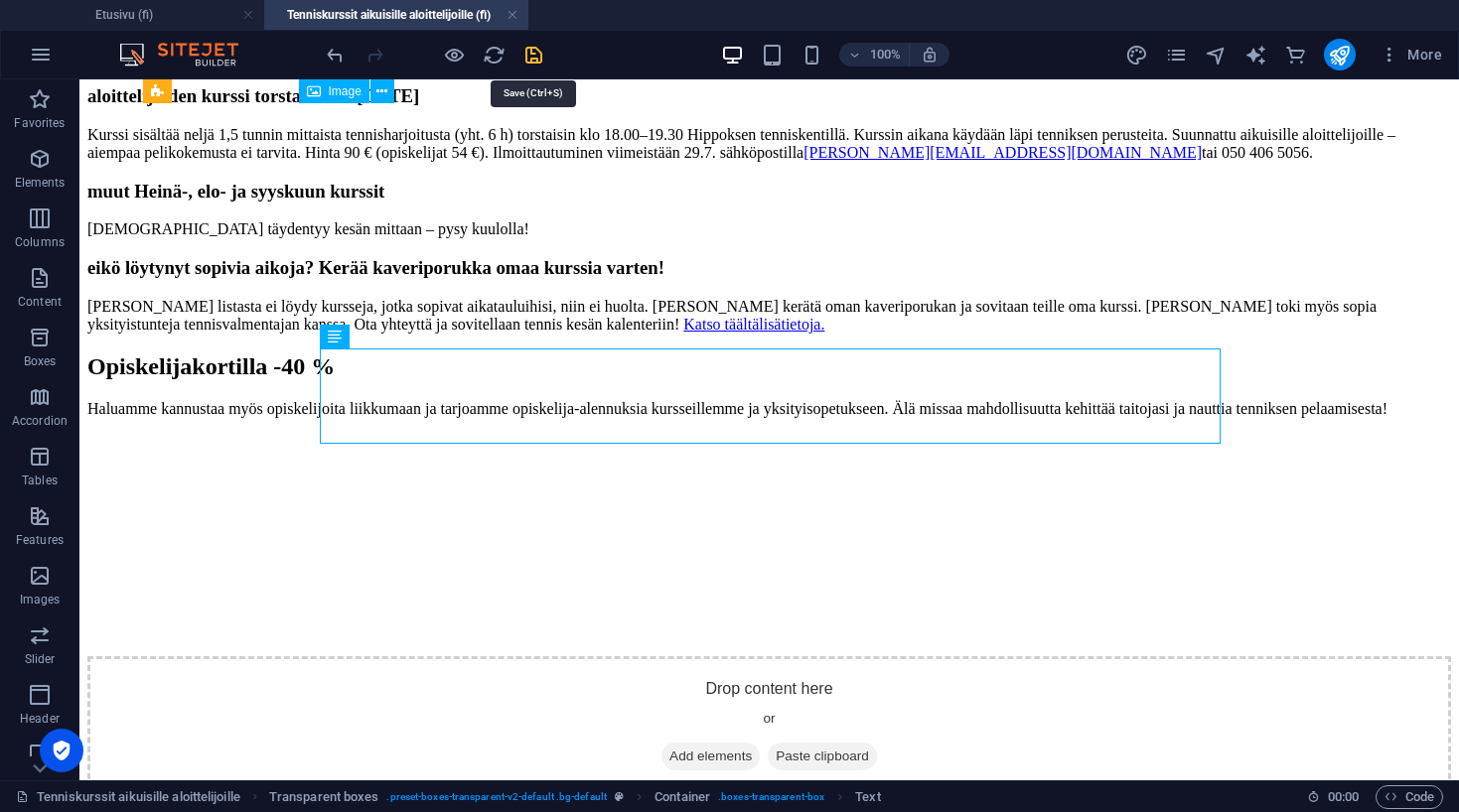 click at bounding box center (533, 55) 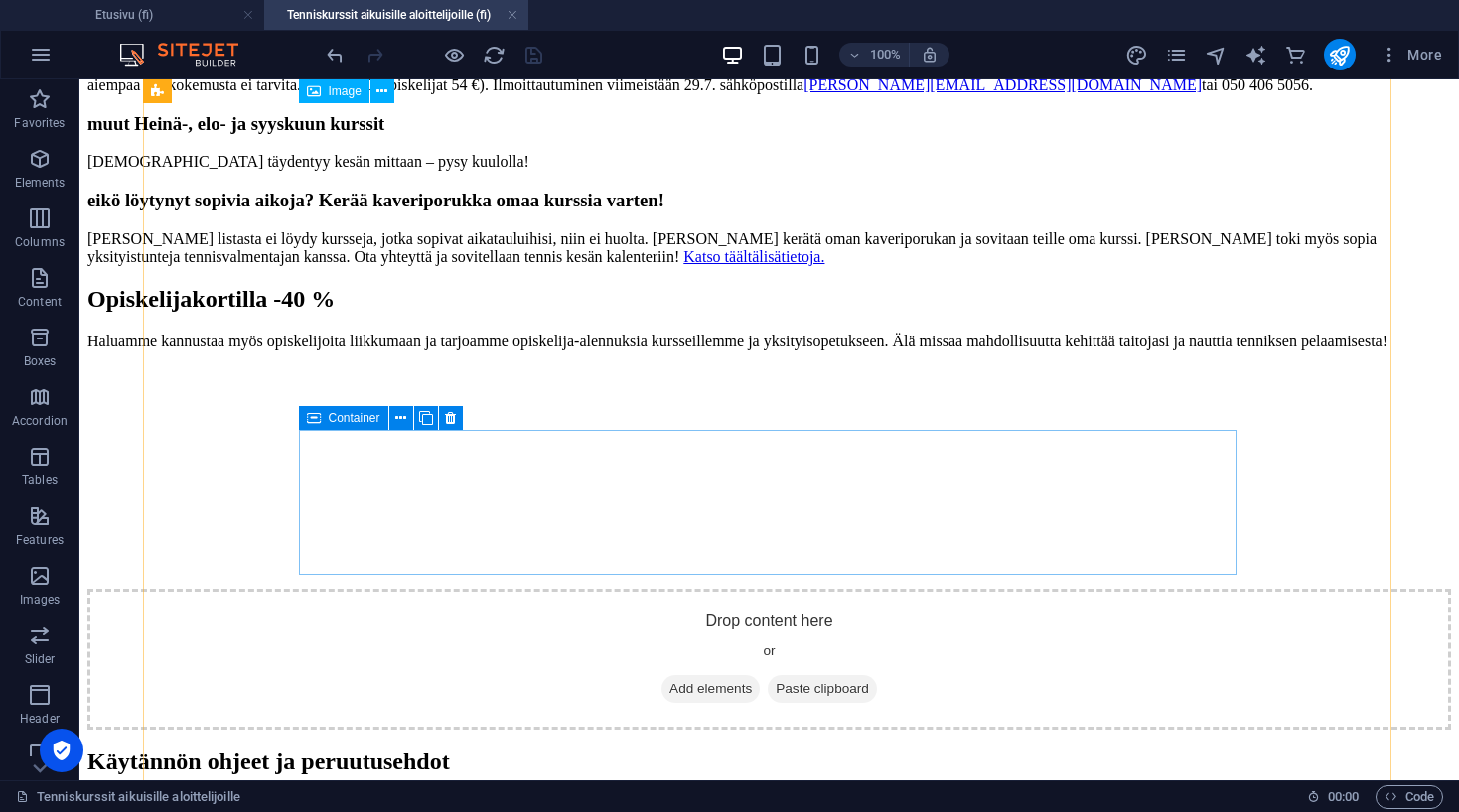 scroll, scrollTop: 2843, scrollLeft: 0, axis: vertical 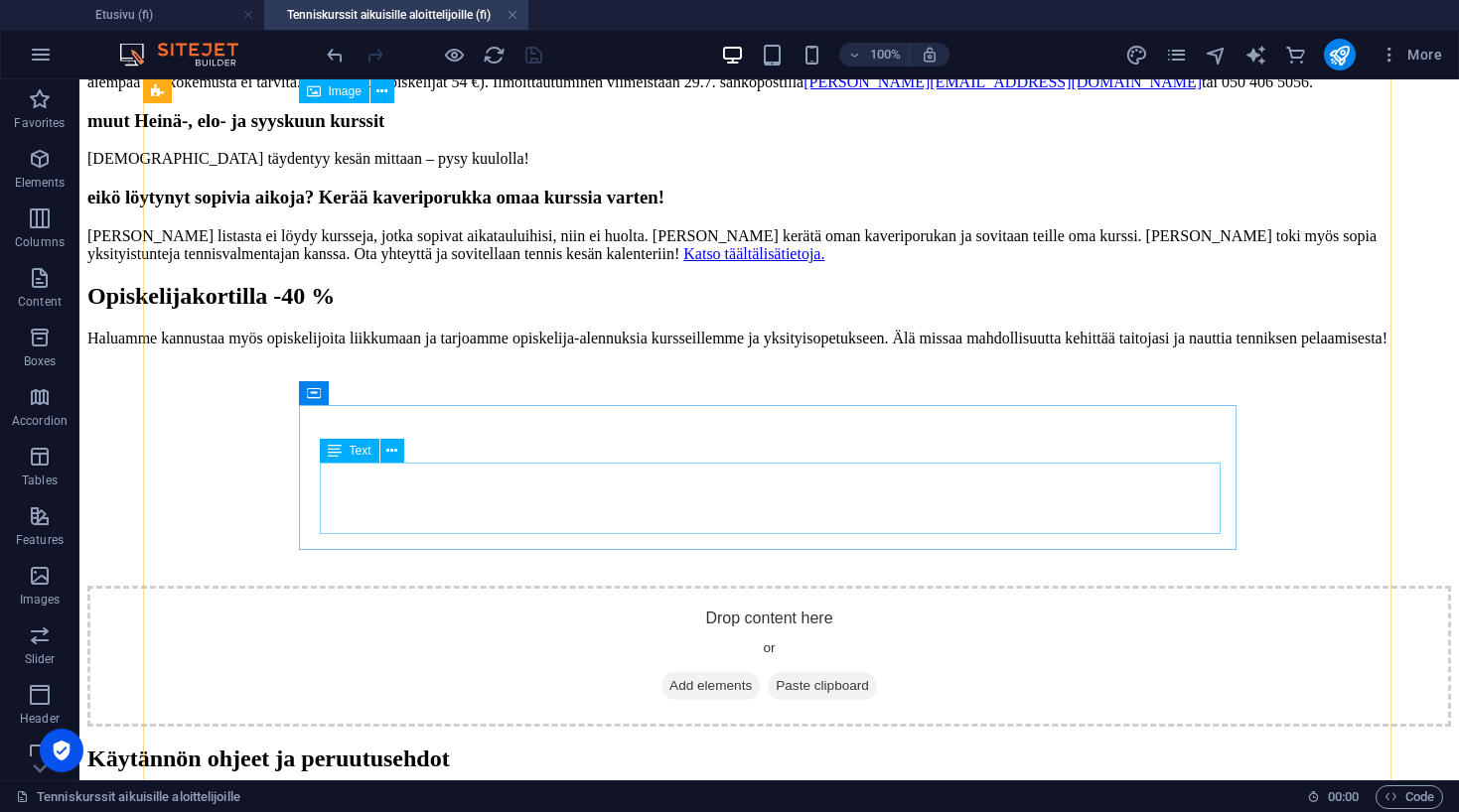 click on "Kurssi sisältää neljä 1,5 tunnin mittaista tennisharjoitusta (yht. 6 h) torstaisin klo 18.00–19.30 Hippoksen tenniskentillä. Kurssin aikana käydään läpi tenniksen perusteita. Suunnattu aikuisille aloittelijoille – aiempaa pelikokemusta ei tarvita. Hinta 90 € (opiskelijat 54 €). Ilmoittautuminen viimeistään 29.7. sähköpostilla  [EMAIL_ADDRESS][PERSON_NAME][DOMAIN_NAME]  tai 050 406 5056." at bounding box center (769, 73) 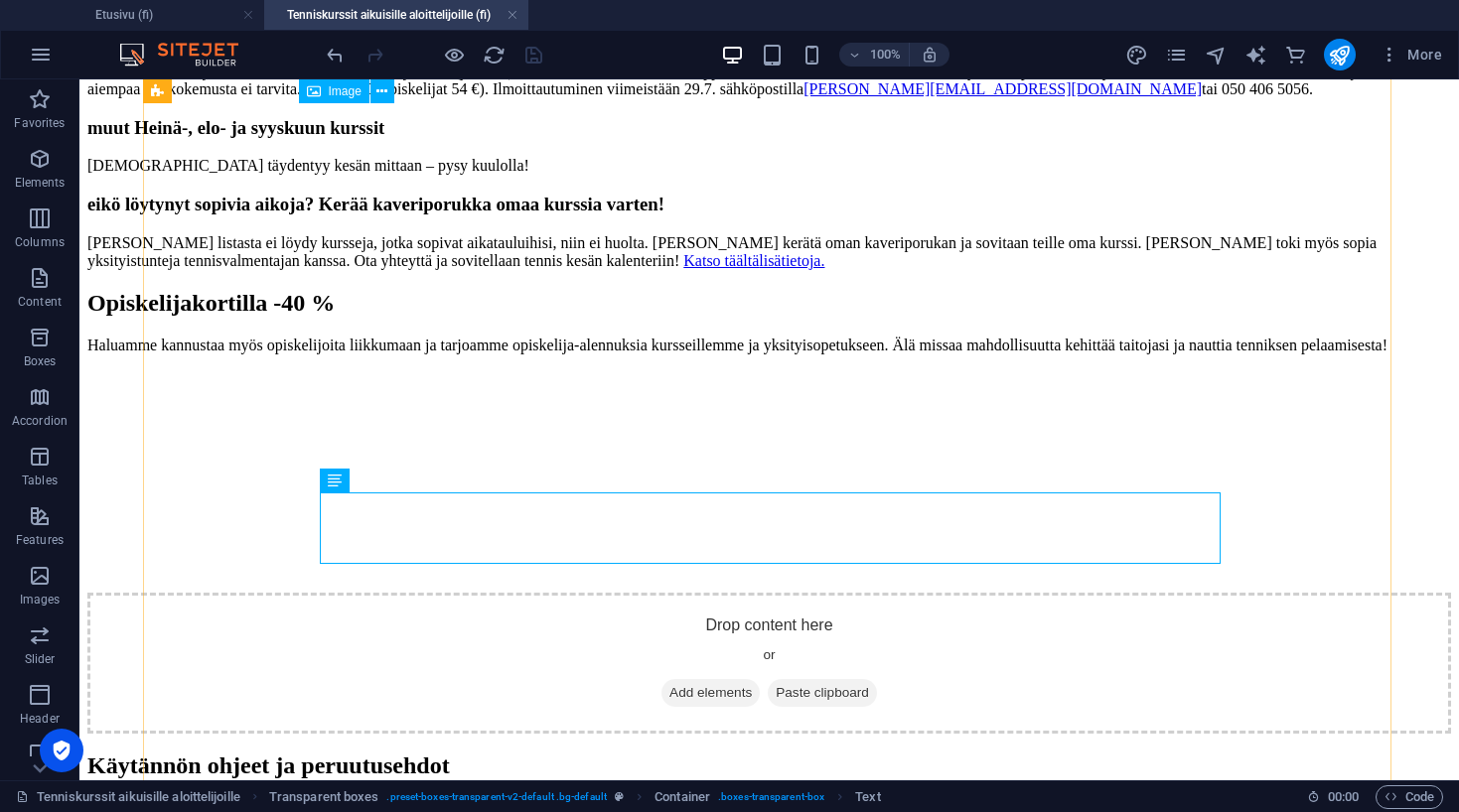 scroll, scrollTop: 2859, scrollLeft: 0, axis: vertical 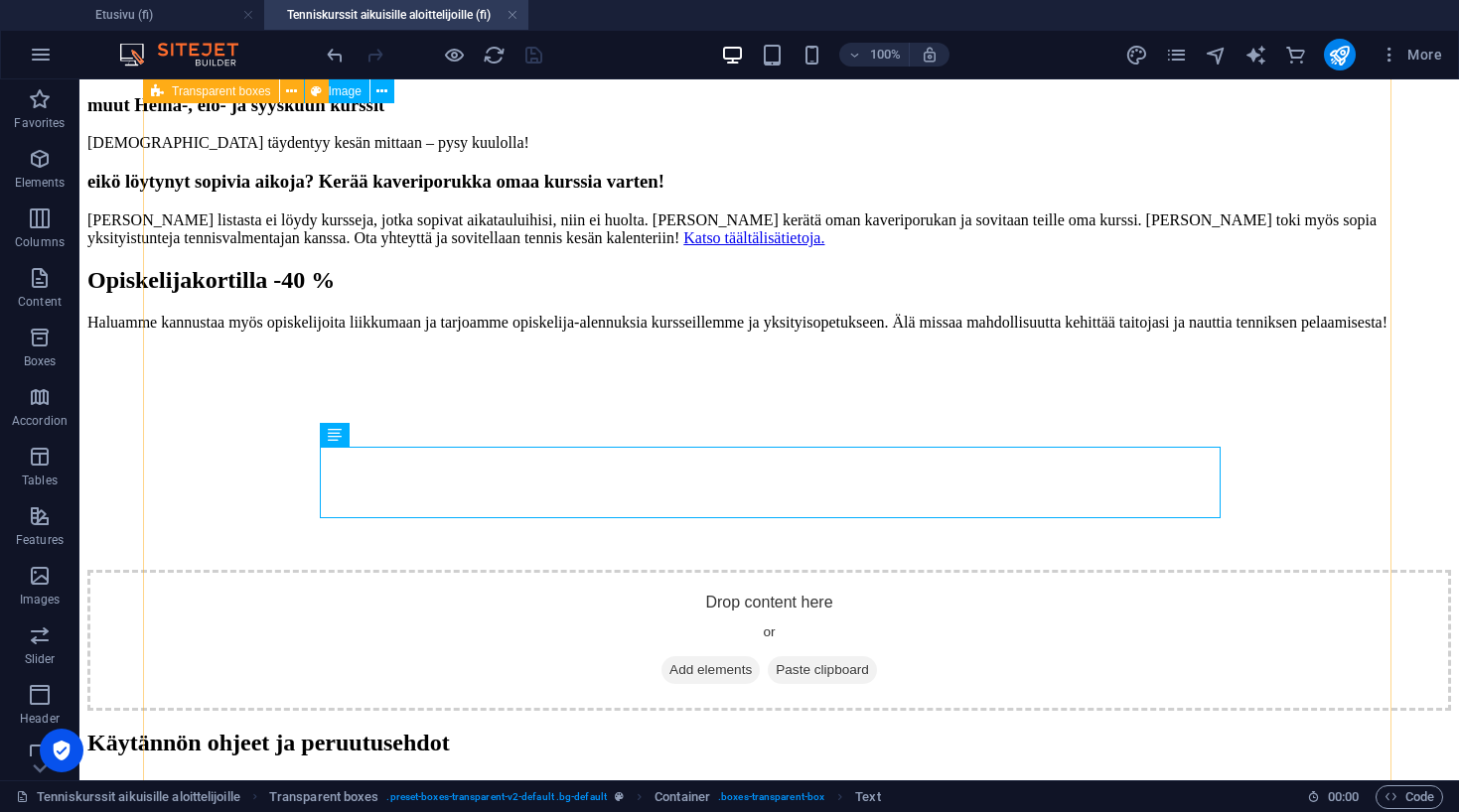 click on "aloittelijoiden kurssi torstaisin 5.–[DATE] Kurssi sisältää neljä 1,5 tunnin mittaista tennisharjoitusta (yht. 6 h) torstaisin klo 18.00–19.30 Hippoksen tenniskentillä. Kurssin aikana käydään läpi tenniksen perusteita. Suunnattu aikuisille aloittelijoille – aiempaa pelikokemusta ei tarvita. Hinta 90 € (opiskelijat 54 €). Ilmoittautuminen viimeistään 28.5. sähköpostilla  [EMAIL_ADDRESS][PERSON_NAME][DOMAIN_NAME]  tai 050 406 5056. alkeisjatkokurssi keskiviikkoisin 4.–[DATE] Kurssi sopii alkeiskurssin [PERSON_NAME] tai aiemmin käyneille tai vastaavasti alkeet opetelleille [PERSON_NAME] aikaa harrastaneille aikuisille. Sisältää neljä 1,5 tunnin mittaista tennisharjoitusta (yht. 6 h) keskiviikkoisin 18.00–19.30 Hippoksen tenniskentillä. Kurssin aikana jatketaan perusteiden opettelua ja pelitaidon kehittämistä. Hinta 90 € (opiskelijat 54 €).  Ilmoittautuminen viimeistään 2.6. sähköpostilla  [EMAIL_ADDRESS][PERSON_NAME][DOMAIN_NAME]  tai 050 406 5056. [PERSON_NAME][EMAIL_ADDRESS][DOMAIN_NAME] ​" at bounding box center (769, -453) 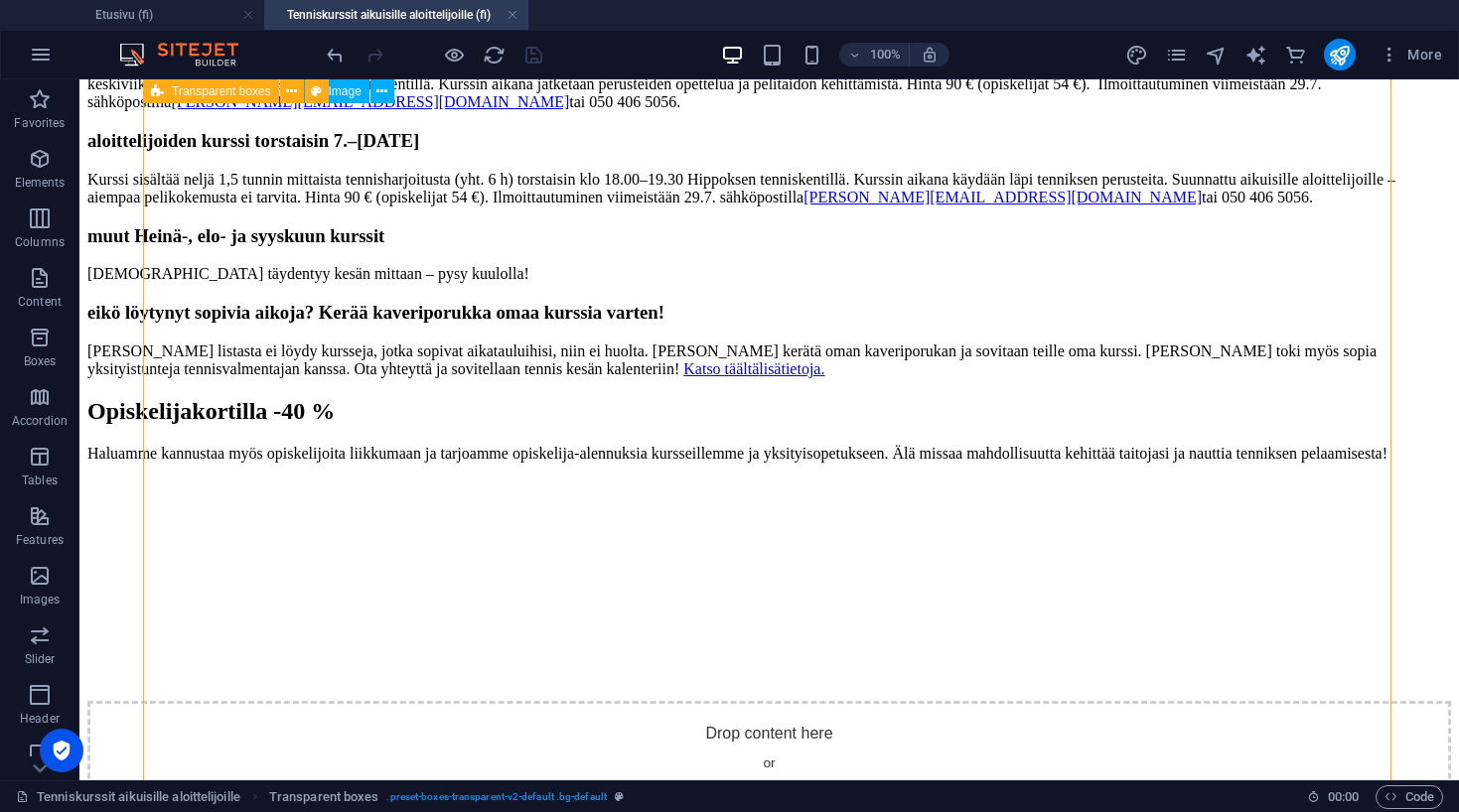 scroll, scrollTop: 2706, scrollLeft: 0, axis: vertical 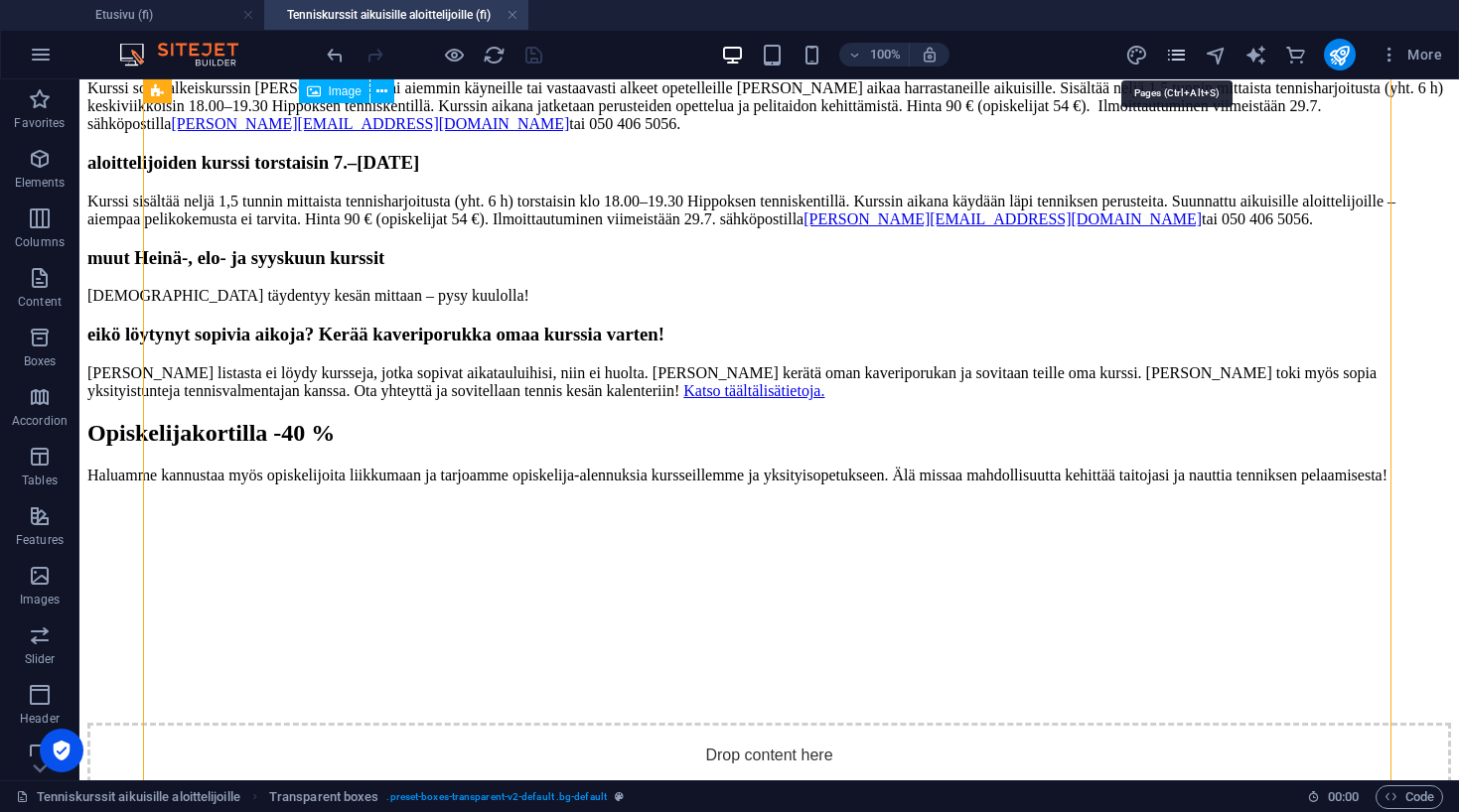 click at bounding box center [1176, 55] 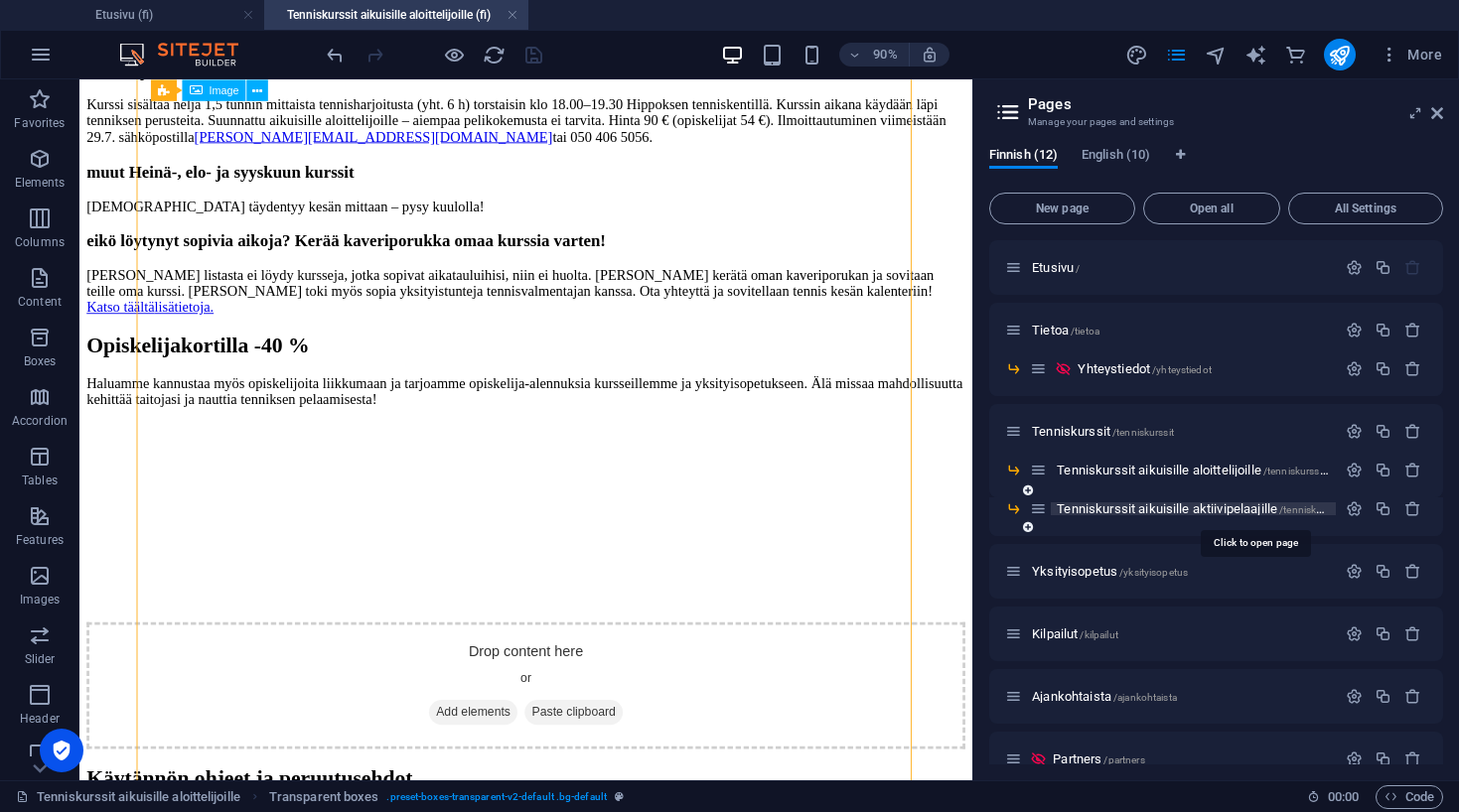 click on "Tenniskurssit aikuisille aktiivipelaajille /tenniskurssit-aikuisille-aktiivipelaajille" at bounding box center [1251, 508] 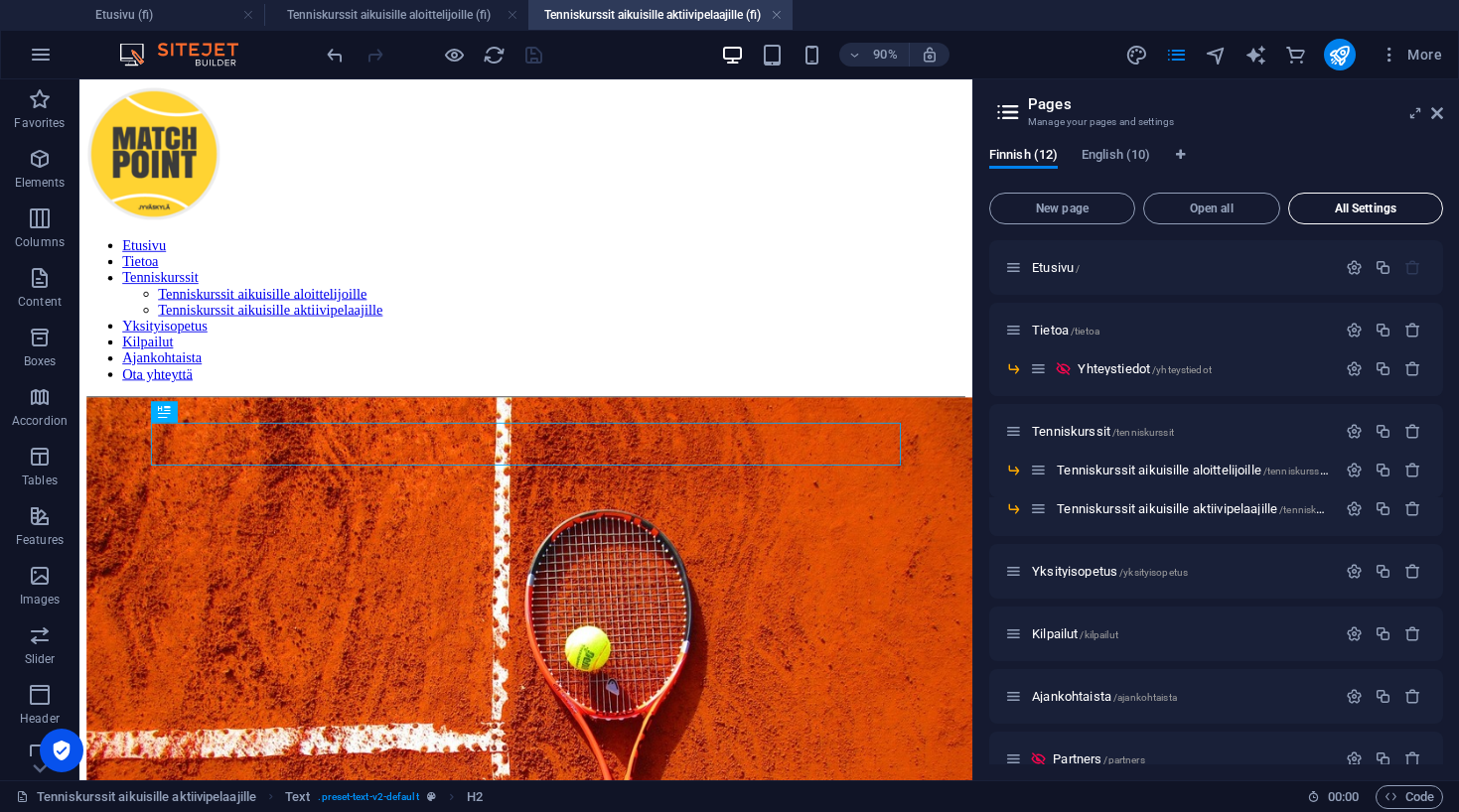 scroll, scrollTop: 0, scrollLeft: 0, axis: both 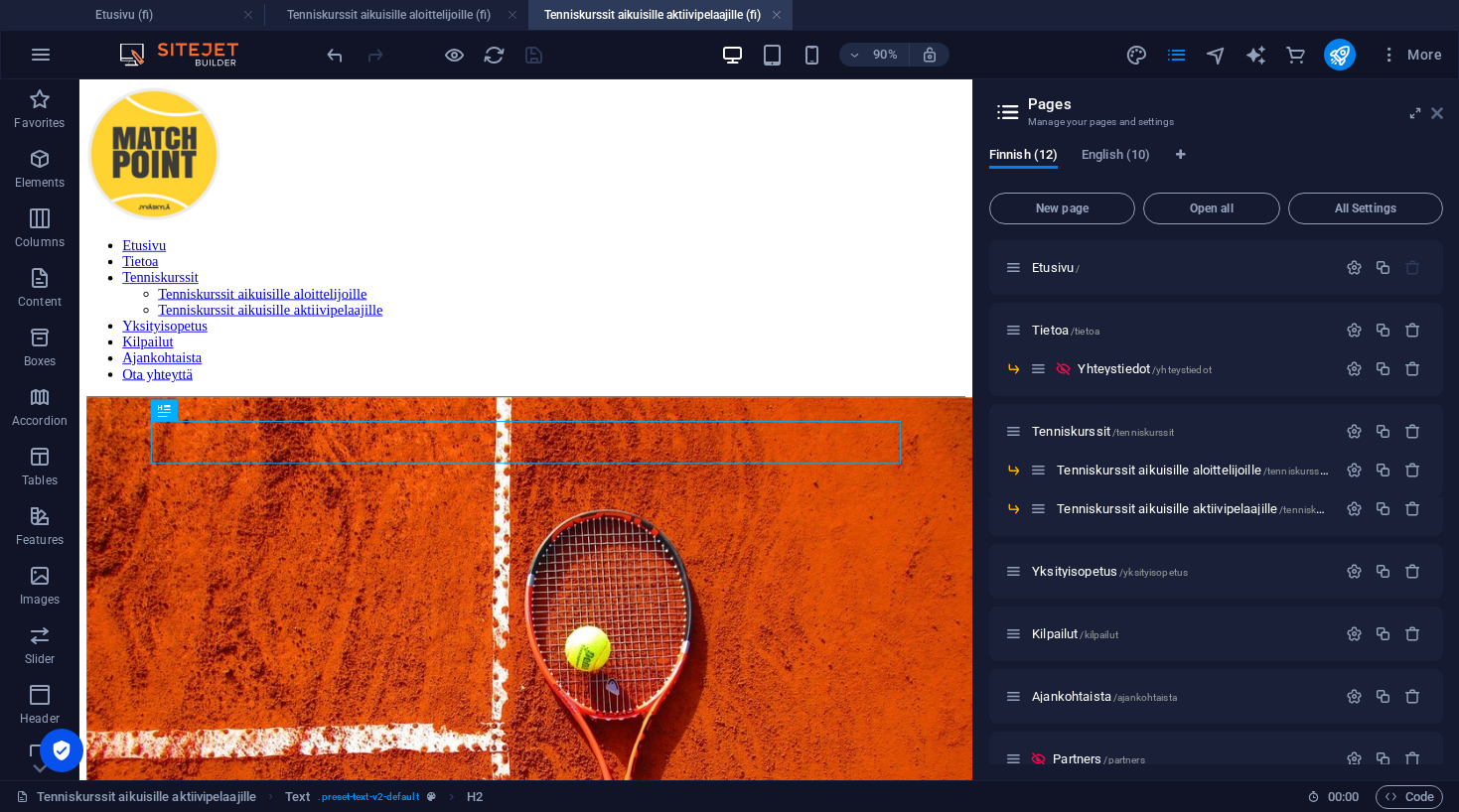 click at bounding box center (1437, 113) 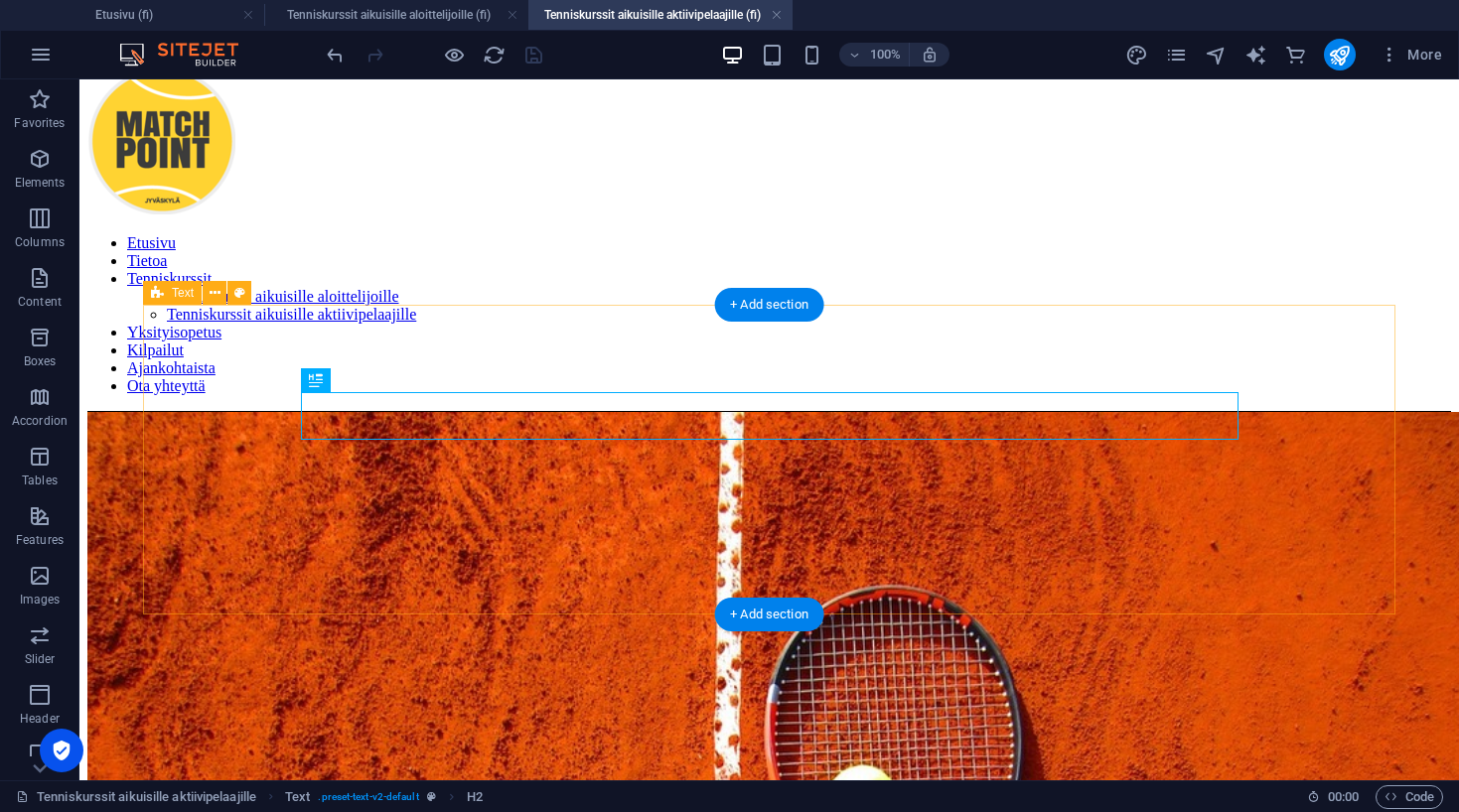 scroll, scrollTop: 23, scrollLeft: 0, axis: vertical 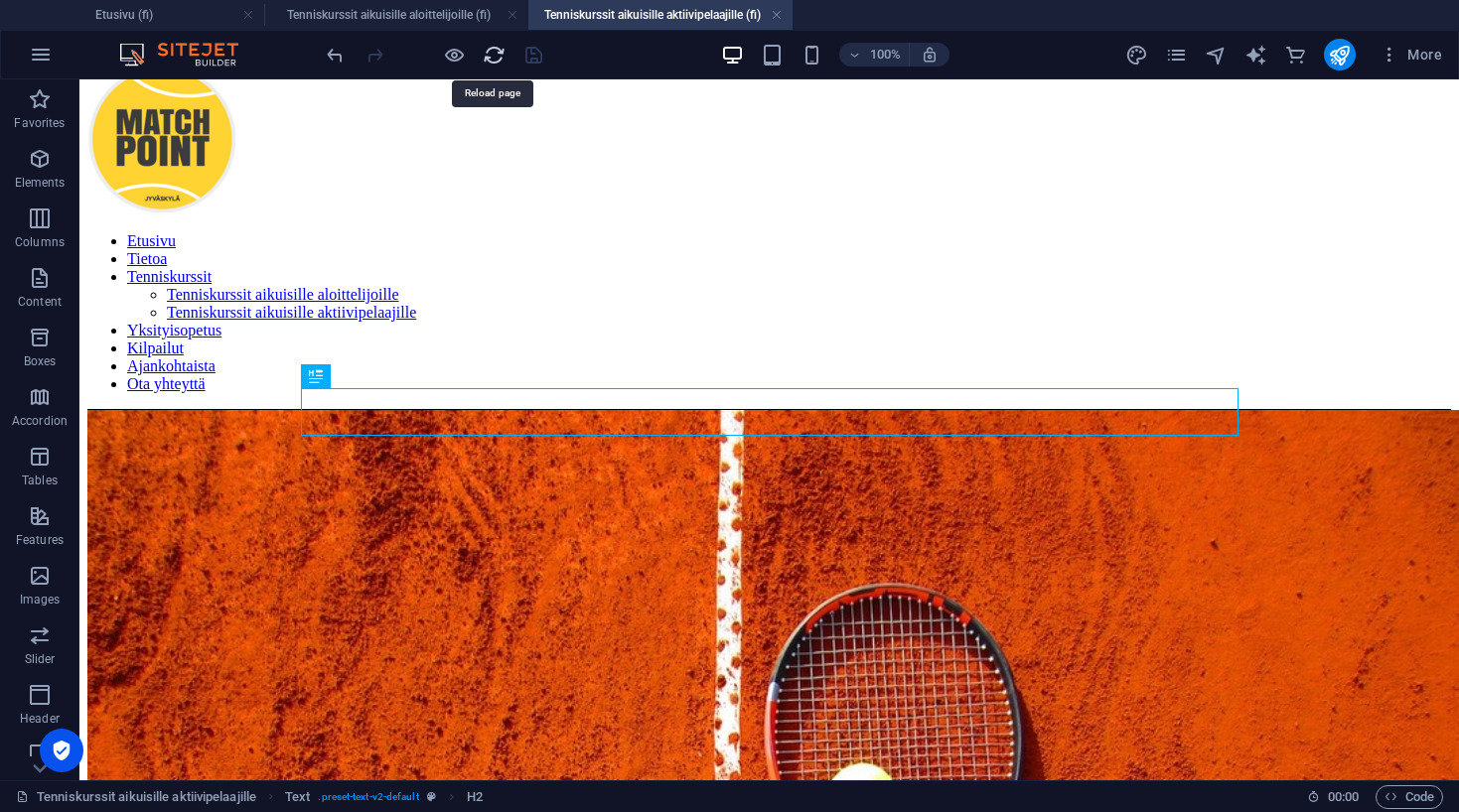click at bounding box center (494, 55) 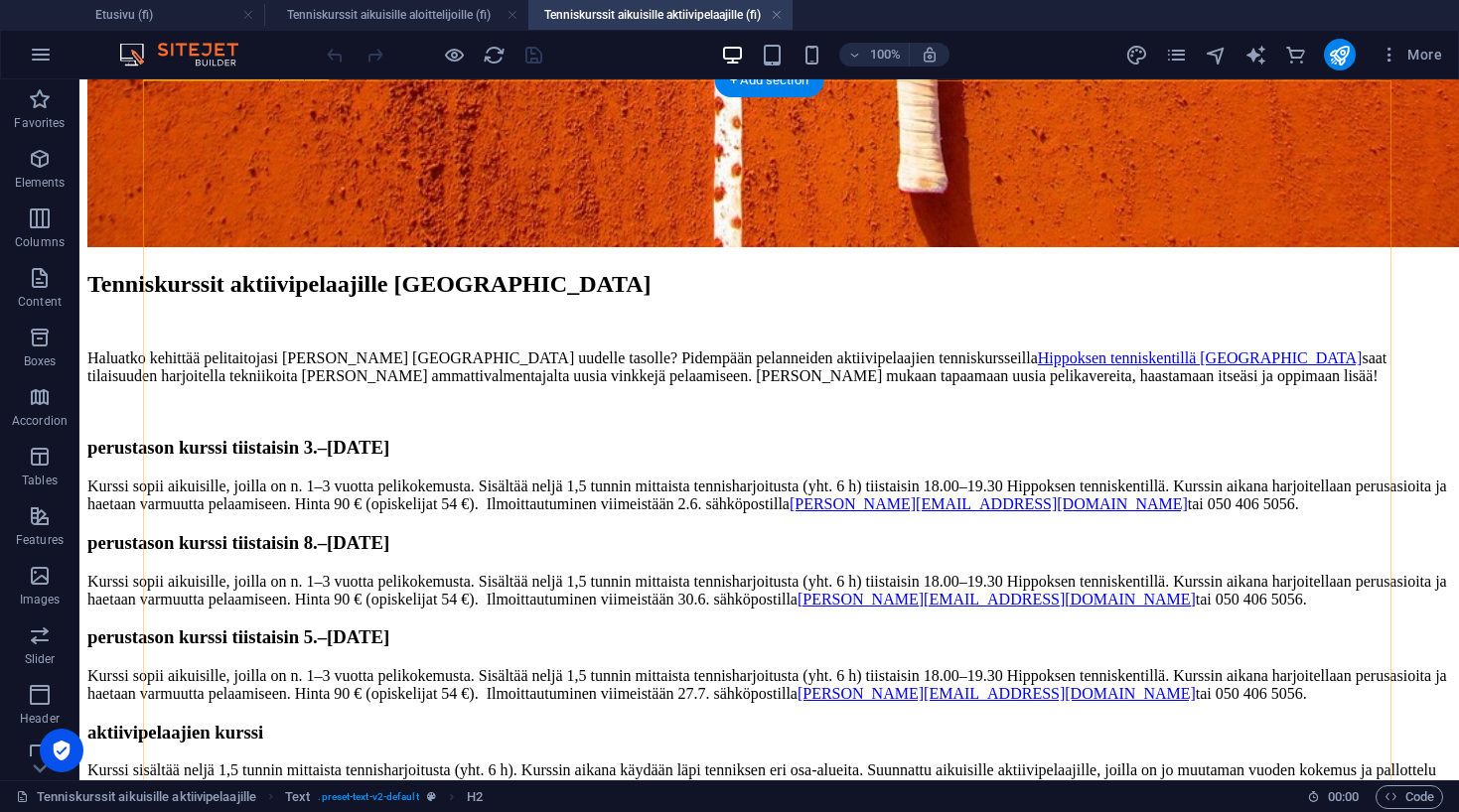scroll, scrollTop: 1163, scrollLeft: 0, axis: vertical 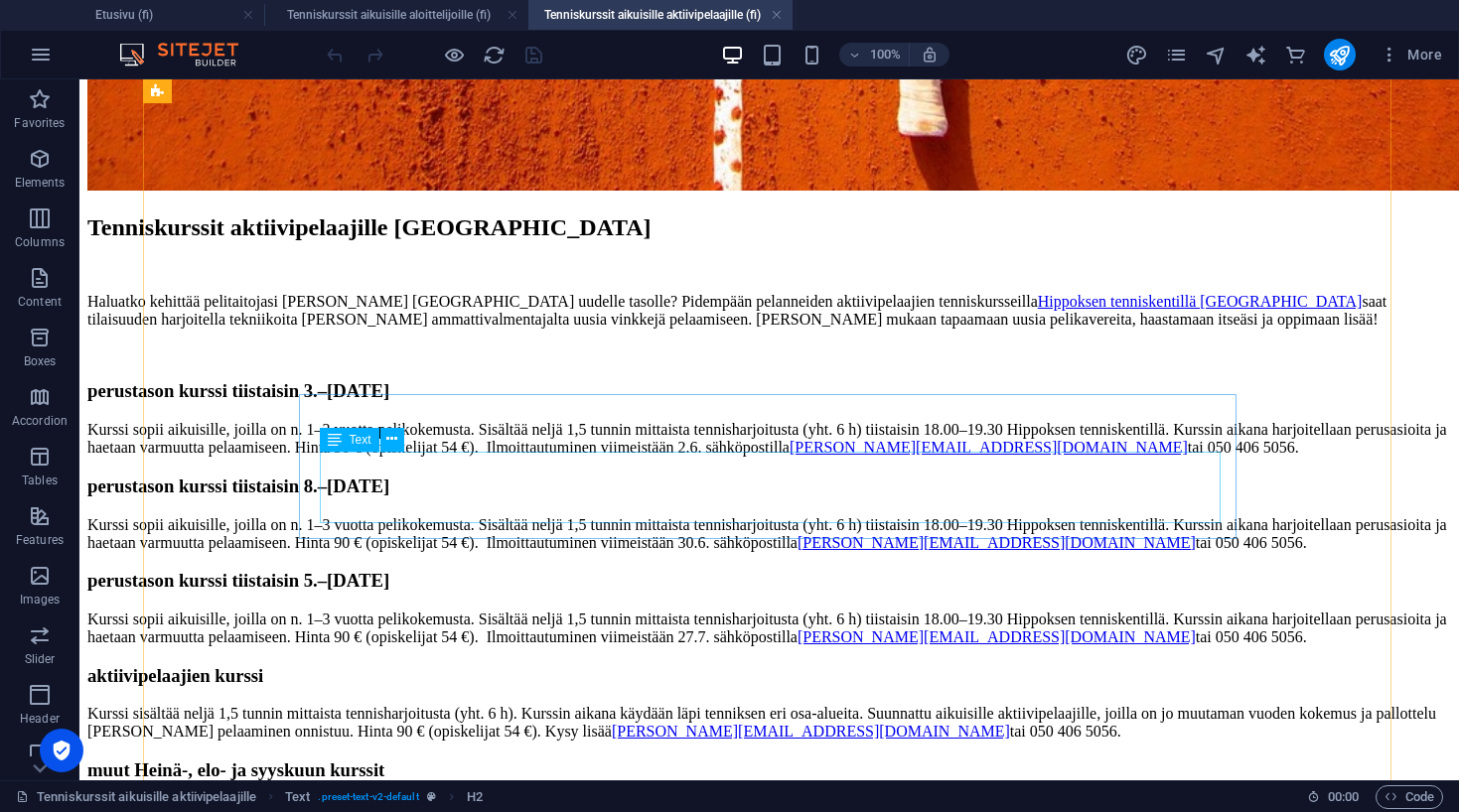 click on "Kurssi sopii aikuisille, joilla on n. 1–3 vuotta pelikokemusta. Sisältää neljä 1,5 tunnin mittaista tennisharjoitusta (yht. 6 h) tiistaisin 18.00–19.30 Hippoksen tenniskentillä. Kurssin aikana harjoitellaan perusasioita ja haetaan varmuutta pelaamiseen. Hinta 90 € (opiskelijat 54 €).  Ilmoittautuminen viimeistään 27.7. sähköpostilla  [EMAIL_ADDRESS][PERSON_NAME][DOMAIN_NAME]  tai 050 406 5056." at bounding box center (769, 628) 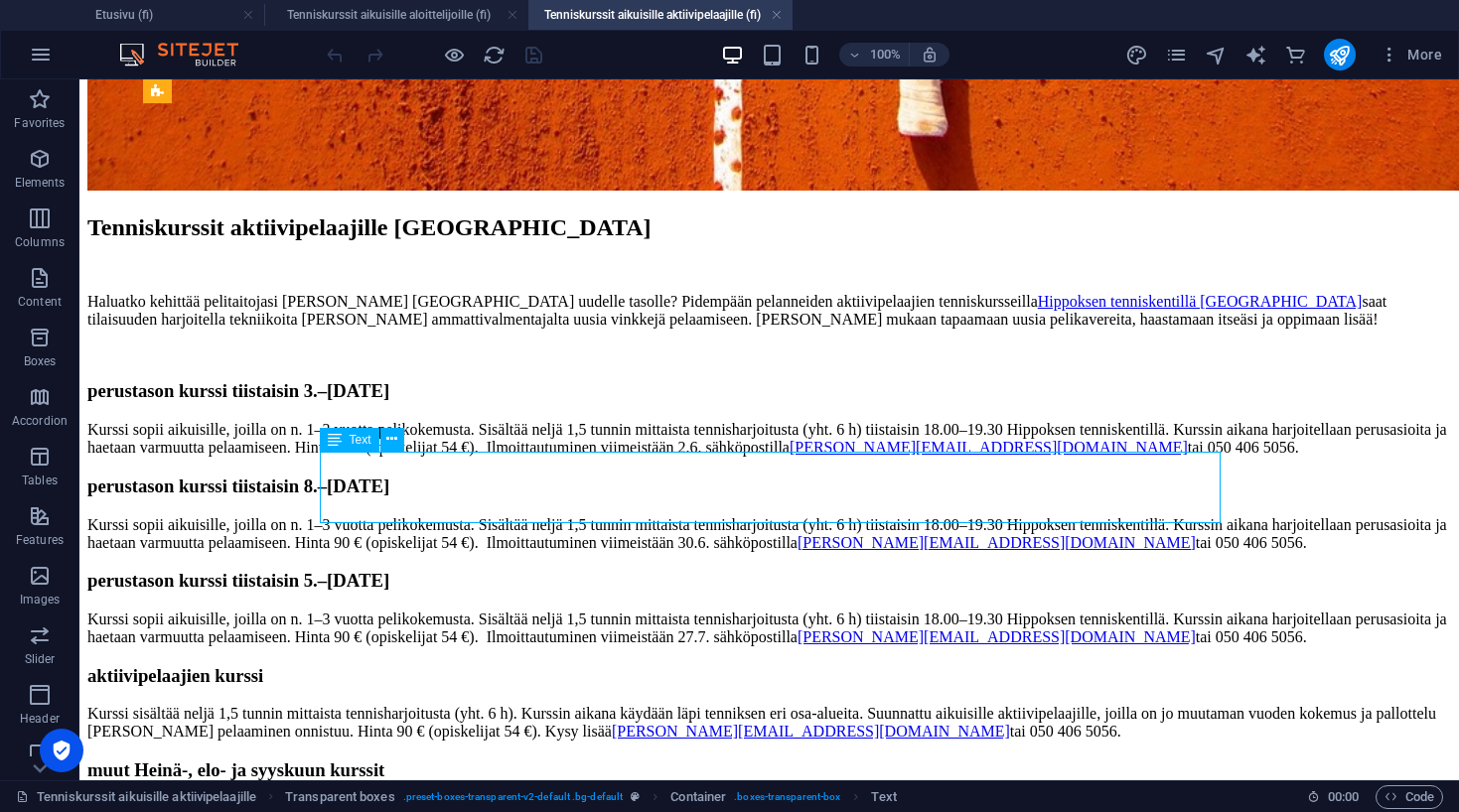 click on "Kurssi sopii aikuisille, joilla on n. 1–3 vuotta pelikokemusta. Sisältää neljä 1,5 tunnin mittaista tennisharjoitusta (yht. 6 h) tiistaisin 18.00–19.30 Hippoksen tenniskentillä. Kurssin aikana harjoitellaan perusasioita ja haetaan varmuutta pelaamiseen. Hinta 90 € (opiskelijat 54 €).  Ilmoittautuminen viimeistään 27.7. sähköpostilla  [EMAIL_ADDRESS][PERSON_NAME][DOMAIN_NAME]  tai 050 406 5056." at bounding box center (769, 628) 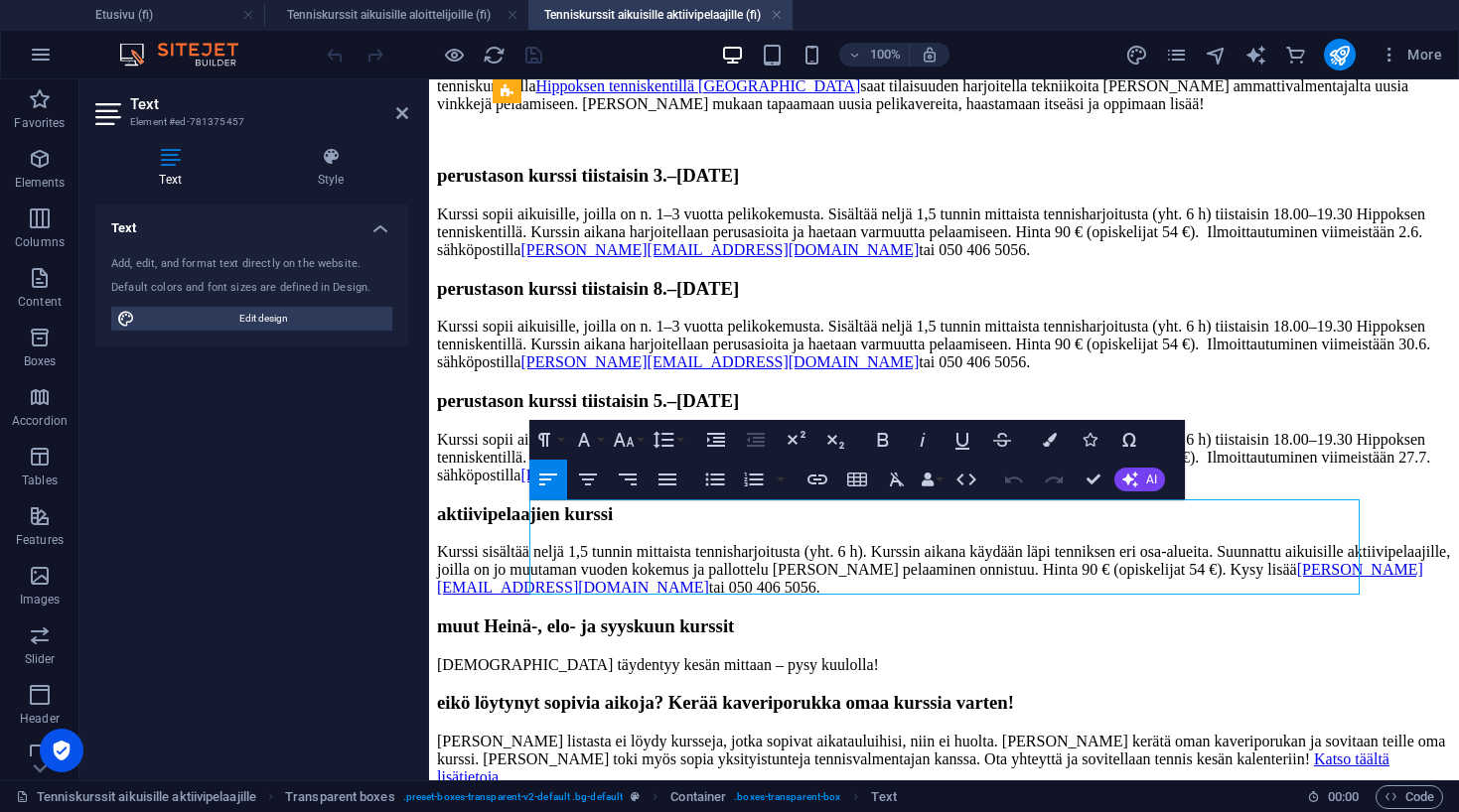 click on "Kurssi sopii aikuisille, joilla on n. 1–3 vuotta pelikokemusta. Sisältää neljä 1,5 tunnin mittaista tennisharjoitusta (yht. 6 h) tiistaisin 18.00–19.30 Hippoksen tenniskentillä. Kurssin aikana harjoitellaan perusasioita ja haetaan varmuutta pelaamiseen. Hinta 90 € (opiskelijat 54 €).  Ilmoittautuminen viimeistään 27.7. sähköpostilla  [EMAIL_ADDRESS][PERSON_NAME][DOMAIN_NAME]  tai 050 406 5056." at bounding box center [944, 458] 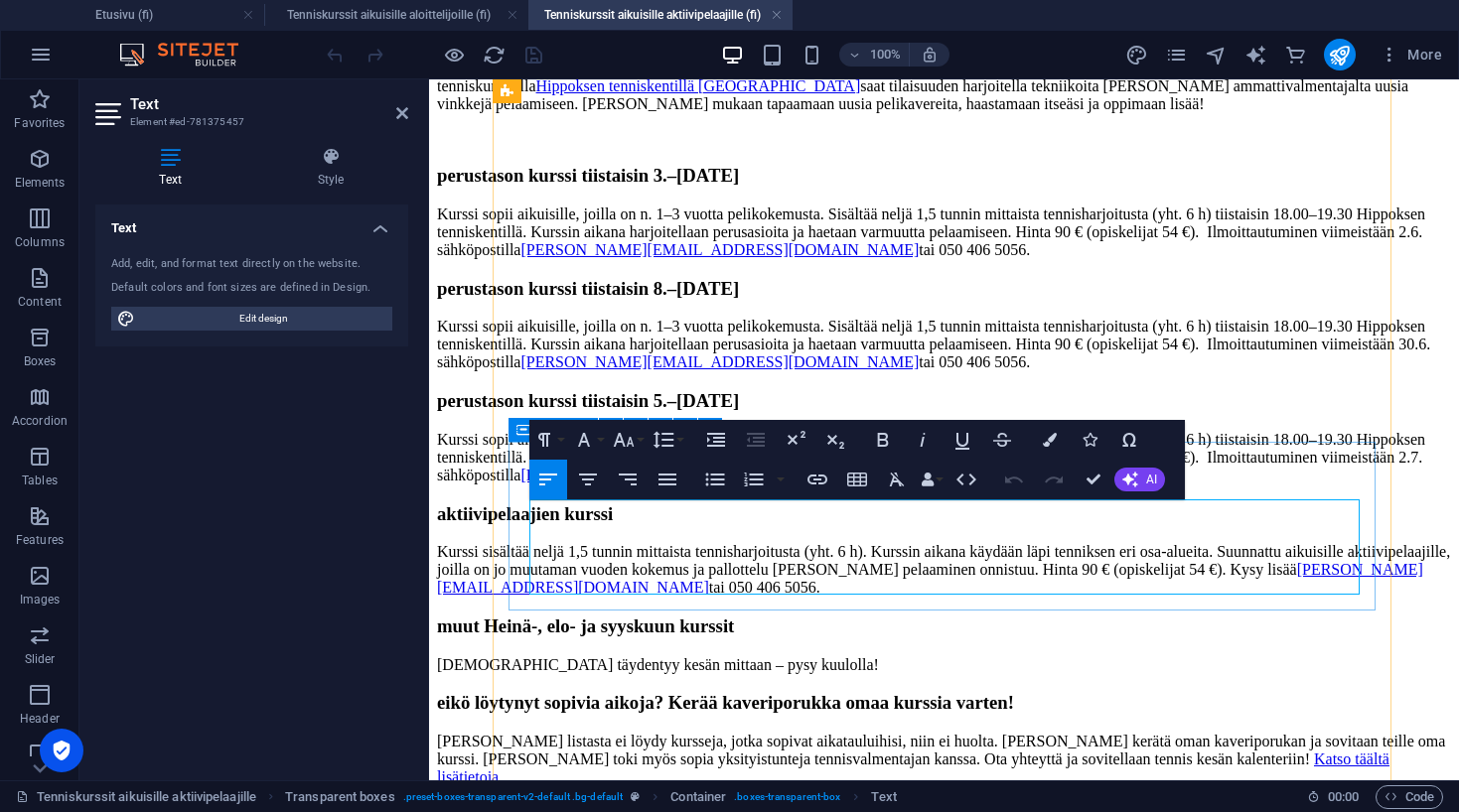 type 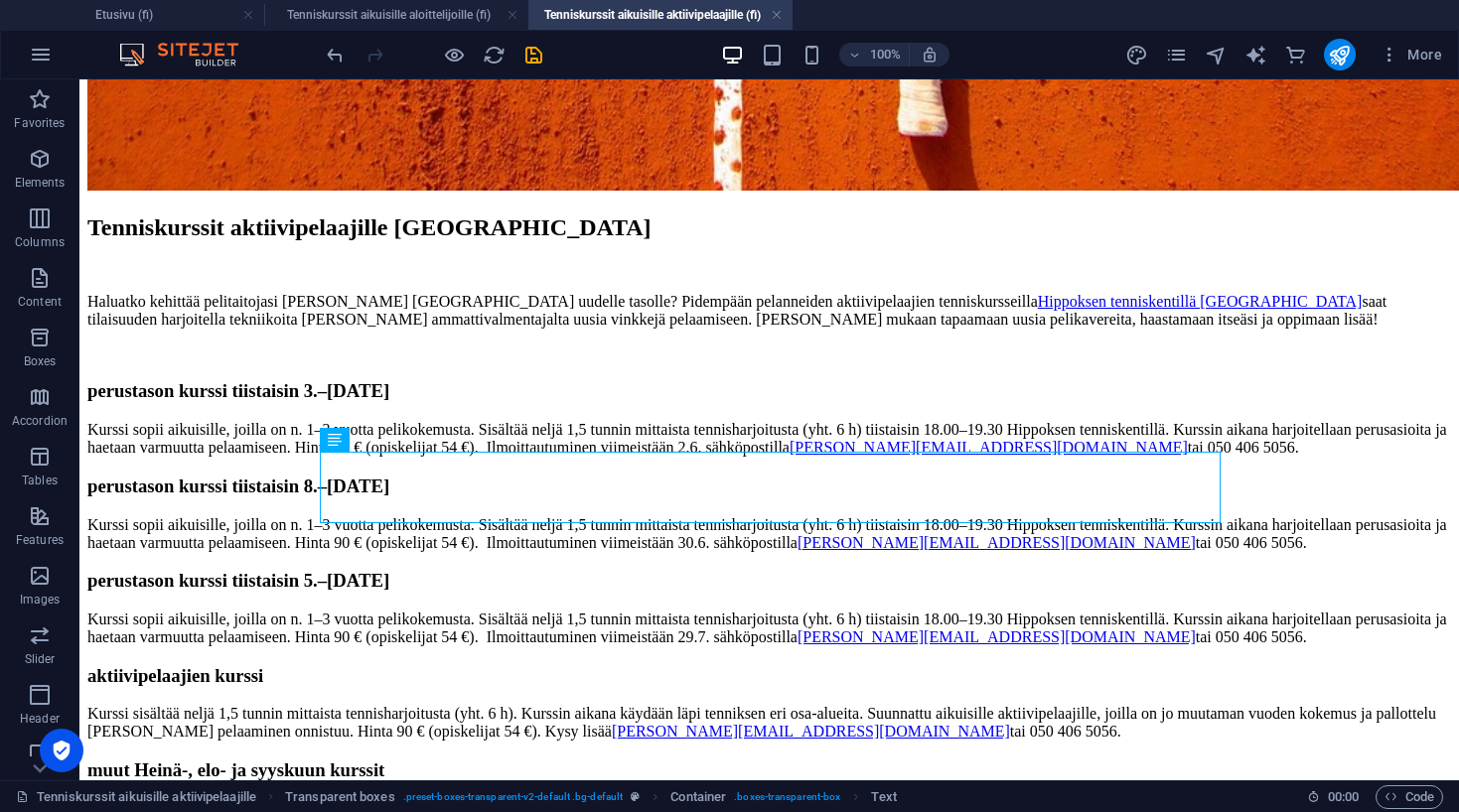 click on "Etusivu Tietoa Tenniskurssit Tenniskurssit aikuisille aloittelijoille Tenniskurssit aikuisille aktiivipelaajille Yksityisopetus Kilpailut Ajankohtaista Ota yhteyttä Tenniskurssit aktiivipelaajille jyväskylässä Haluatko kehittää pelitaitojasi [PERSON_NAME] tenniksesi uudelle tasolle? Pidempään pelanneiden aktiivipelaajien tenniskursseilla  Hippoksen tenniskentillä [GEOGRAPHIC_DATA]  saat tilaisuuden harjoitella tekniikoita [PERSON_NAME] ammattivalmentajalta uusia vinkkejä pelaamiseen. [PERSON_NAME] mukaan tapaamaan uusia pelikavereita, haastamaan itseäsi ja oppimaan lisää!  perustason kurssi tiistaisin 3.–[DATE] Kurssi sopii aikuisille, joilla on n. 1–3 vuotta pelikokemusta. Sisältää neljä 1,5 tunnin mittaista tennisharjoitusta (yht. 6 h) tiistaisin 18.00–19.30 Hippoksen tenniskentillä. Kurssin aikana harjoitellaan perusasioita ja haetaan varmuutta pelaamiseen. Hinta 90 € (opiskelijat 54 €).  Ilmoittautuminen viimeistään 2.6. sähköpostilla  [EMAIL_ADDRESS][PERSON_NAME][DOMAIN_NAME]  tai 050 406 5056." at bounding box center [769, 688] 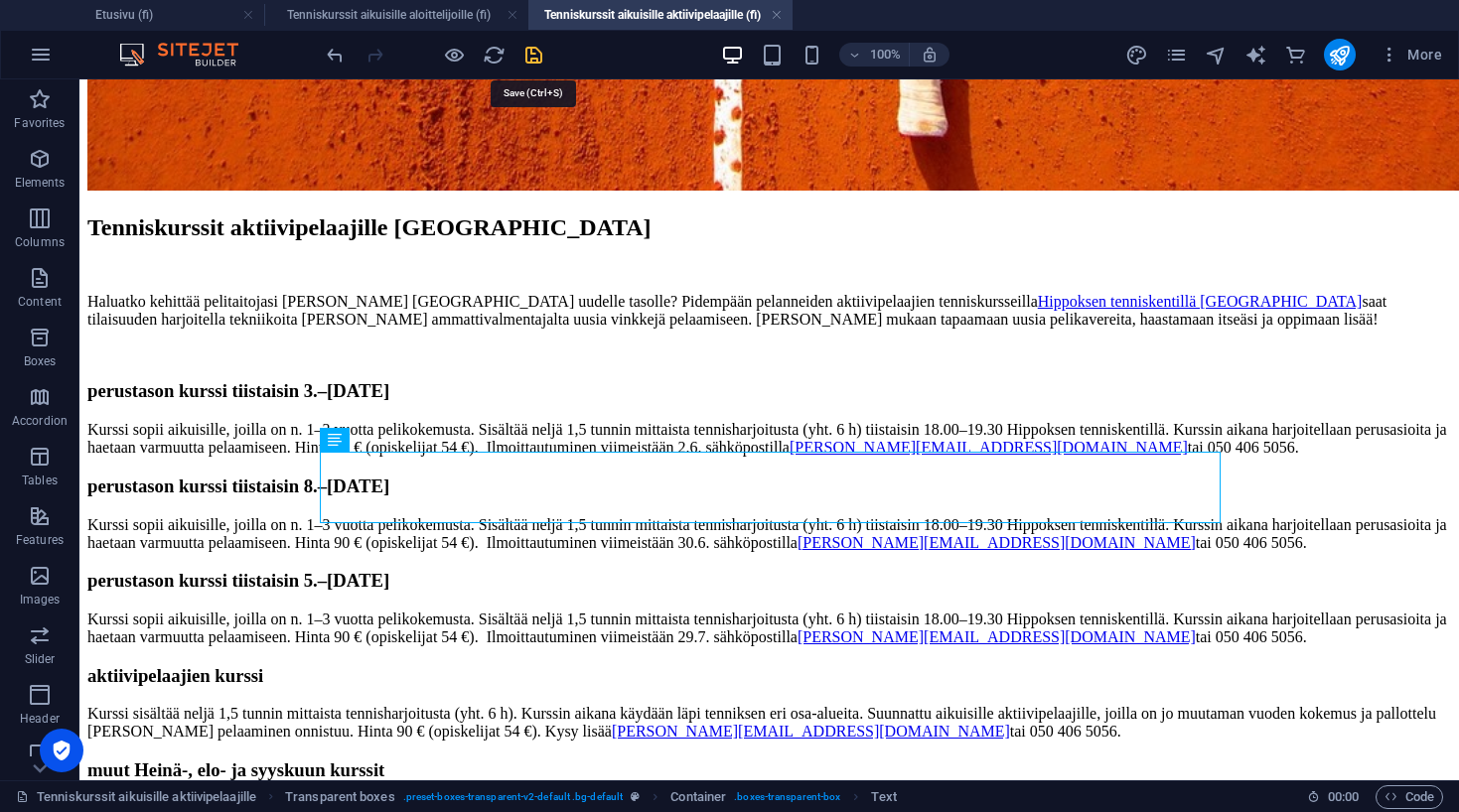 click at bounding box center (533, 55) 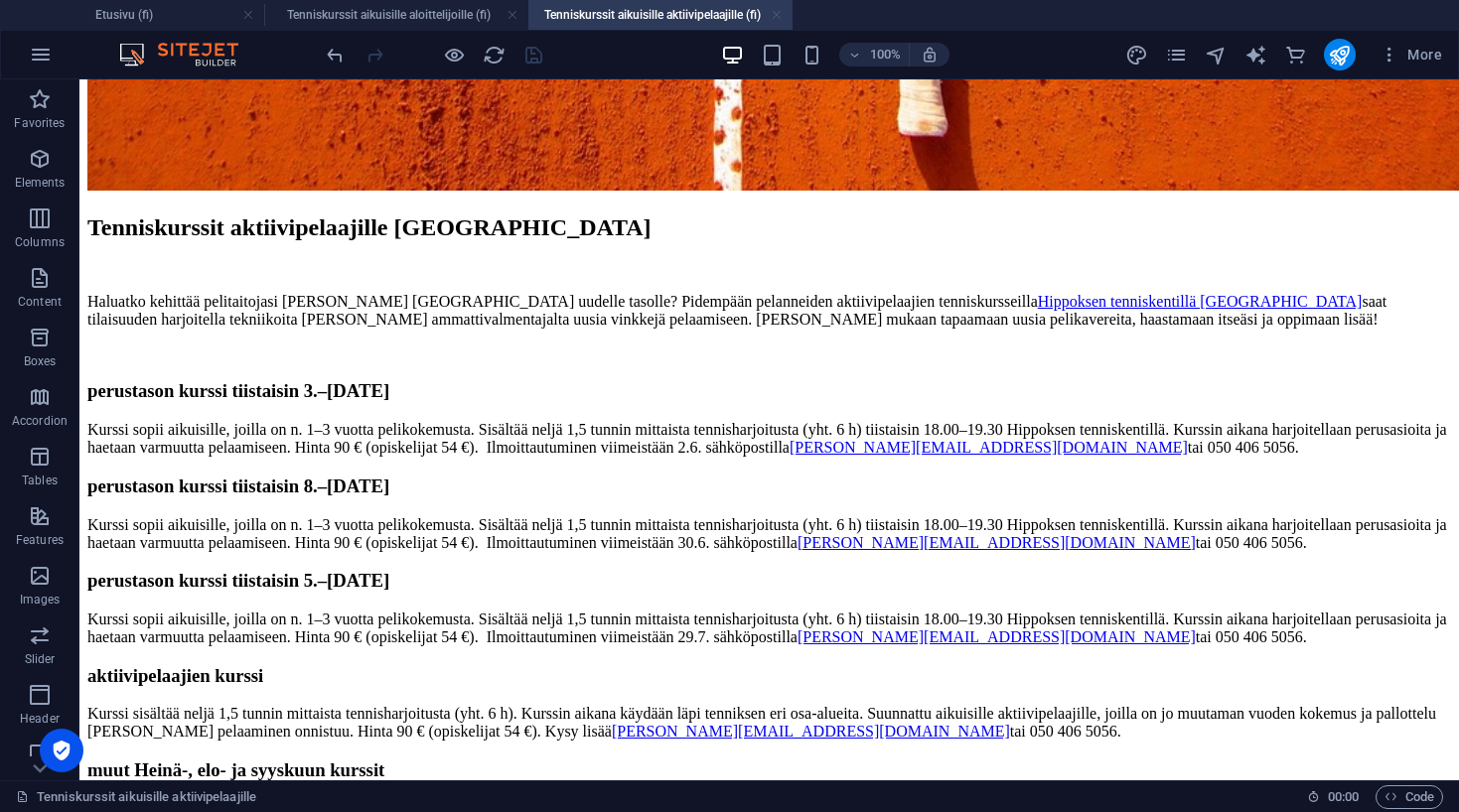click at bounding box center (777, 15) 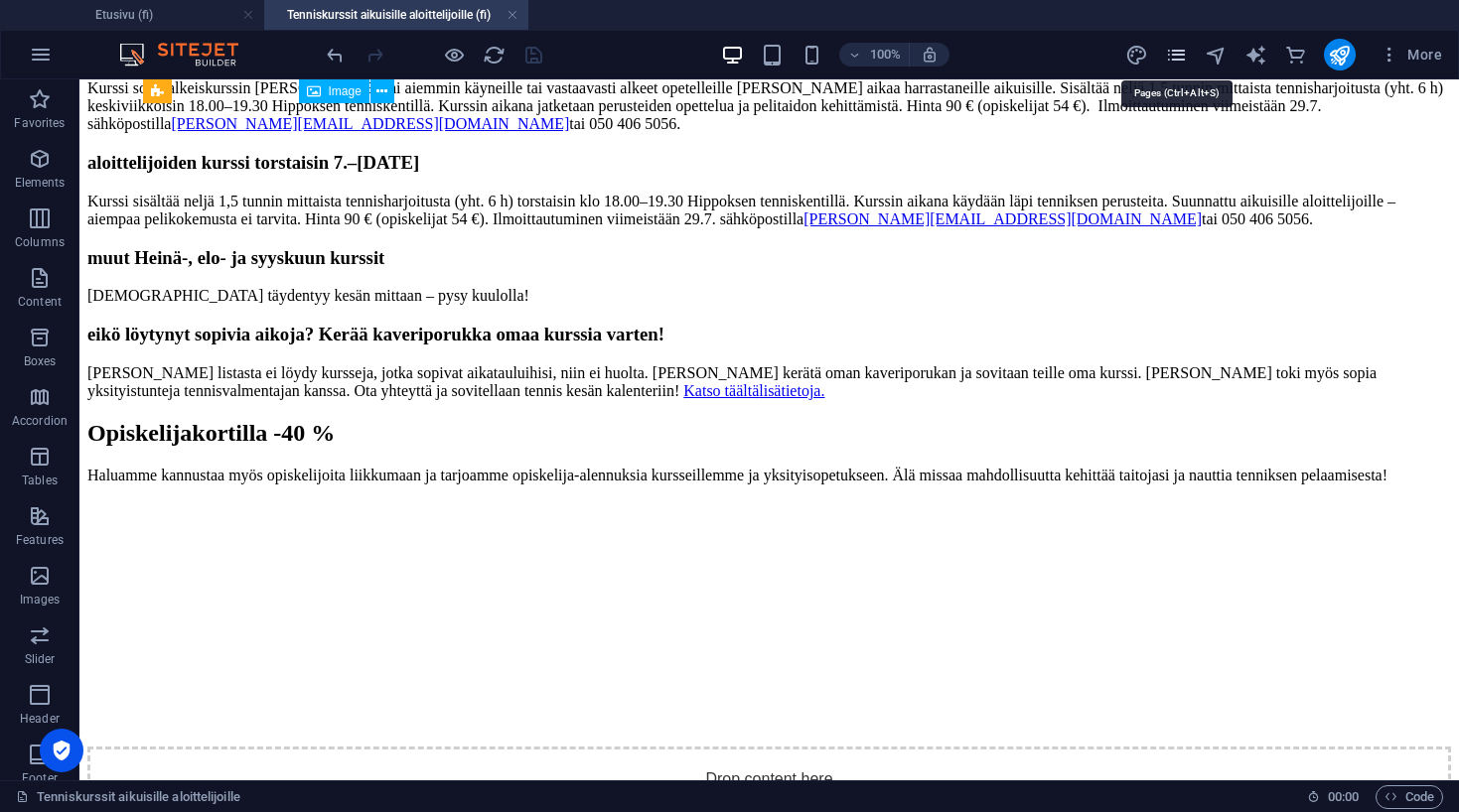 click at bounding box center [1176, 55] 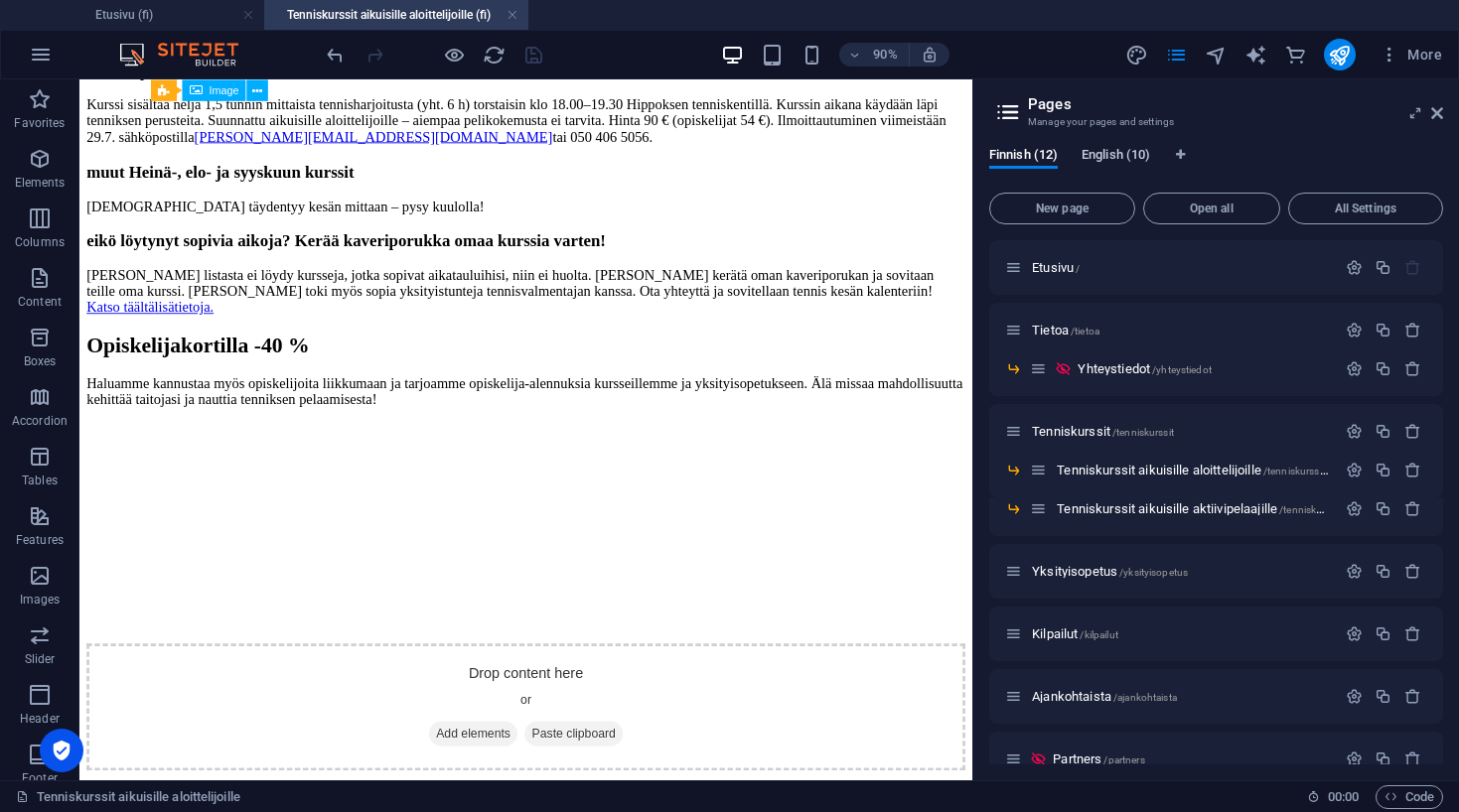 click on "English (10)" at bounding box center [1115, 157] 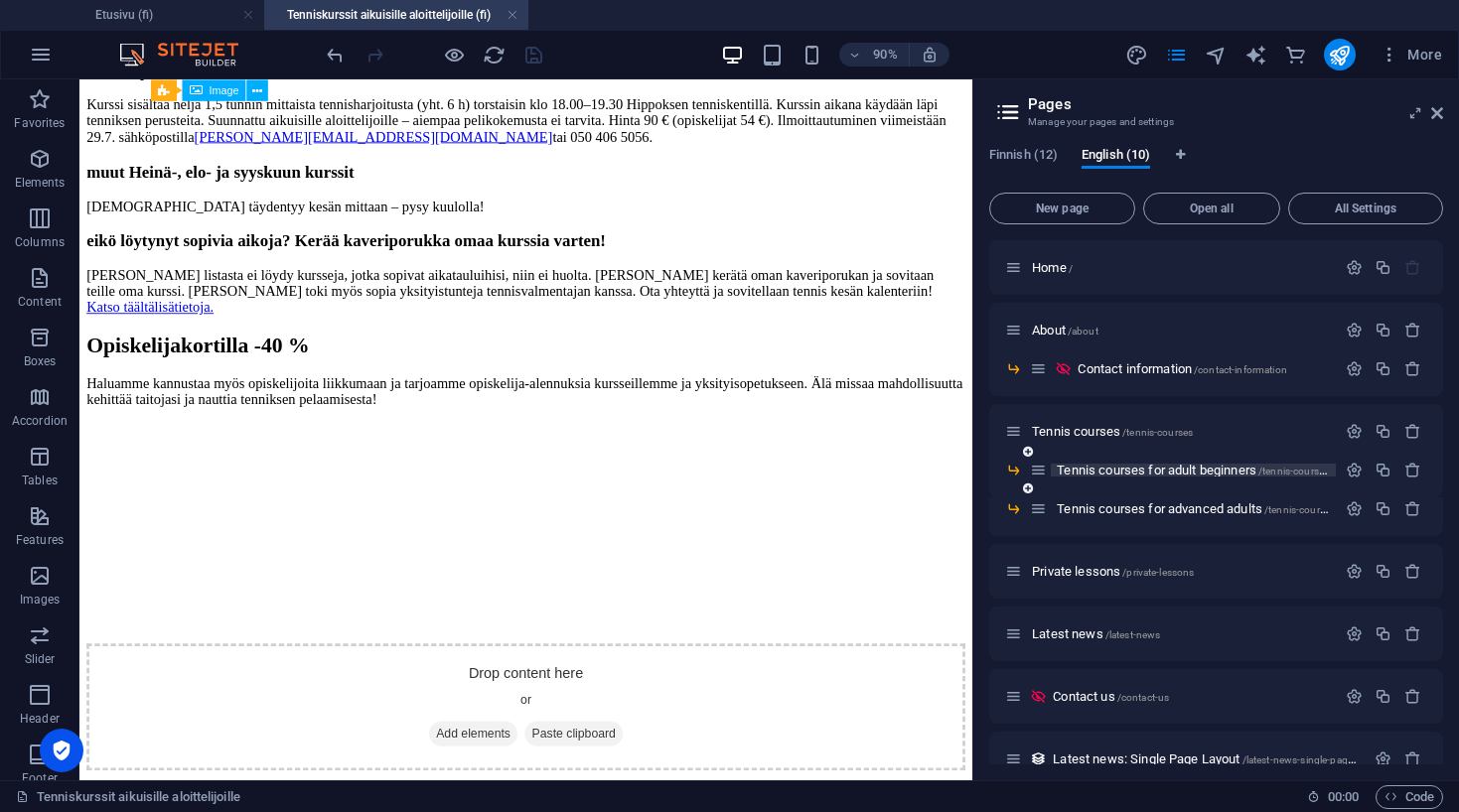 click on "/tennis-courses-for-adult-beginners" at bounding box center [1338, 471] 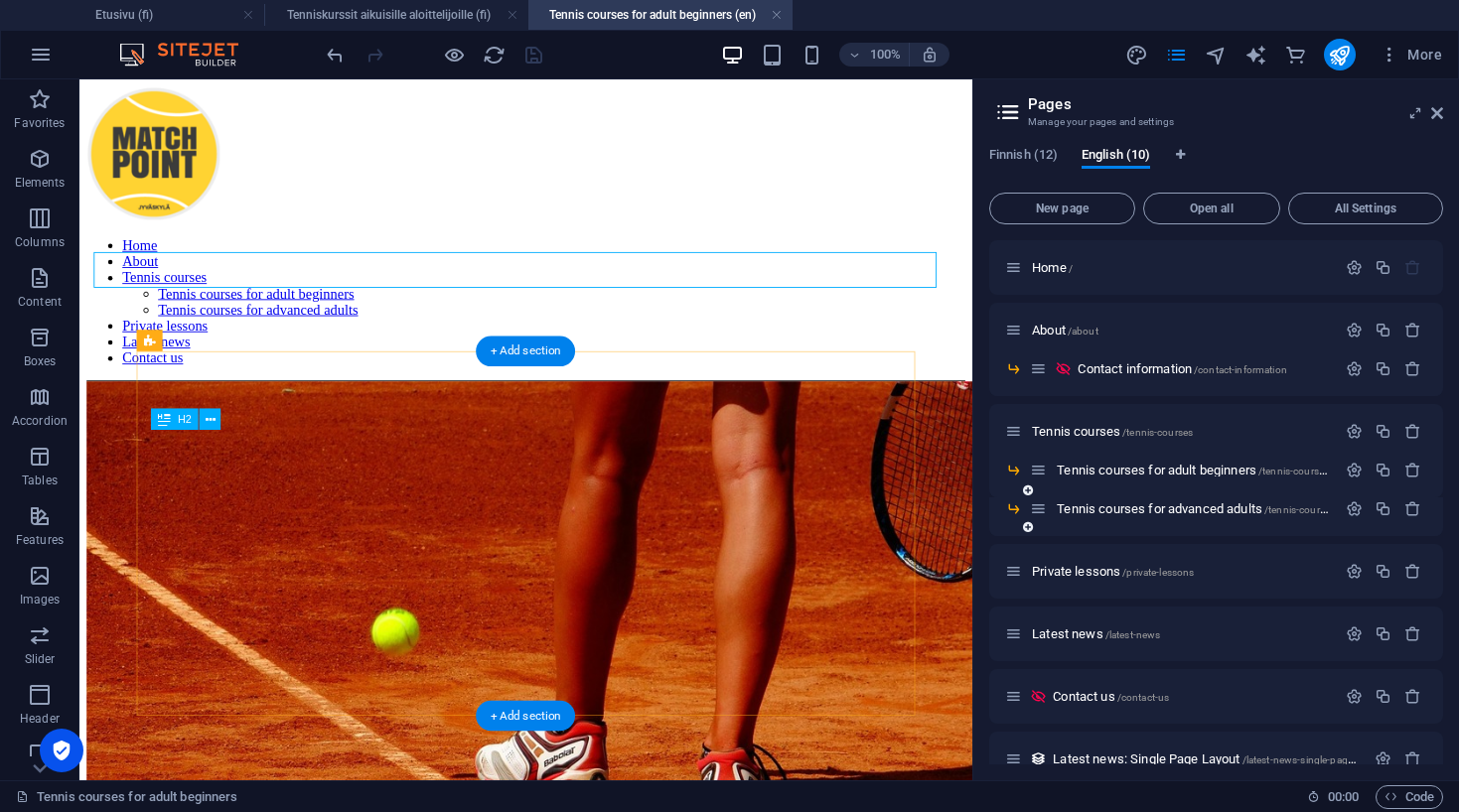 scroll, scrollTop: 0, scrollLeft: 0, axis: both 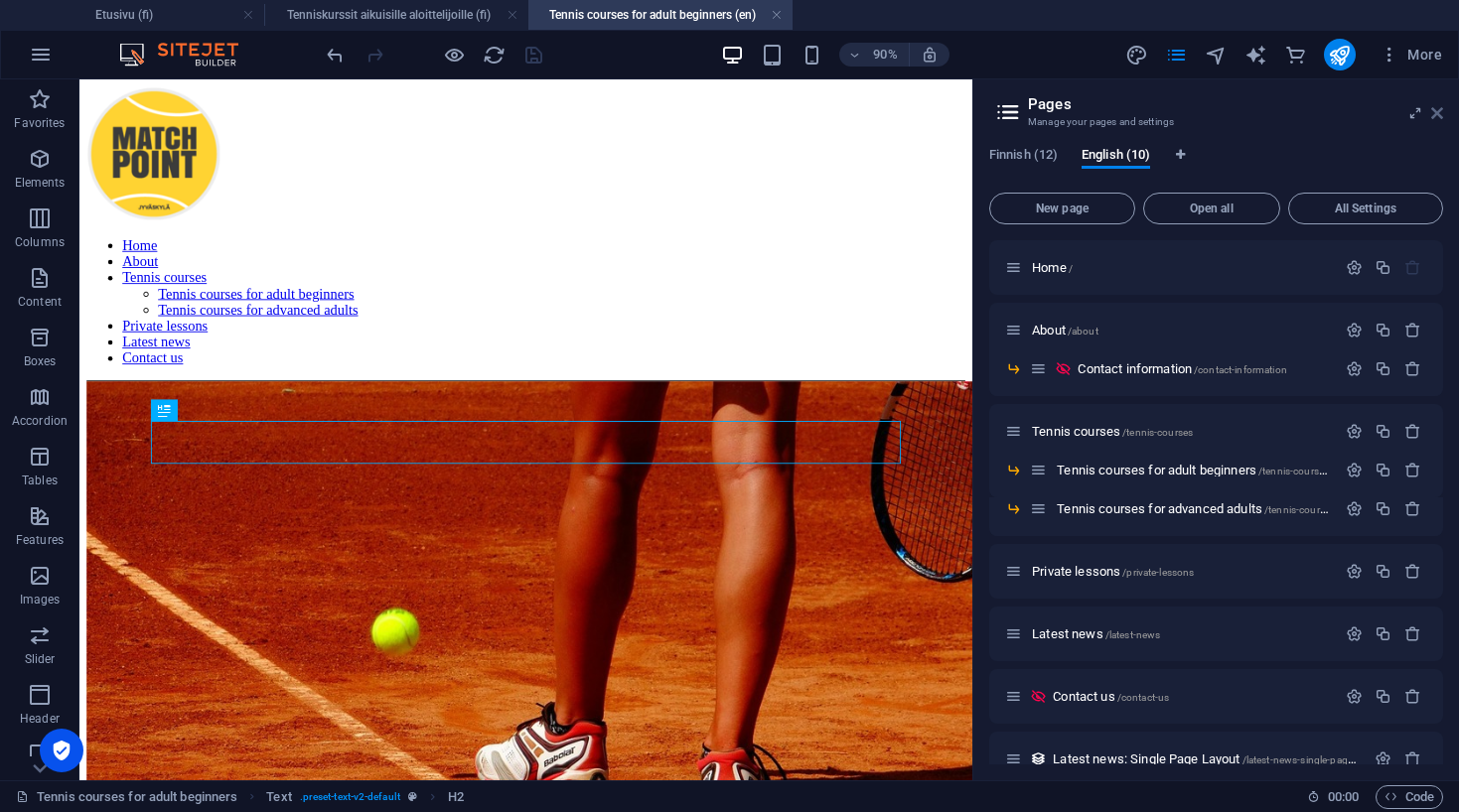 click at bounding box center (1437, 113) 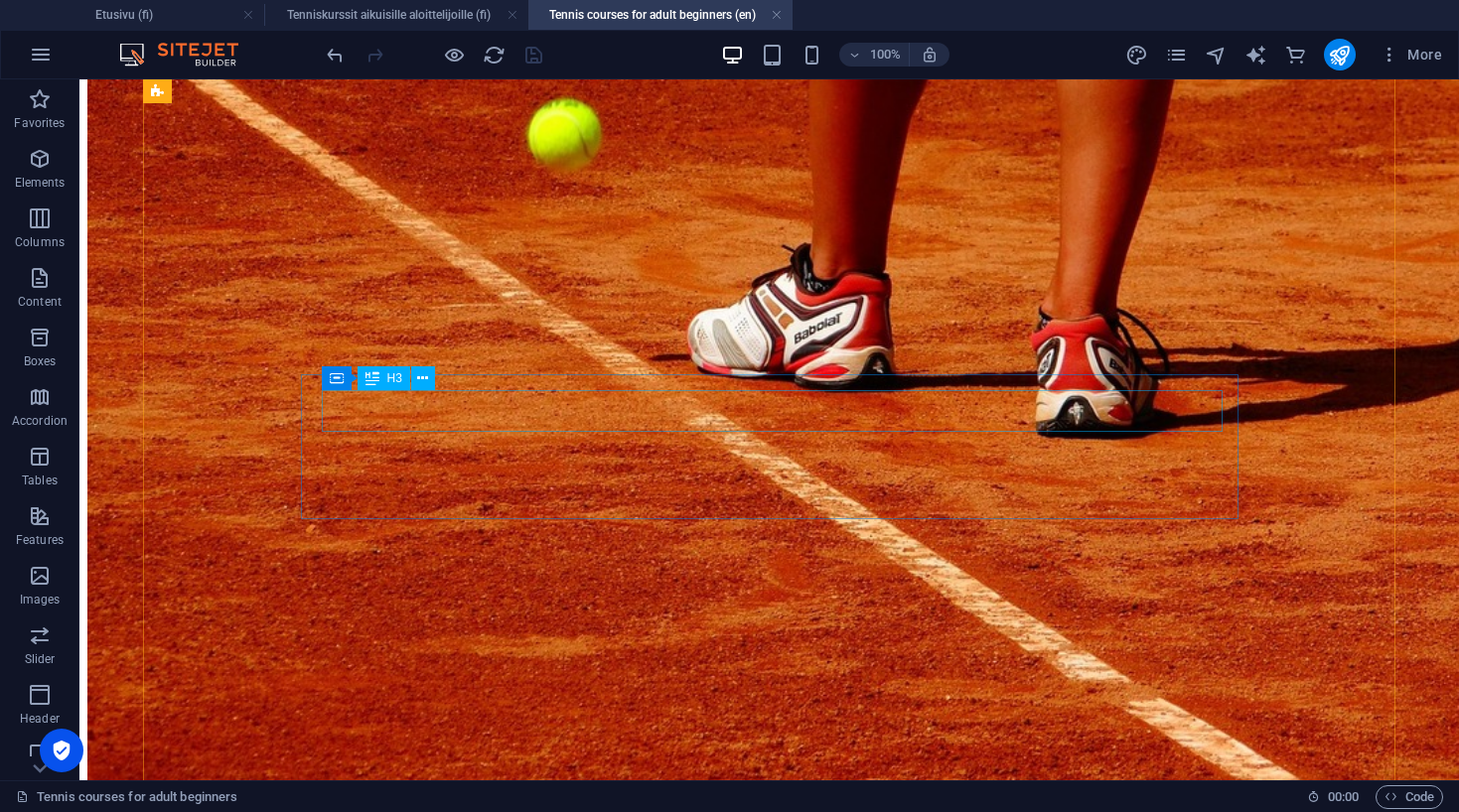 scroll, scrollTop: 676, scrollLeft: 0, axis: vertical 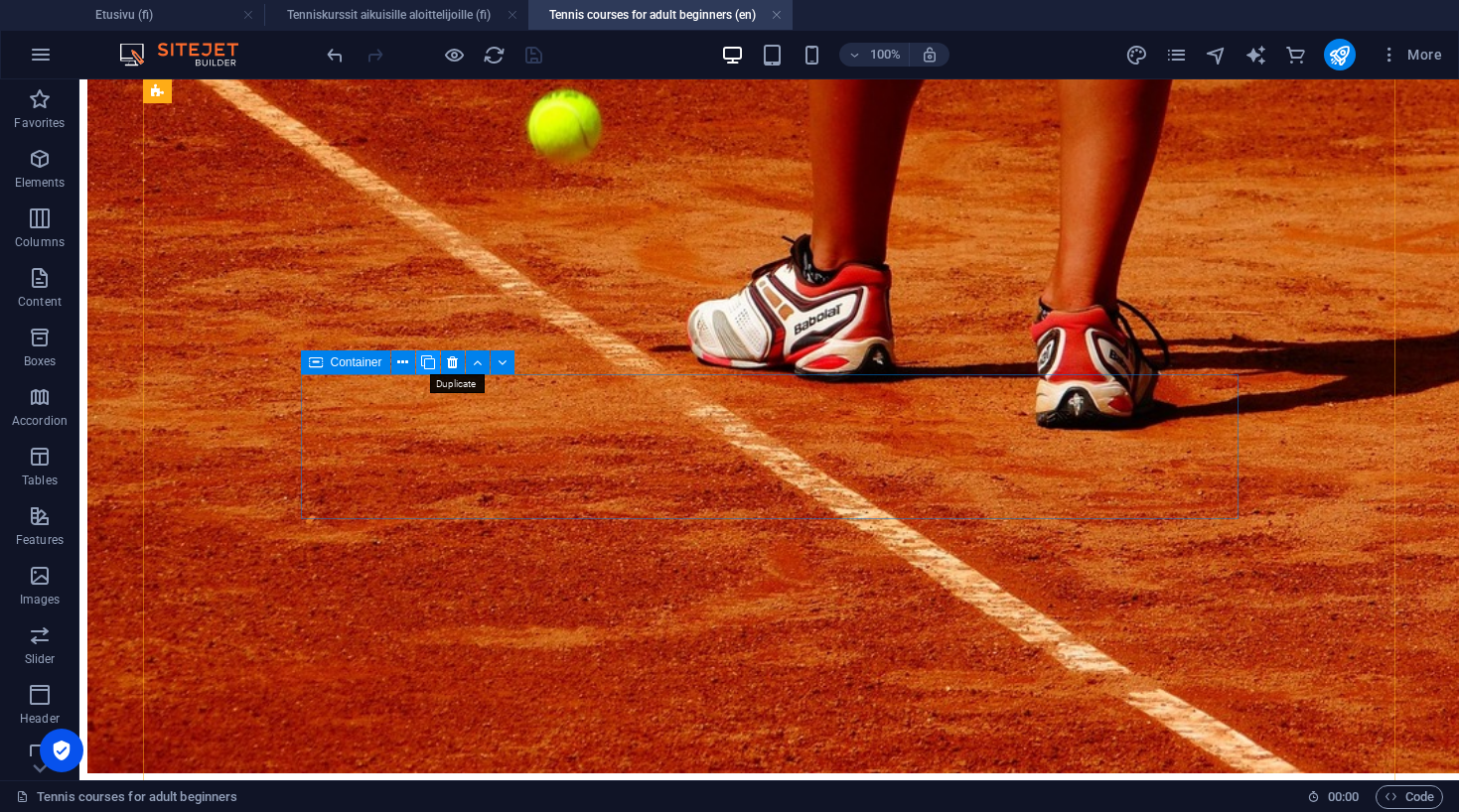 click at bounding box center [428, 362] 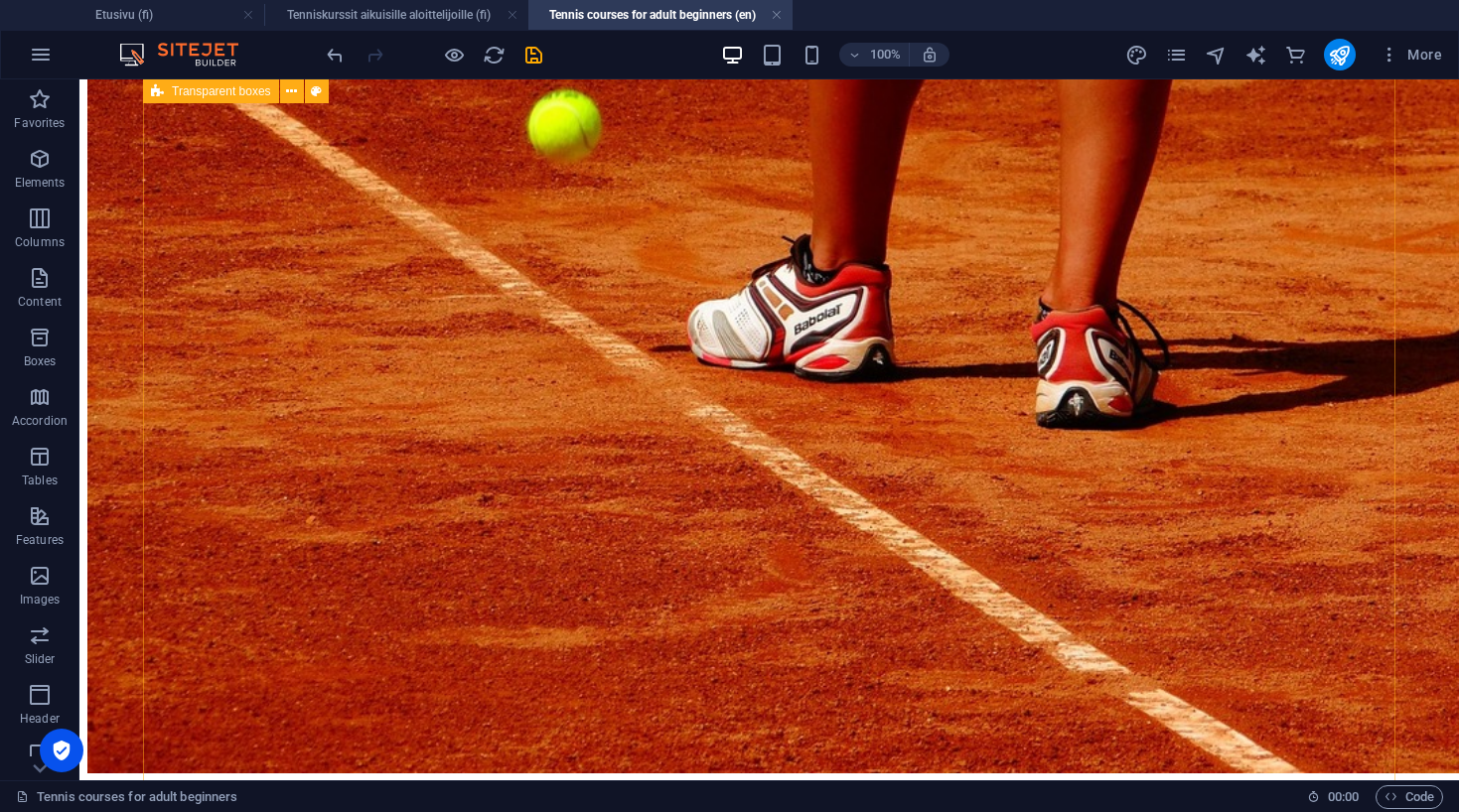 scroll, scrollTop: 783, scrollLeft: 0, axis: vertical 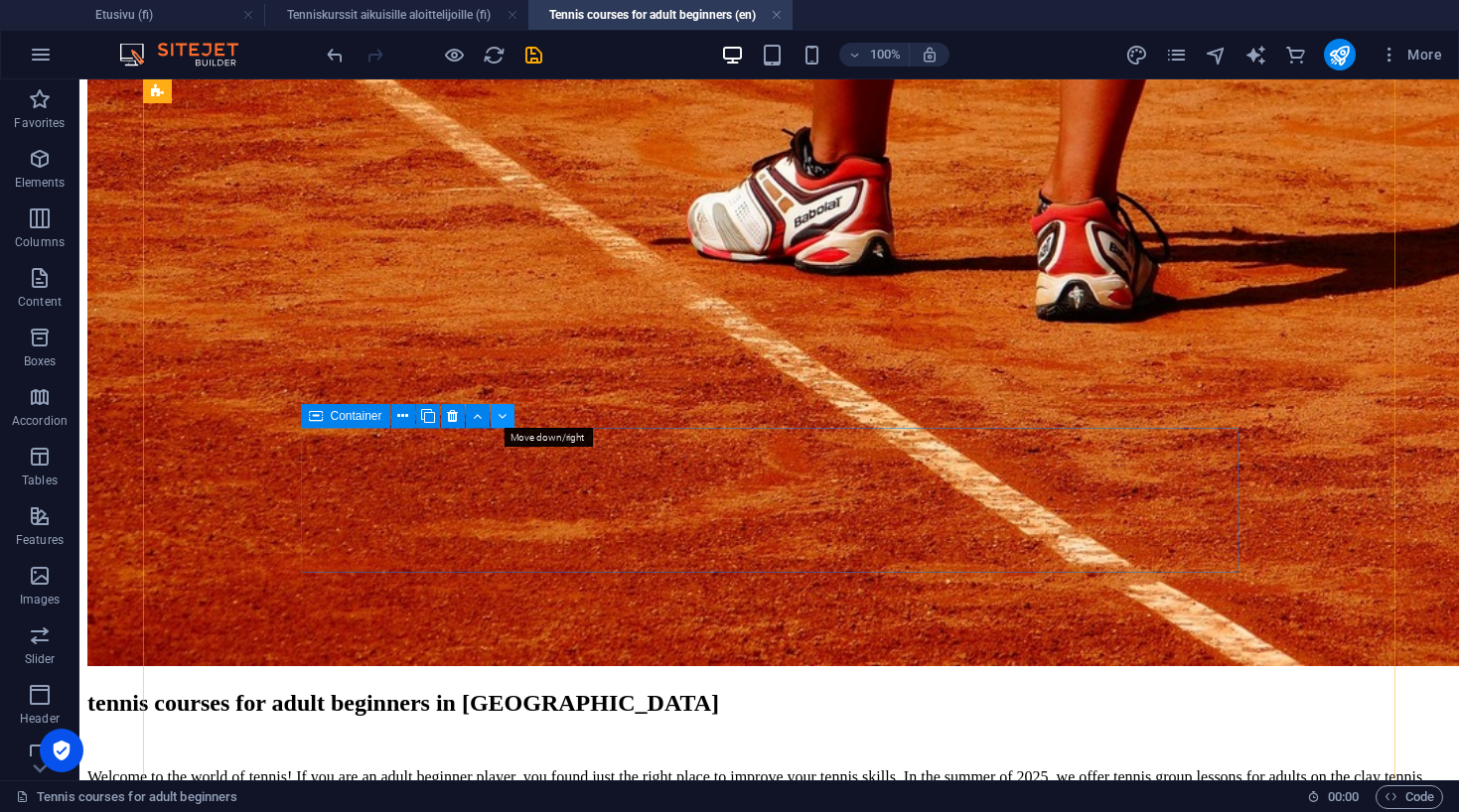 click at bounding box center (502, 416) 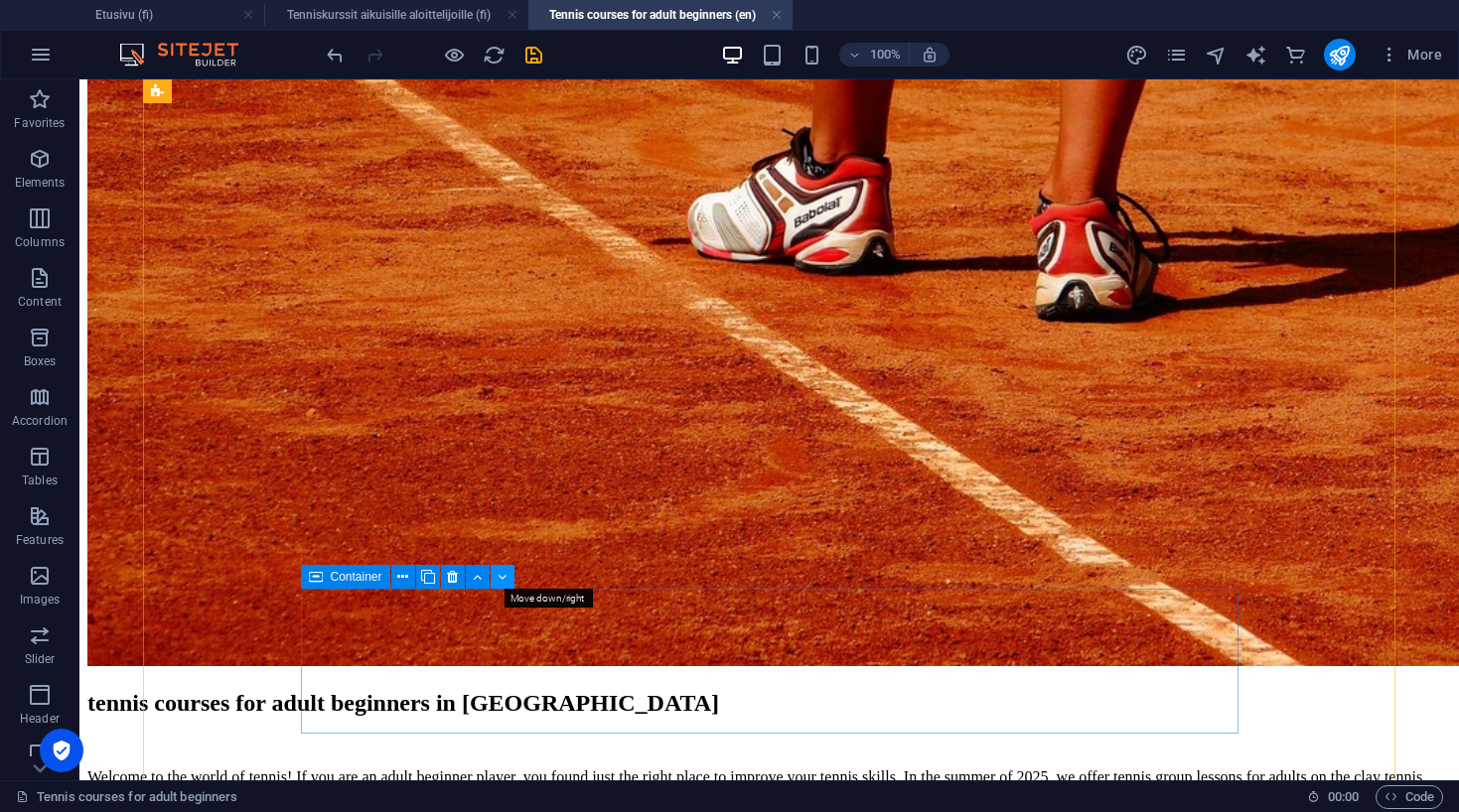 click at bounding box center (502, 577) 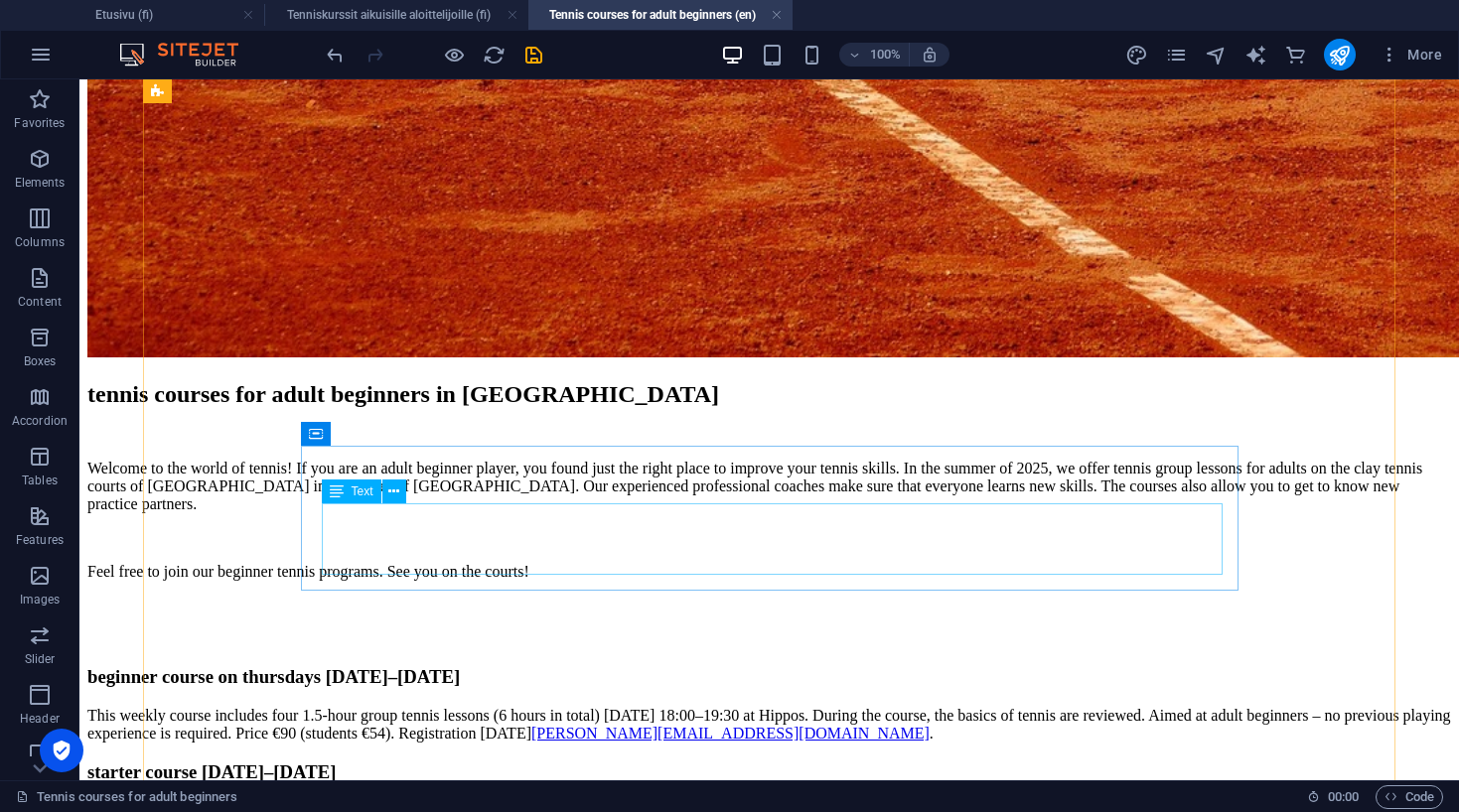 scroll, scrollTop: 1094, scrollLeft: 0, axis: vertical 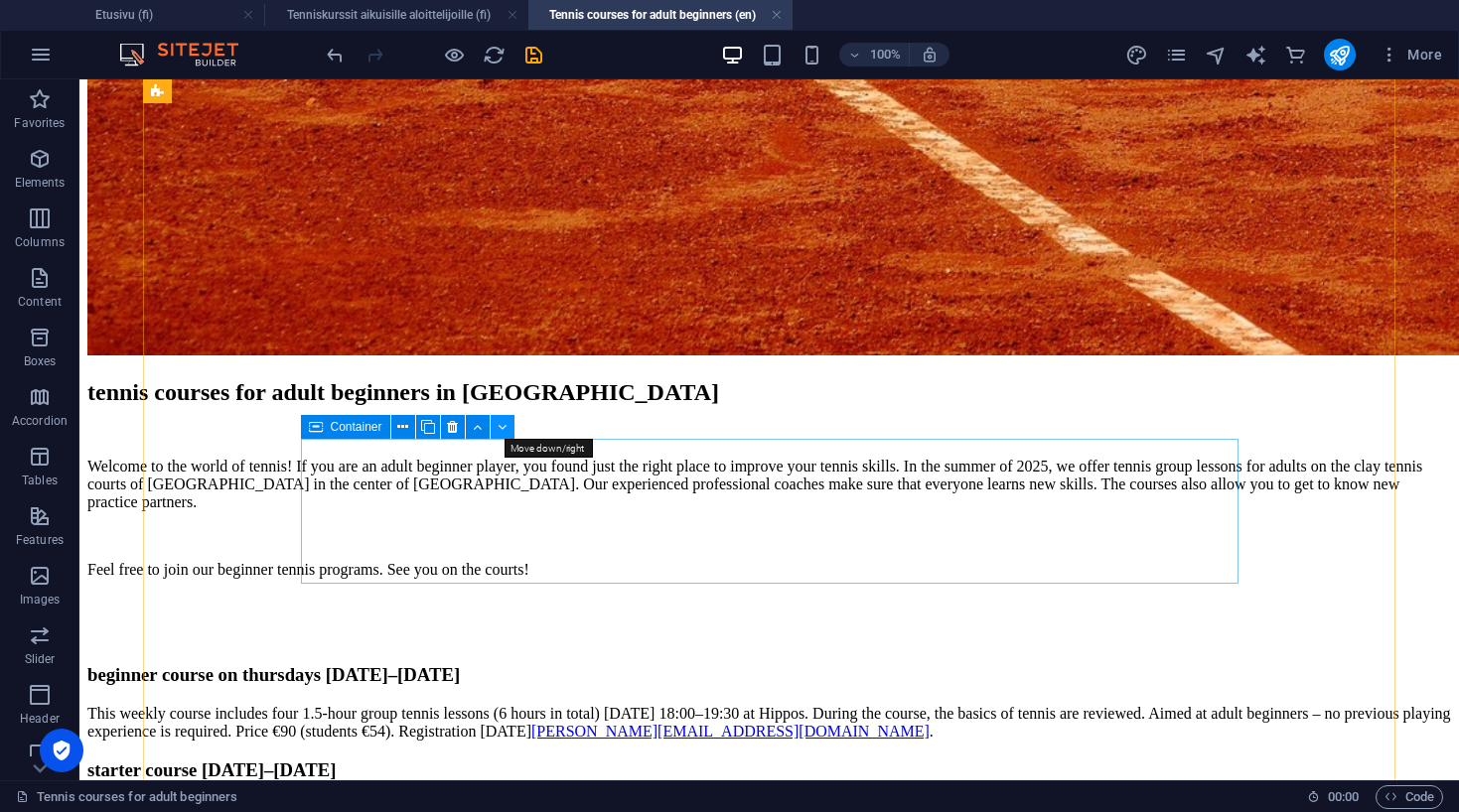 click at bounding box center (502, 427) 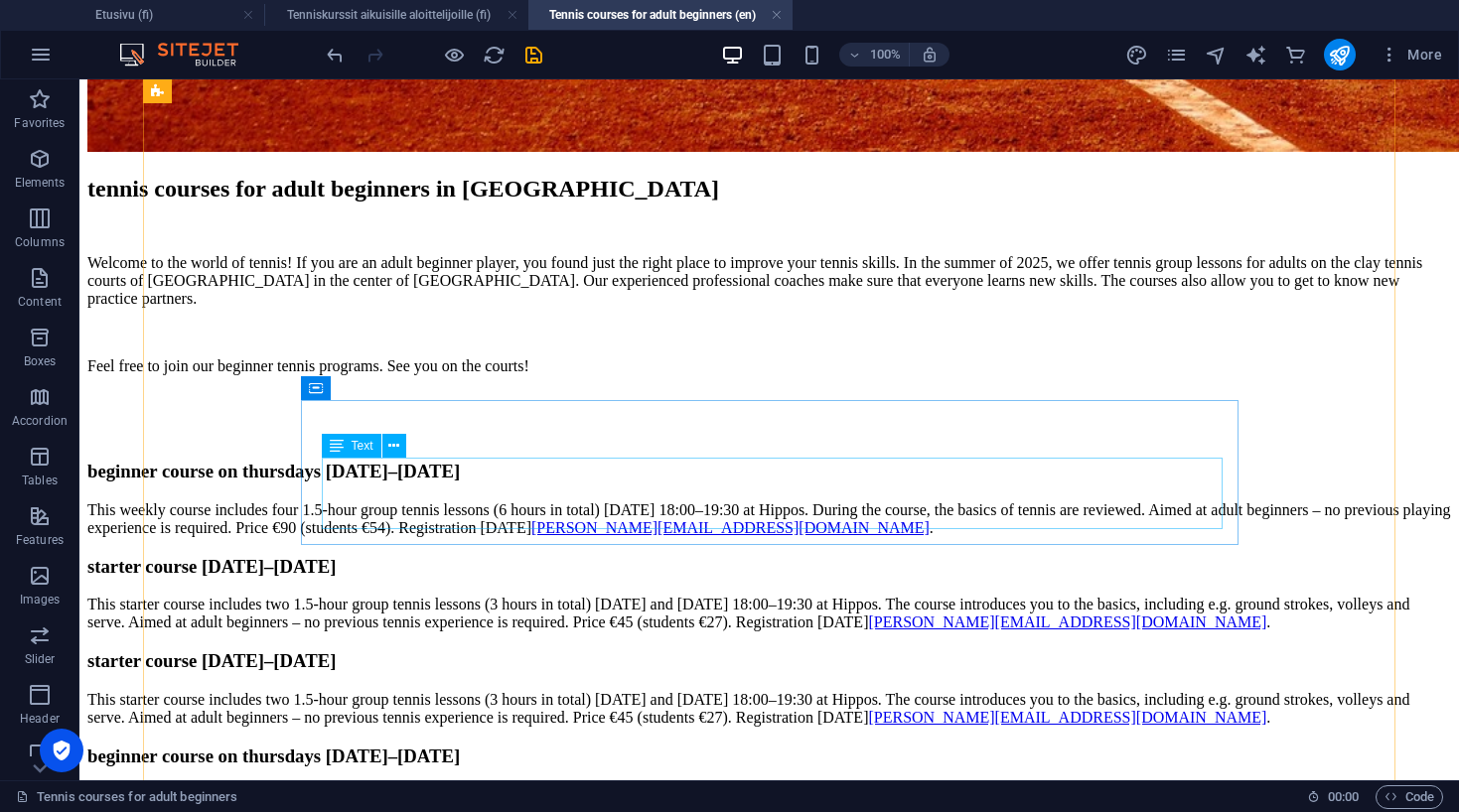 scroll, scrollTop: 1298, scrollLeft: 0, axis: vertical 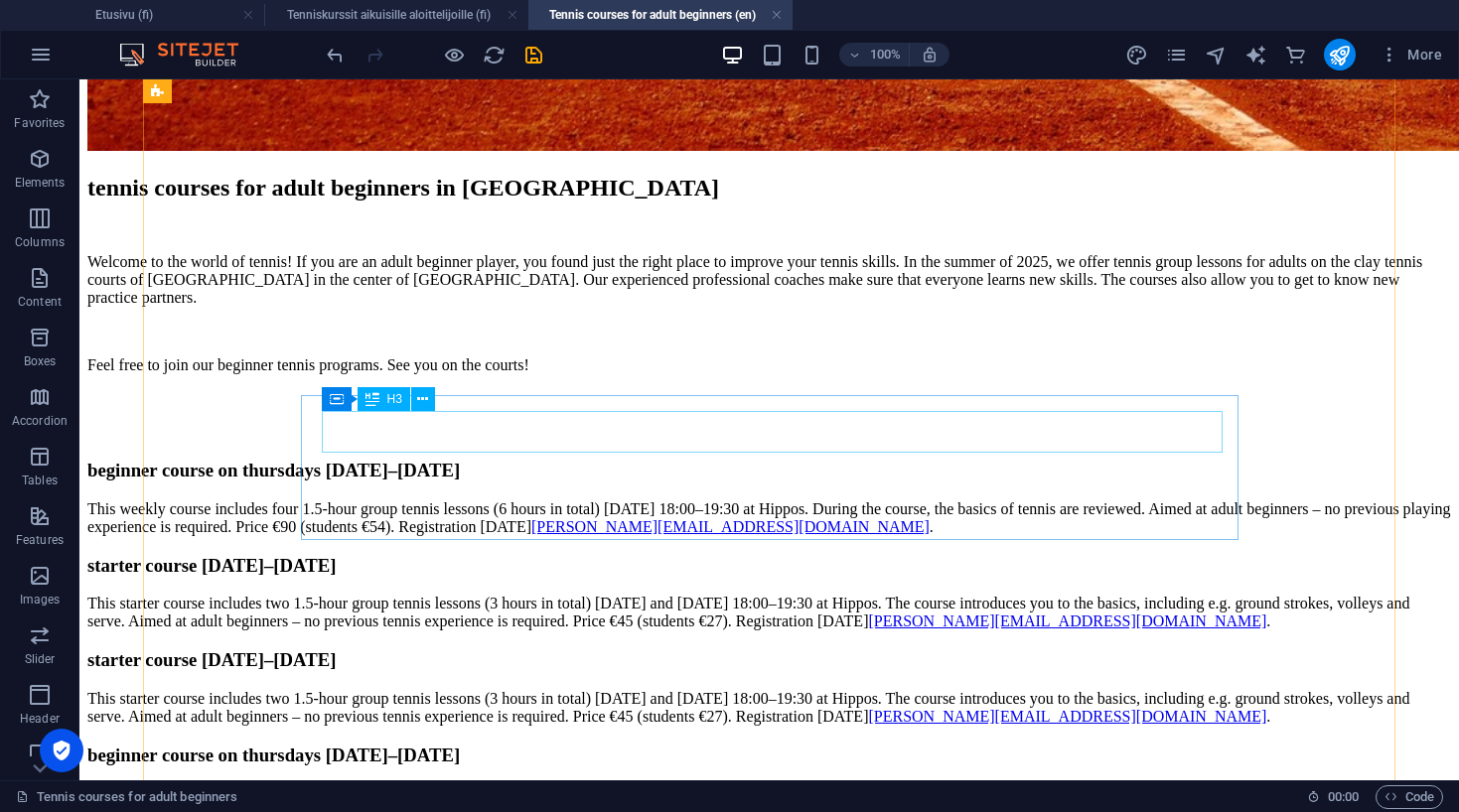 click on "starter course [DATE]–[DATE]" at bounding box center [769, 1039] 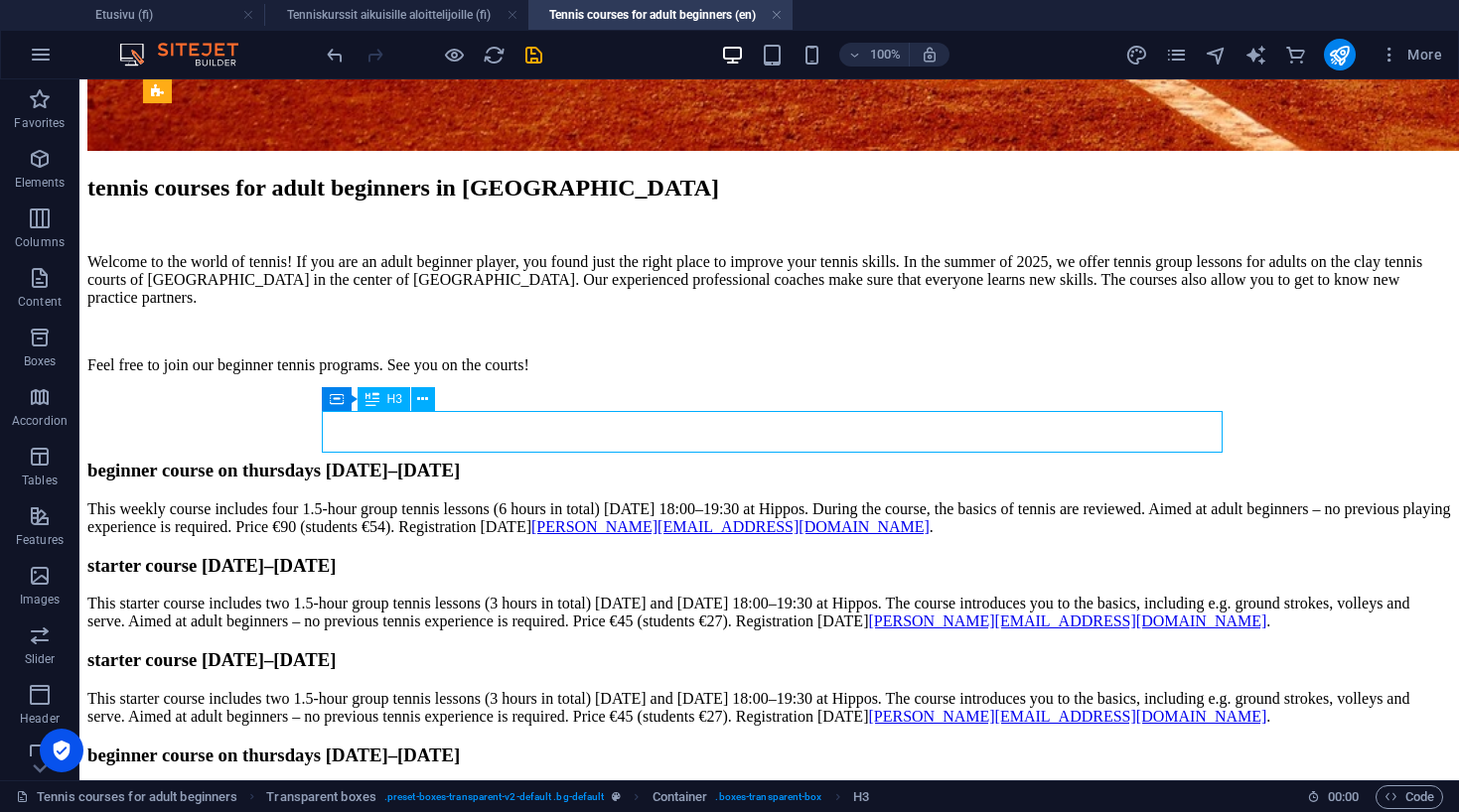 click on "starter course [DATE]–[DATE]" at bounding box center [769, 1039] 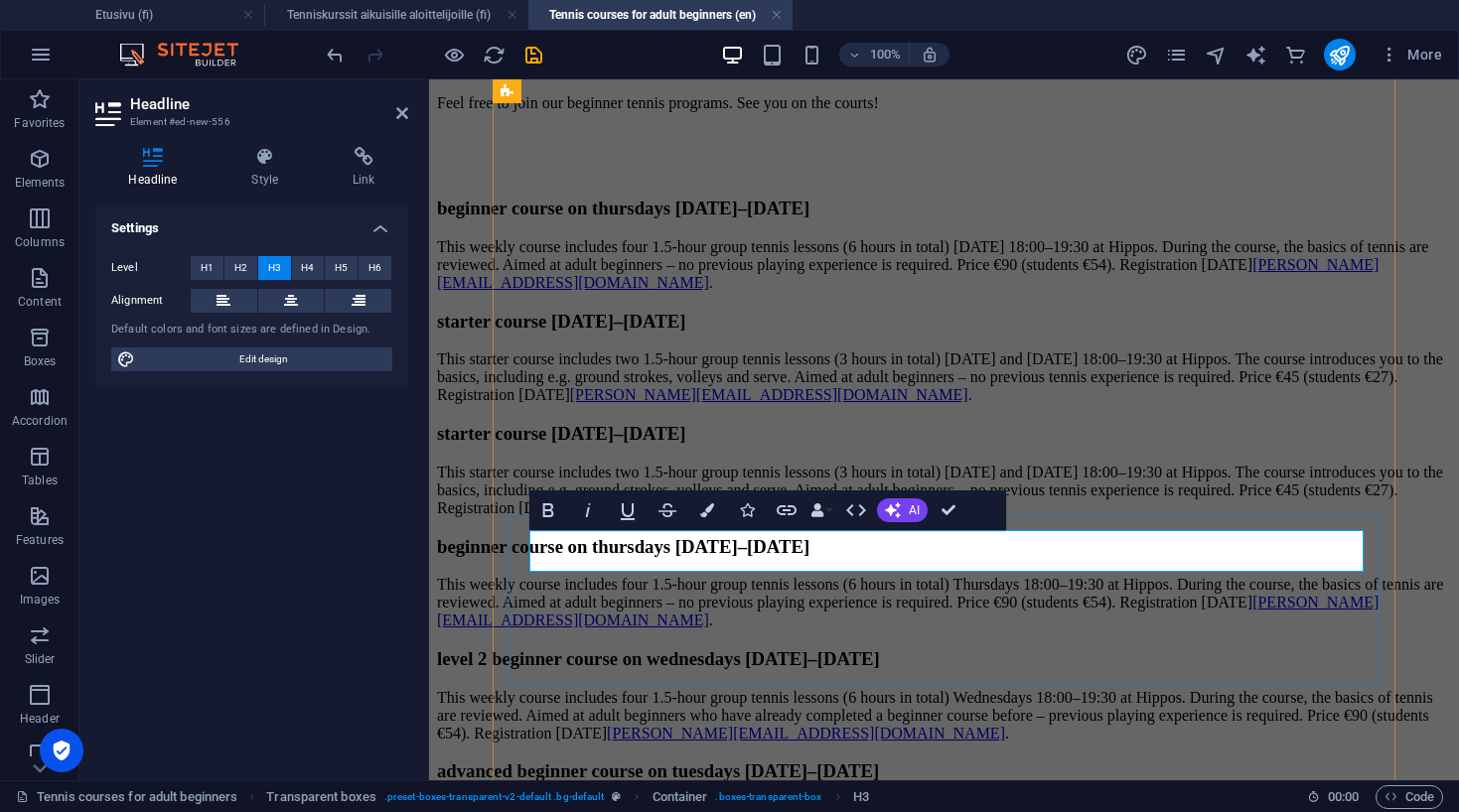 click on "starter course [DATE]–[DATE]" at bounding box center (944, 884) 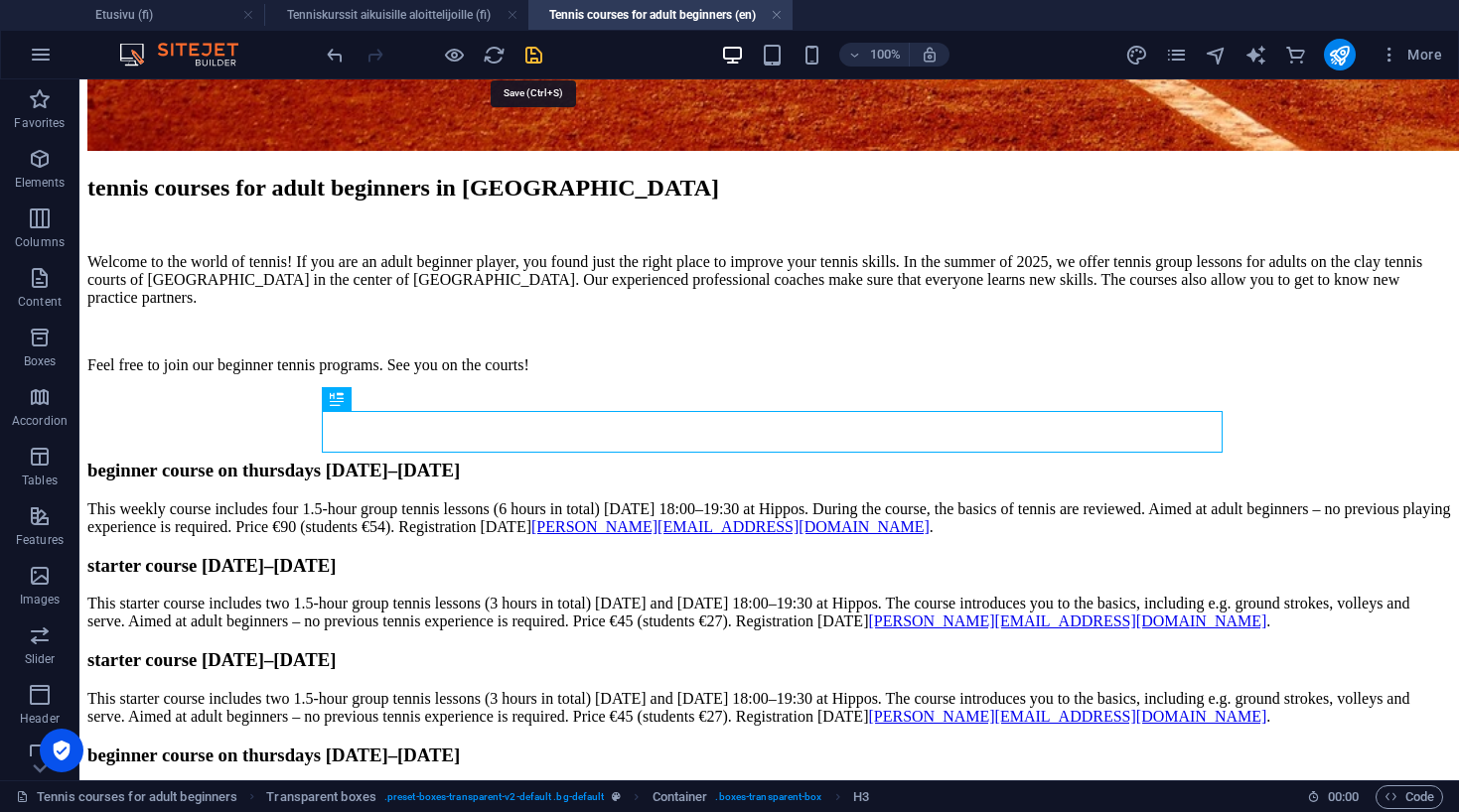 click at bounding box center (533, 55) 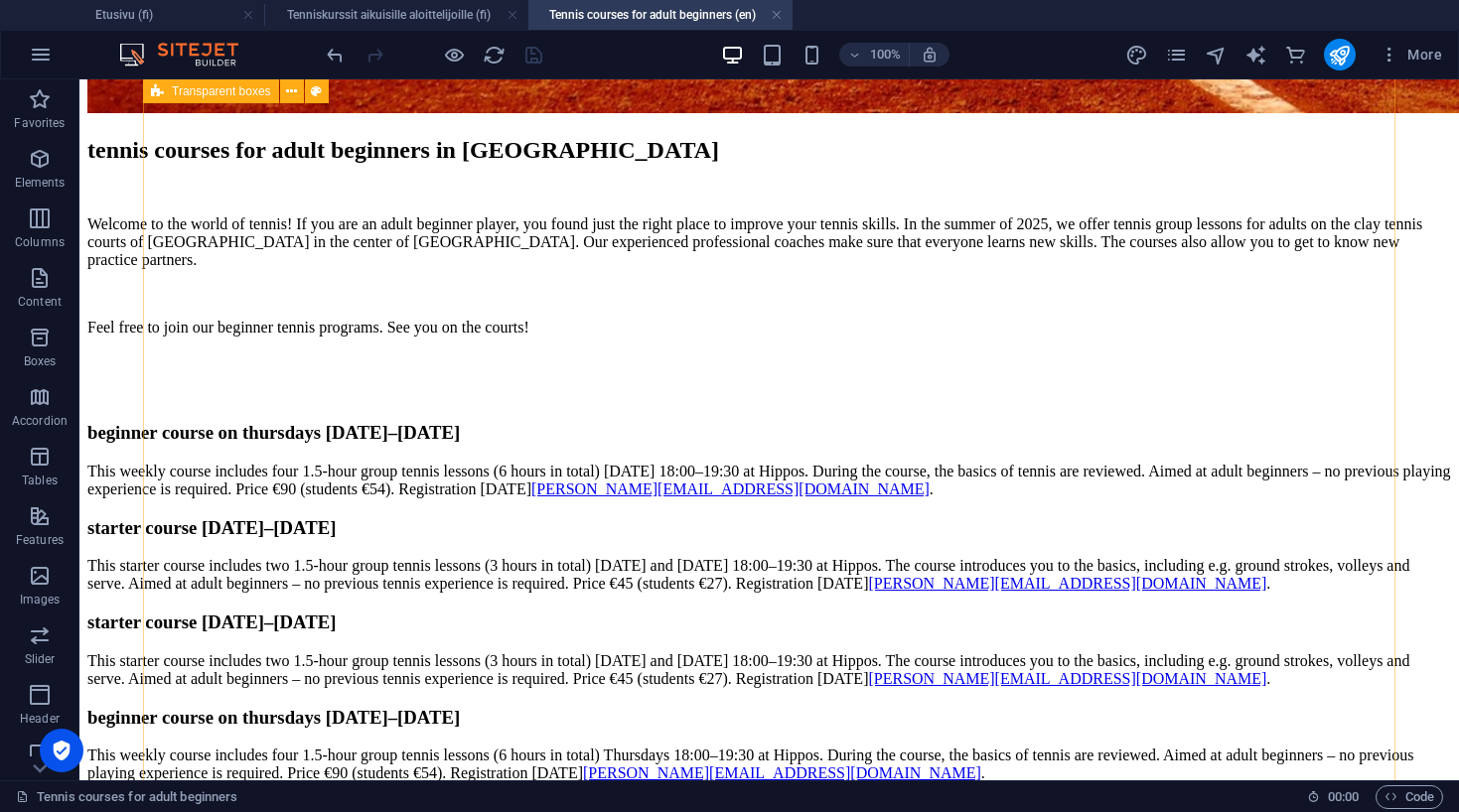 scroll, scrollTop: 1348, scrollLeft: 0, axis: vertical 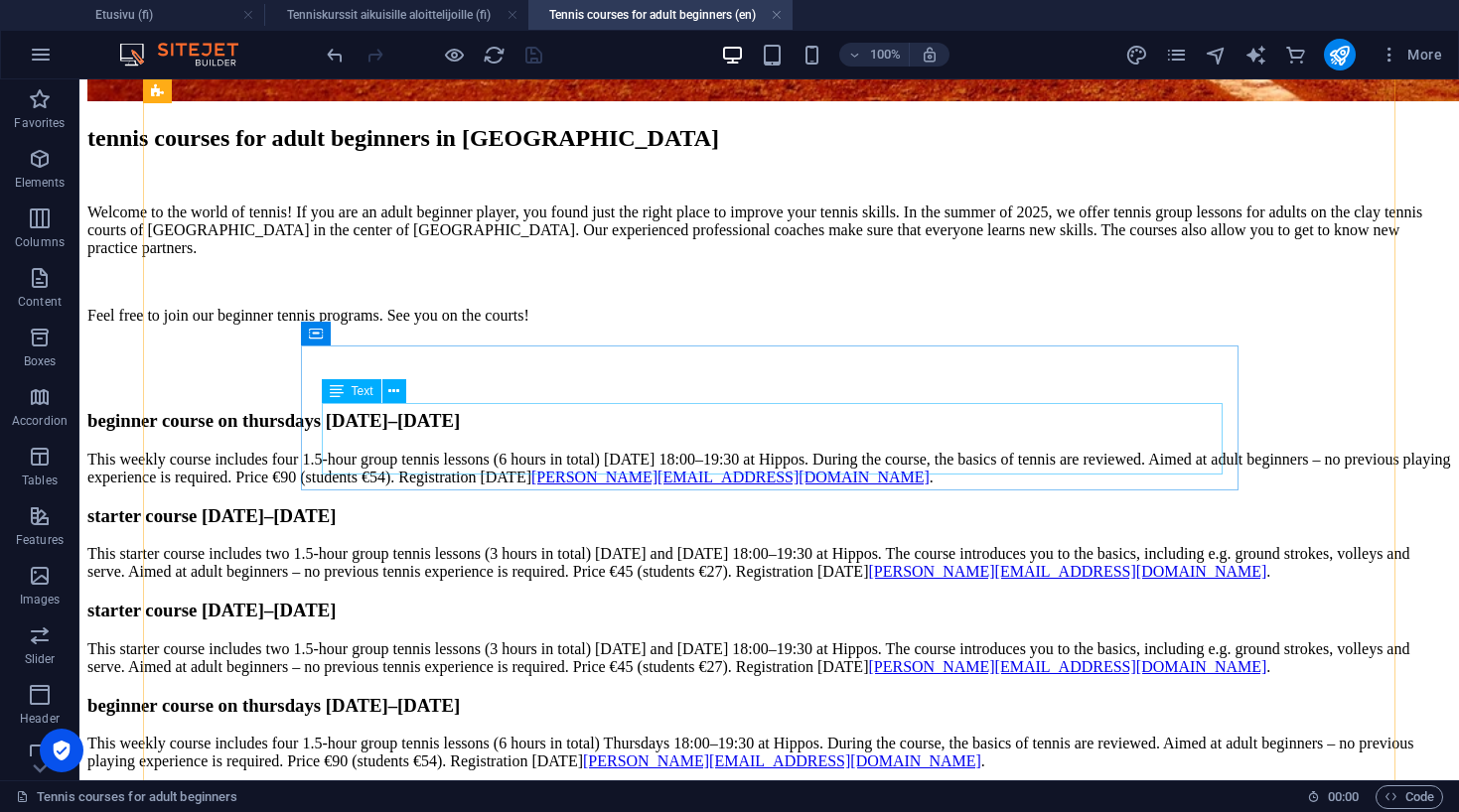 click on "This starter course includes two 1.5-hour group tennis lessons (3 hours in total) [DATE] and [DATE] 18:00–19:30 at Hippos. The course introduces you to the basics, including e.g. ground strokes, volleys and serve. Aimed at adult beginners – no previous tennis experience is required. Price €45 (students €27). Registration [DATE]   [EMAIL_ADDRESS][PERSON_NAME][DOMAIN_NAME] ." at bounding box center (769, 1037) 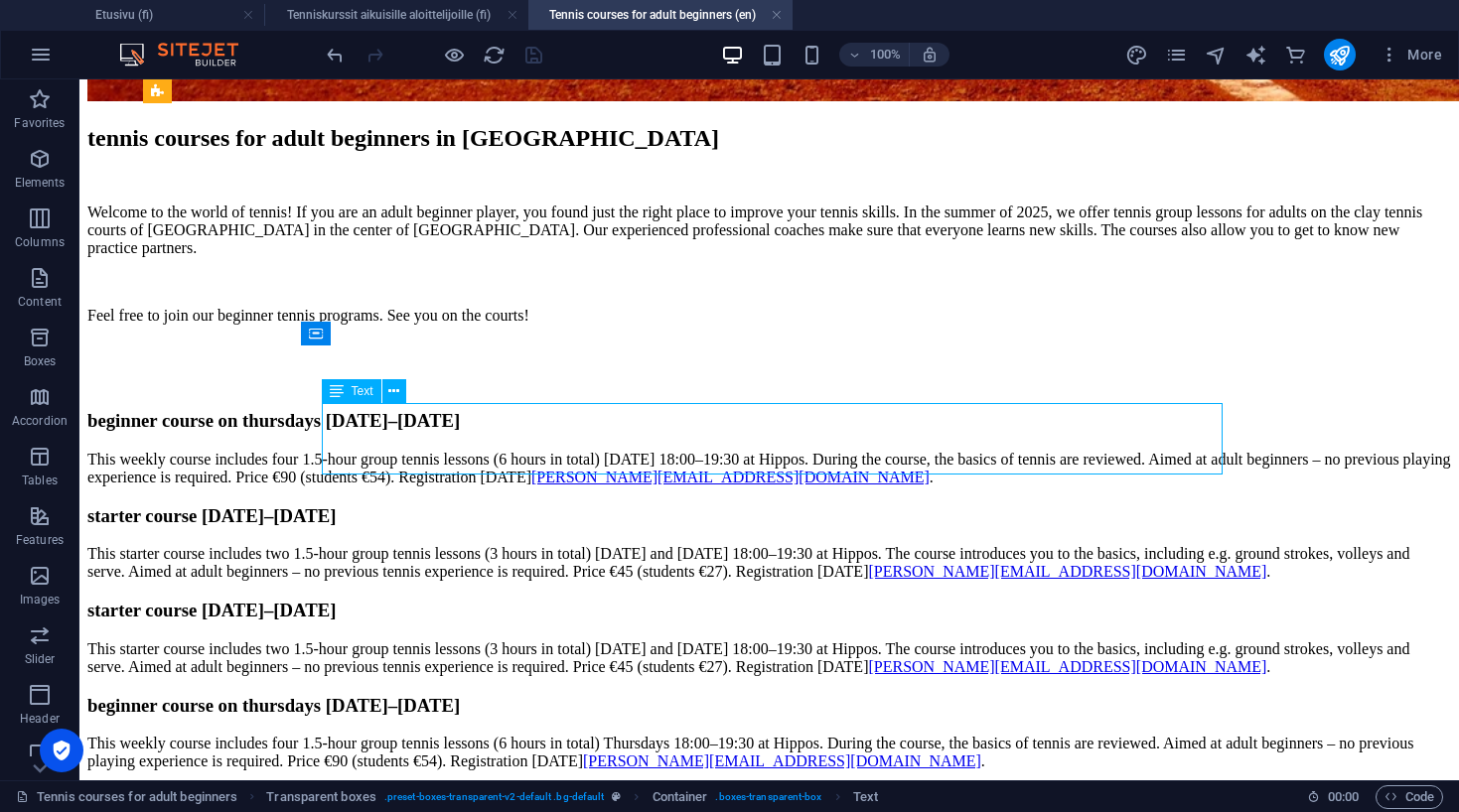 click on "This starter course includes two 1.5-hour group tennis lessons (3 hours in total) [DATE] and [DATE] 18:00–19:30 at Hippos. The course introduces you to the basics, including e.g. ground strokes, volleys and serve. Aimed at adult beginners – no previous tennis experience is required. Price €45 (students €27). Registration [DATE]   [EMAIL_ADDRESS][PERSON_NAME][DOMAIN_NAME] ." at bounding box center [769, 1037] 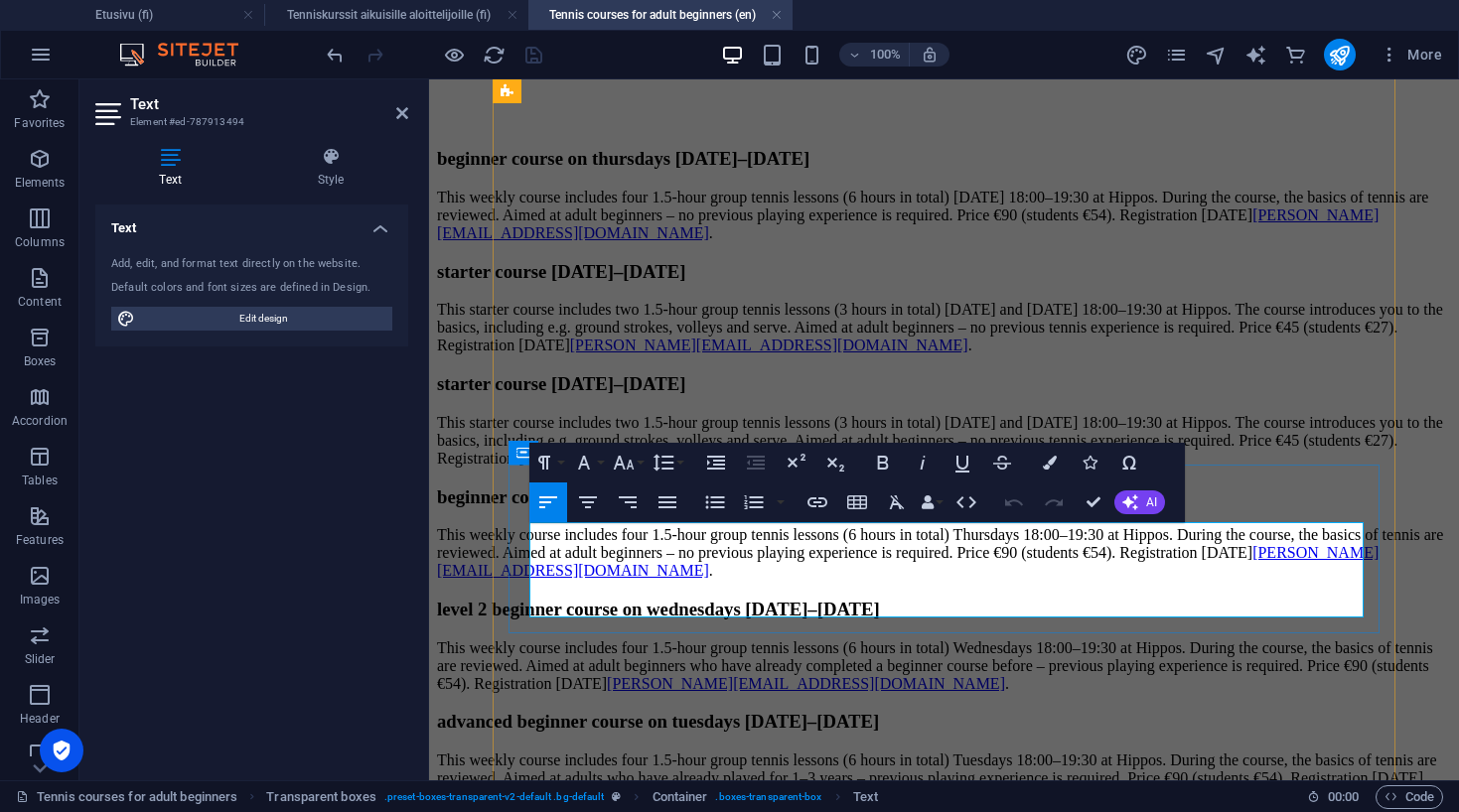 click on "This starter course includes two 1.5-hour group tennis lessons (3 hours in total) [DATE] and [DATE] 18:00–19:30 at Hippos. The course introduces you to the basics, including e.g. ground strokes, volleys and serve. Aimed at adult beginners – no previous tennis experience is required. Price €45 (students €27). Registration [DATE]   [EMAIL_ADDRESS][PERSON_NAME][DOMAIN_NAME] ." at bounding box center (944, 891) 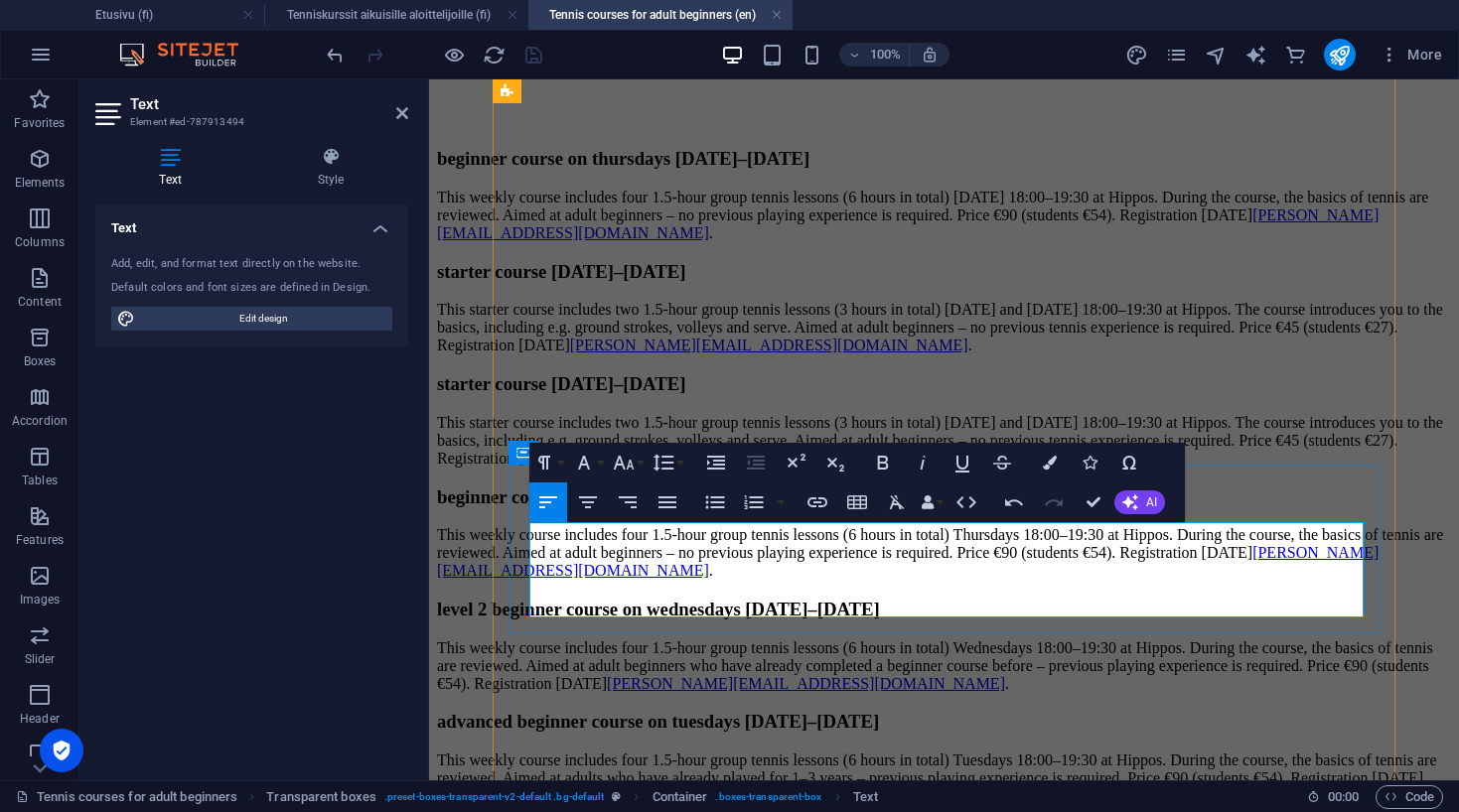 type 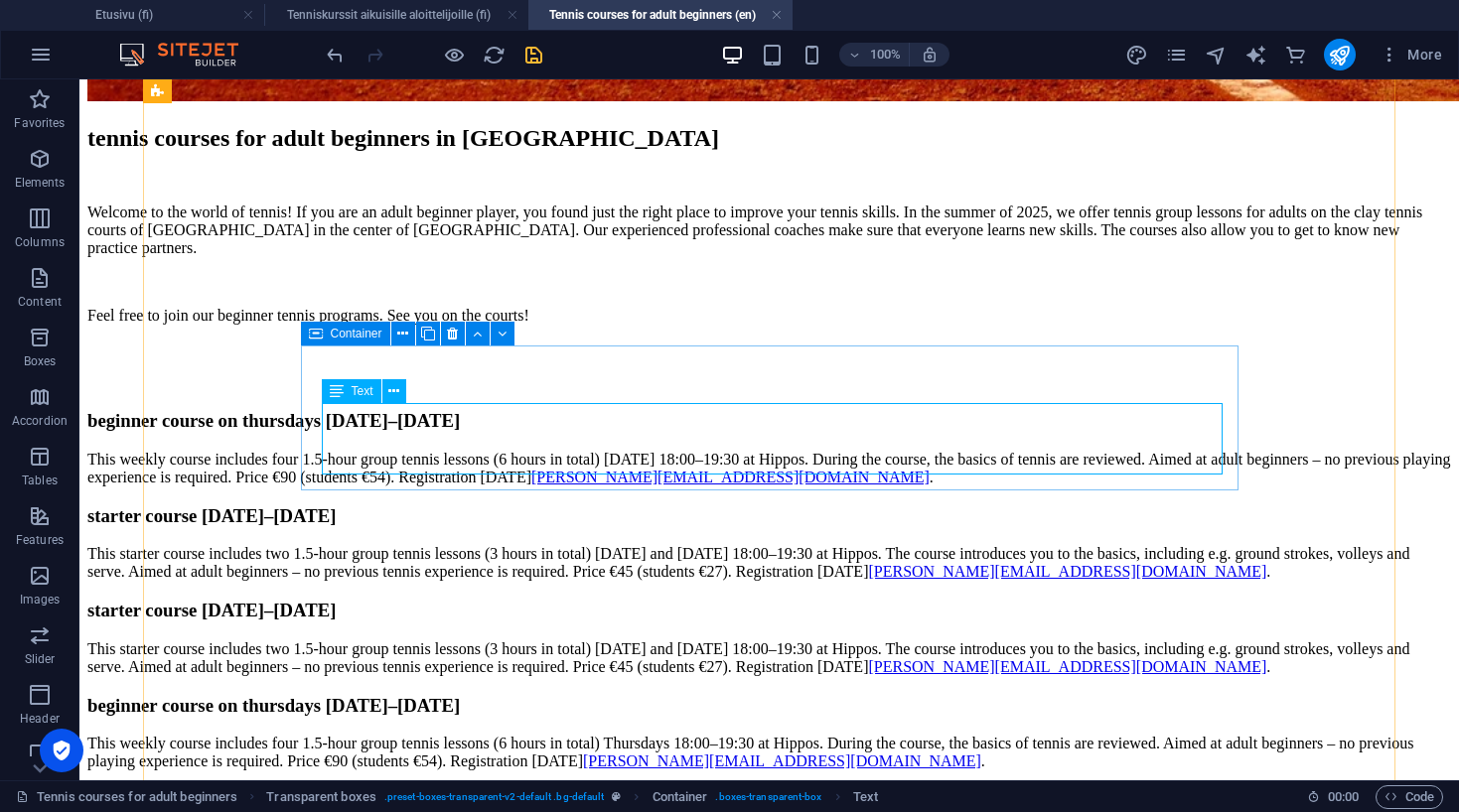 click on "This starter course includes two 1.5-hour group tennis lessons (3 hours in total) [DATE] and [DATE] 18:00–19:30 at Hippos. The course introduces you to the basics, including e.g. ground strokes, volleys and serve. Aimed at adult beginners – no previous tennis experience is required. Price €45 (students €27). Registration [DATE]   [EMAIL_ADDRESS][PERSON_NAME][DOMAIN_NAME] ." at bounding box center [769, 1037] 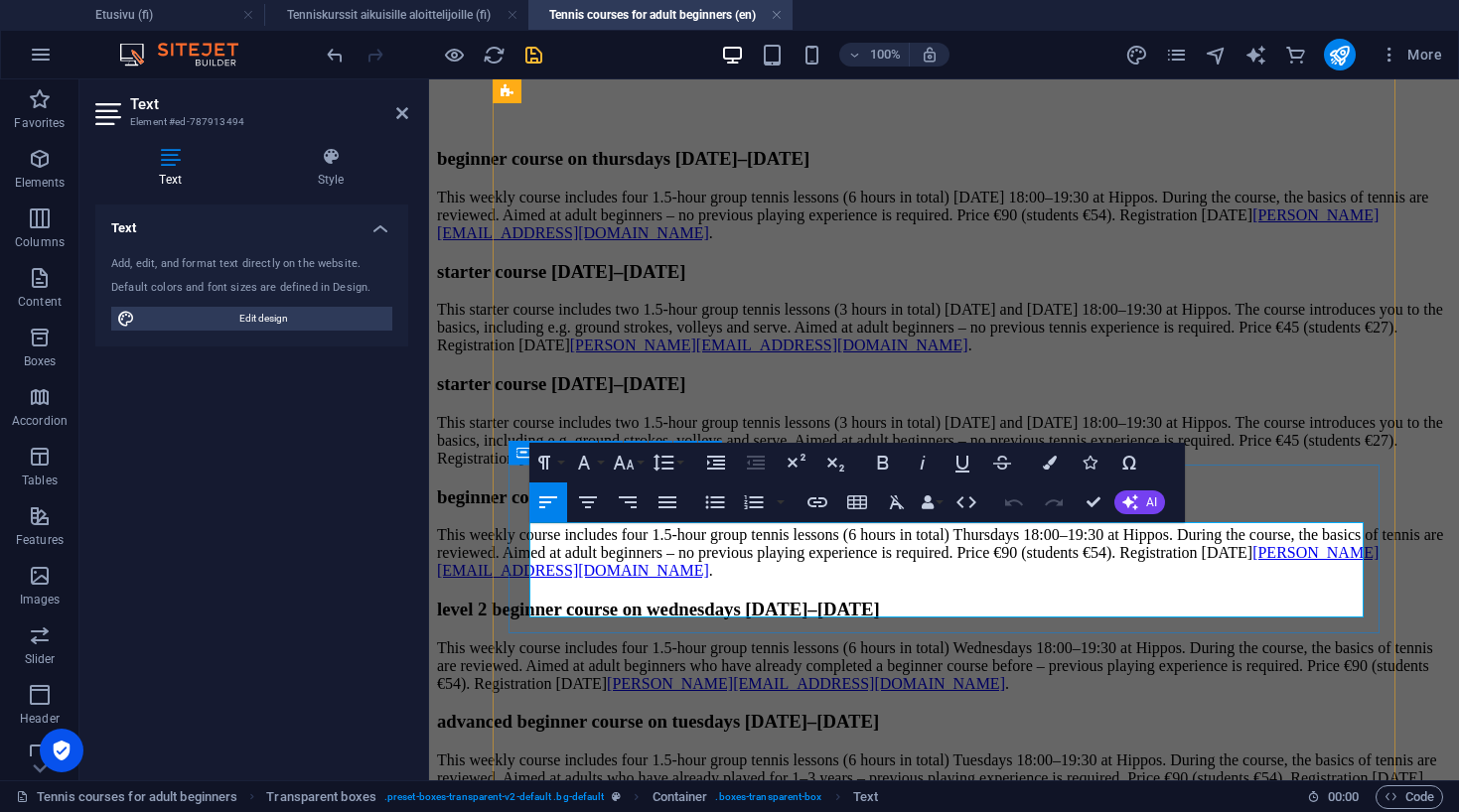 click on "This starter course includes two 1.5-hour group tennis lessons (3 hours in total) [DATE] and [DATE] 18:00–19:30 at Hippos. The course introduces you to the basics, including e.g. ground strokes, volleys and serve. Aimed at adult beginners – no previous tennis experience is required. Price €45 (students €27). Registration [DATE]   [EMAIL_ADDRESS][PERSON_NAME][DOMAIN_NAME] ." at bounding box center [944, 891] 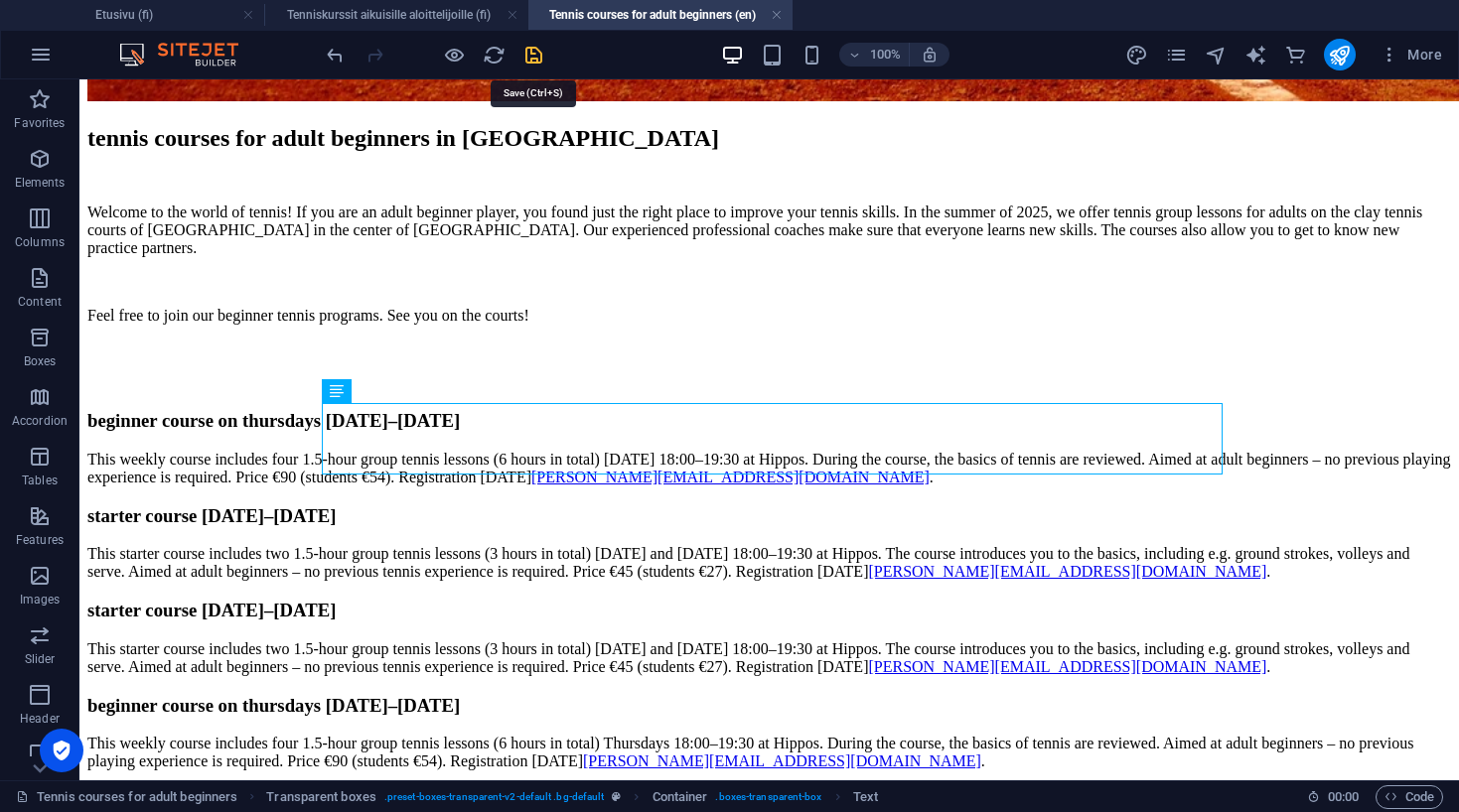 click at bounding box center (533, 55) 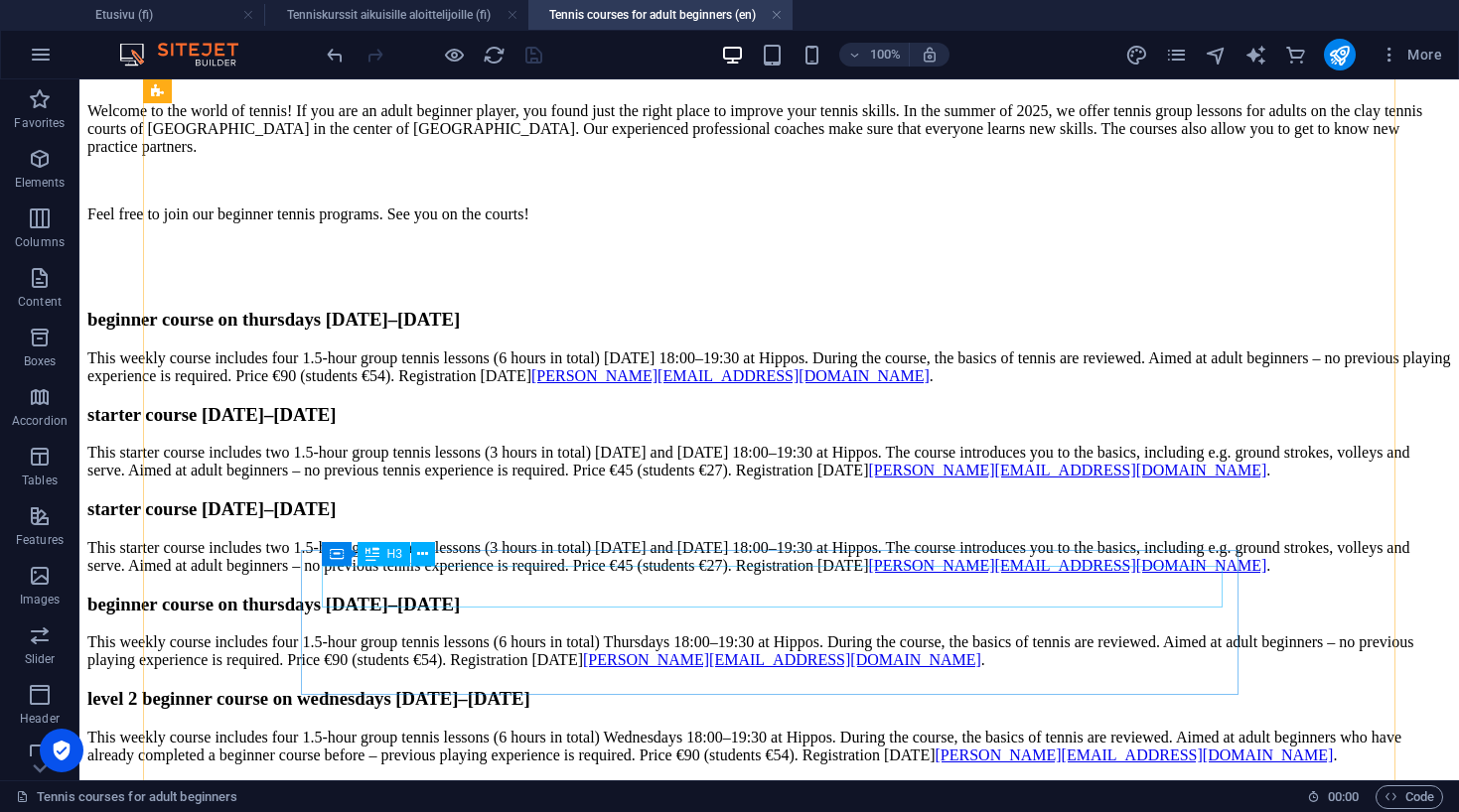 scroll, scrollTop: 1465, scrollLeft: 0, axis: vertical 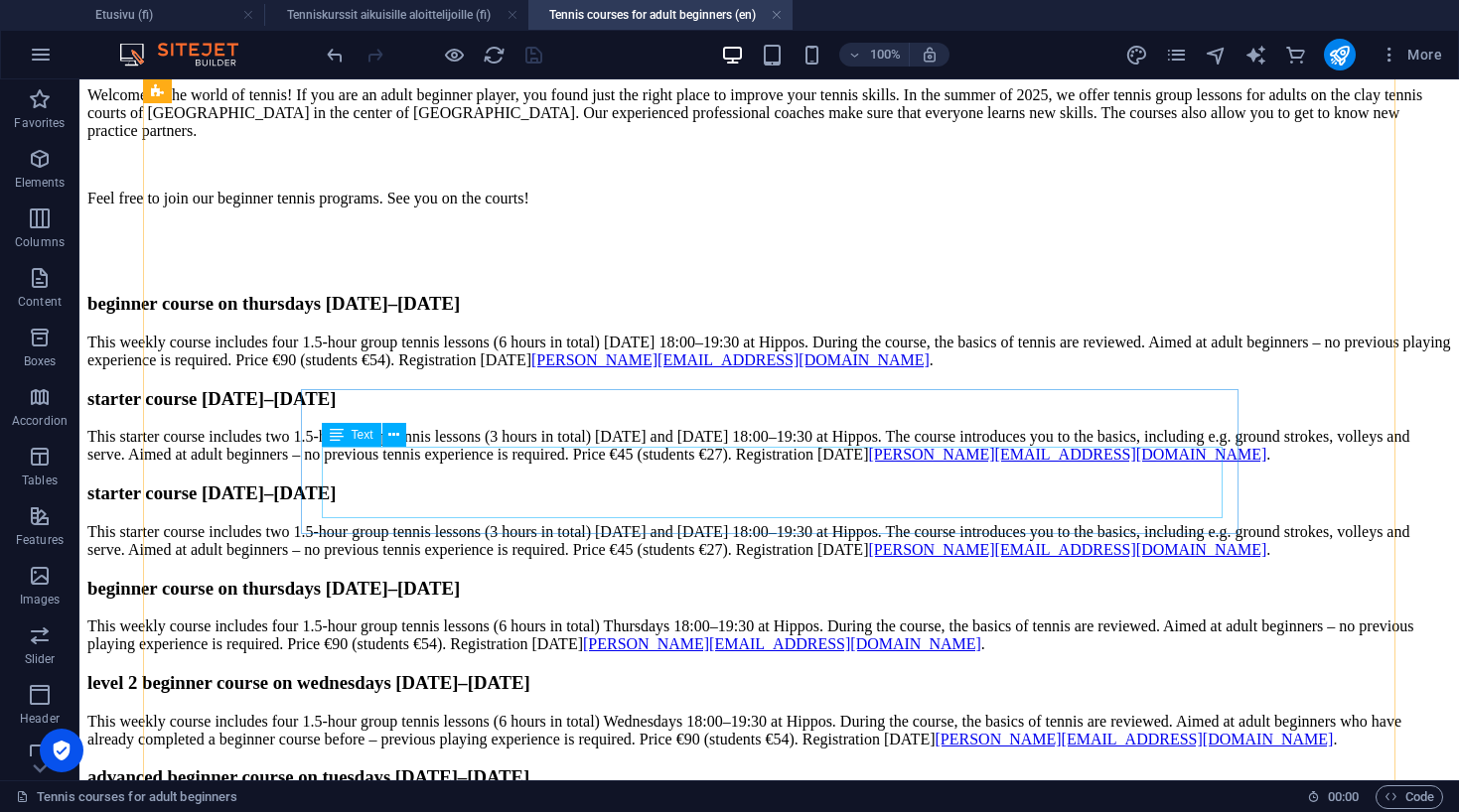 click on "This weekly course includes four 1.5-hour group tennis lessons (6 hours in total) Tuesdays 18:00–19:30 at Hippos. During the course, the basics of tennis are reviewed. Aimed at adults who have already played for 1–3 years – previous playing experience is required. Price €90 (students €54). Registration [DATE]  [EMAIL_ADDRESS][PERSON_NAME][DOMAIN_NAME] ." at bounding box center (769, 1015) 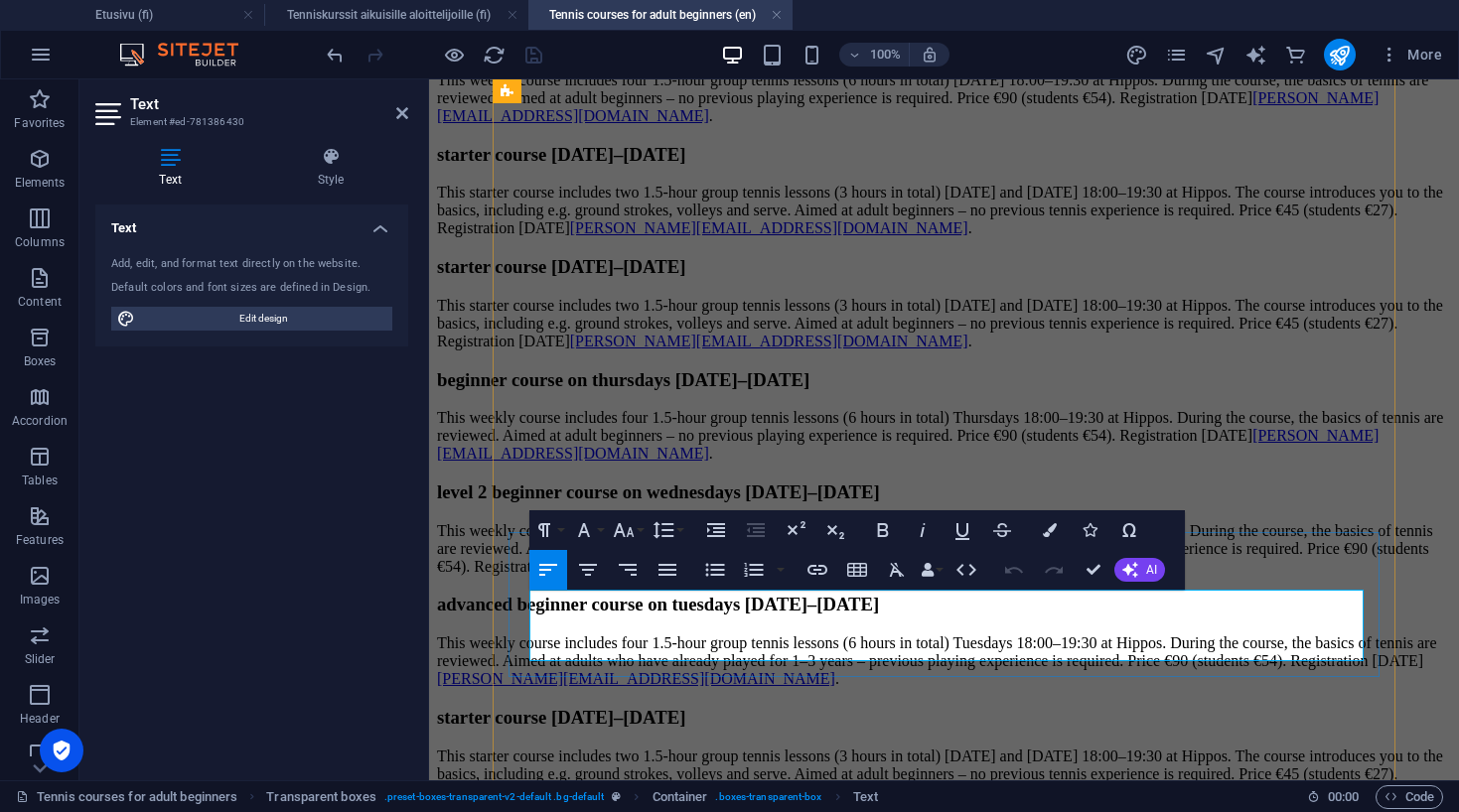 drag, startPoint x: 1129, startPoint y: 645, endPoint x: 1129, endPoint y: 668, distance: 23 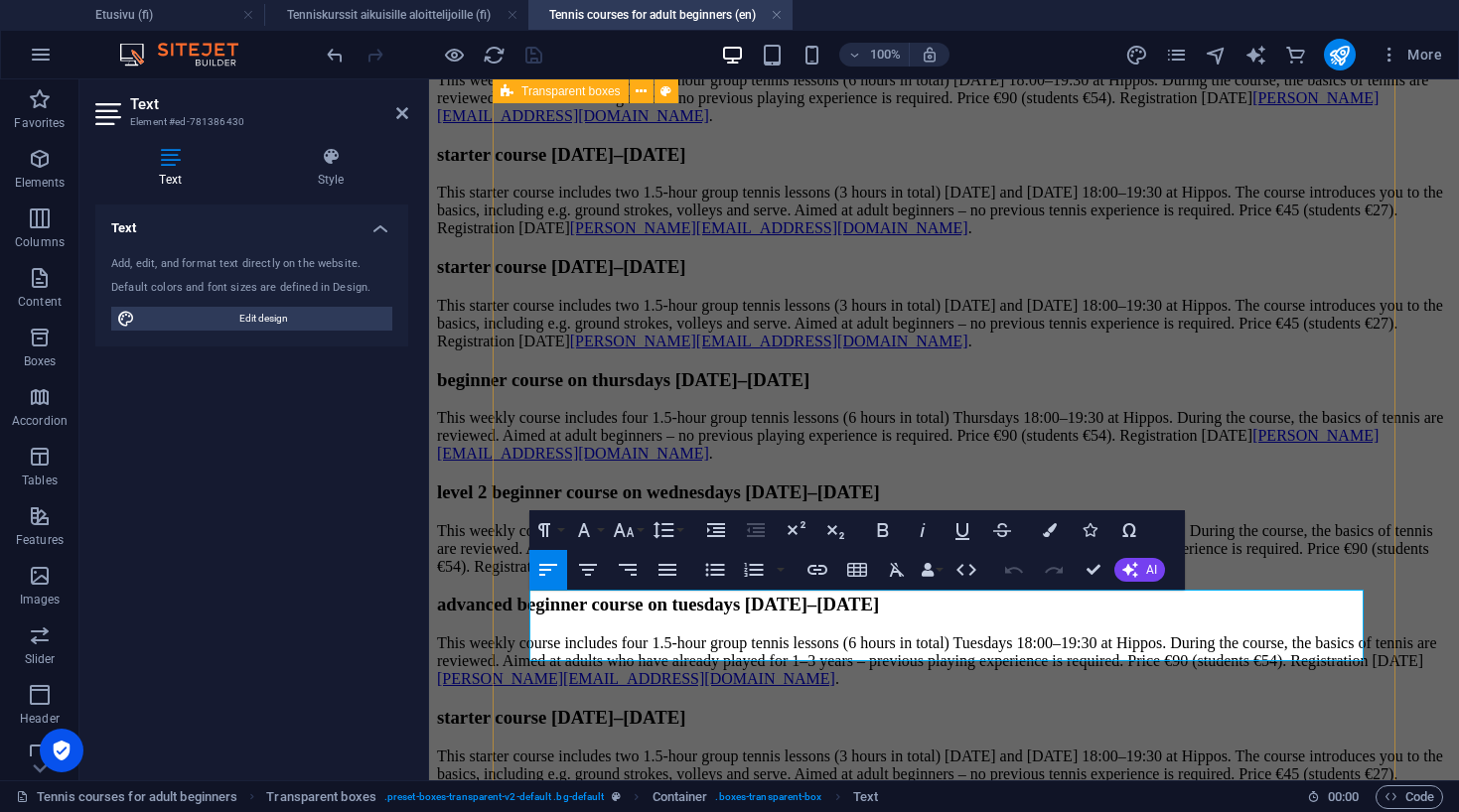 type 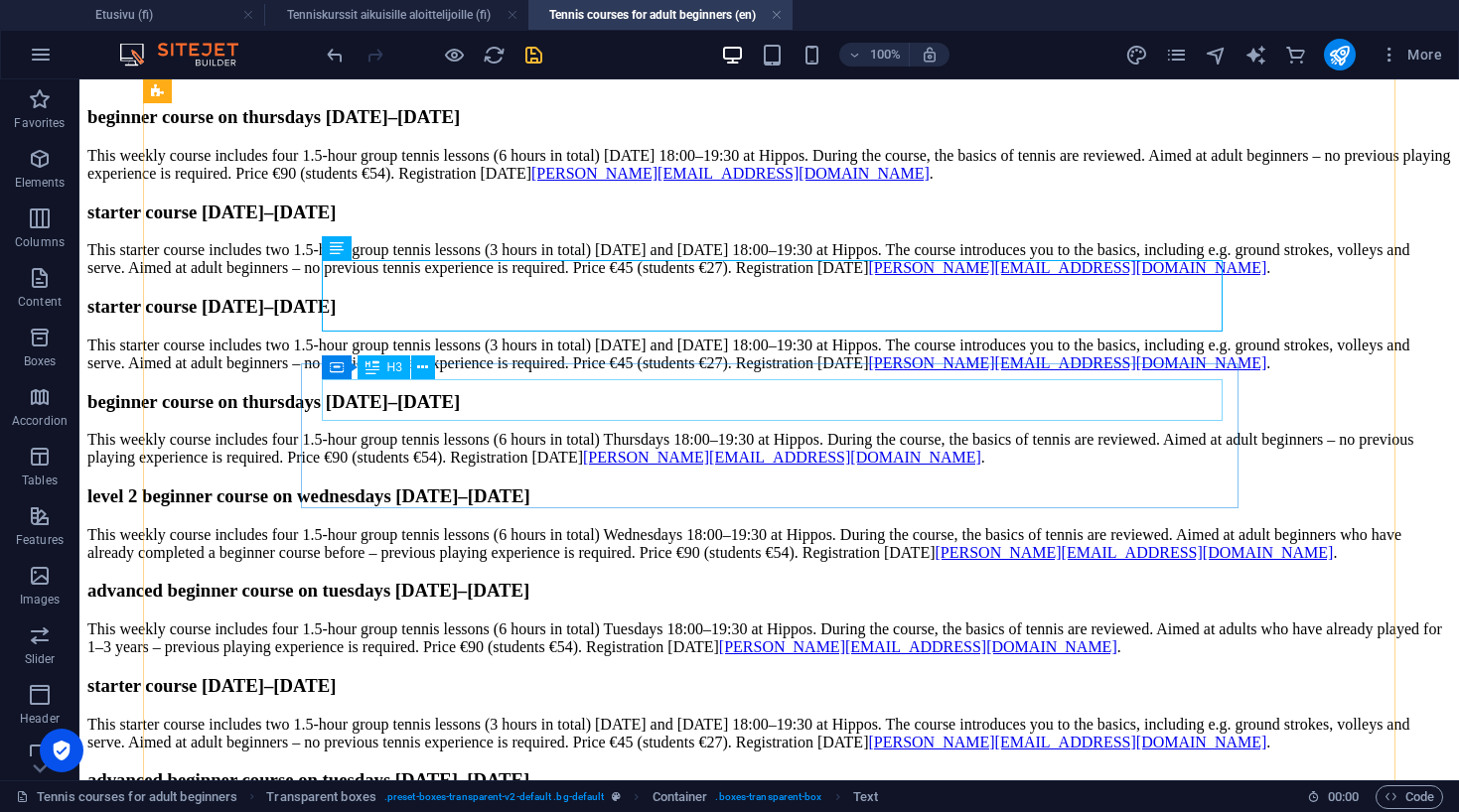 scroll, scrollTop: 1671, scrollLeft: 0, axis: vertical 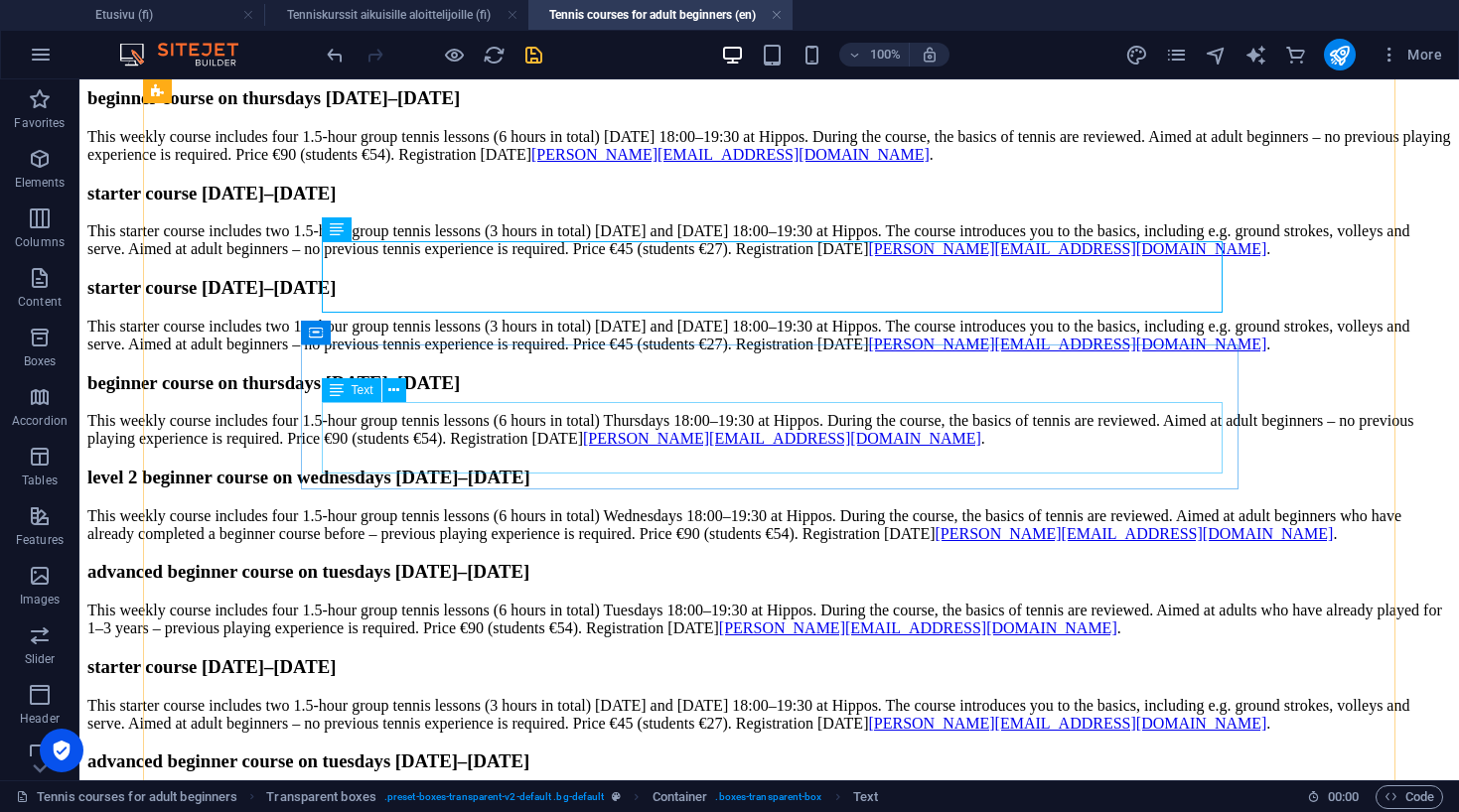 click on "This weekly course includes four 1.5-hour group tennis lessons (6 hours in total) Wednesdays 18:00–19:30 at Hippos. During the course, the basics of tennis are reviewed. Aimed at adult beginners who have already completed a beginner course before – previous playing experience is required. Price €90 (students €54). Registration [DATE]  [EMAIL_ADDRESS][PERSON_NAME][DOMAIN_NAME] ." at bounding box center [769, 904] 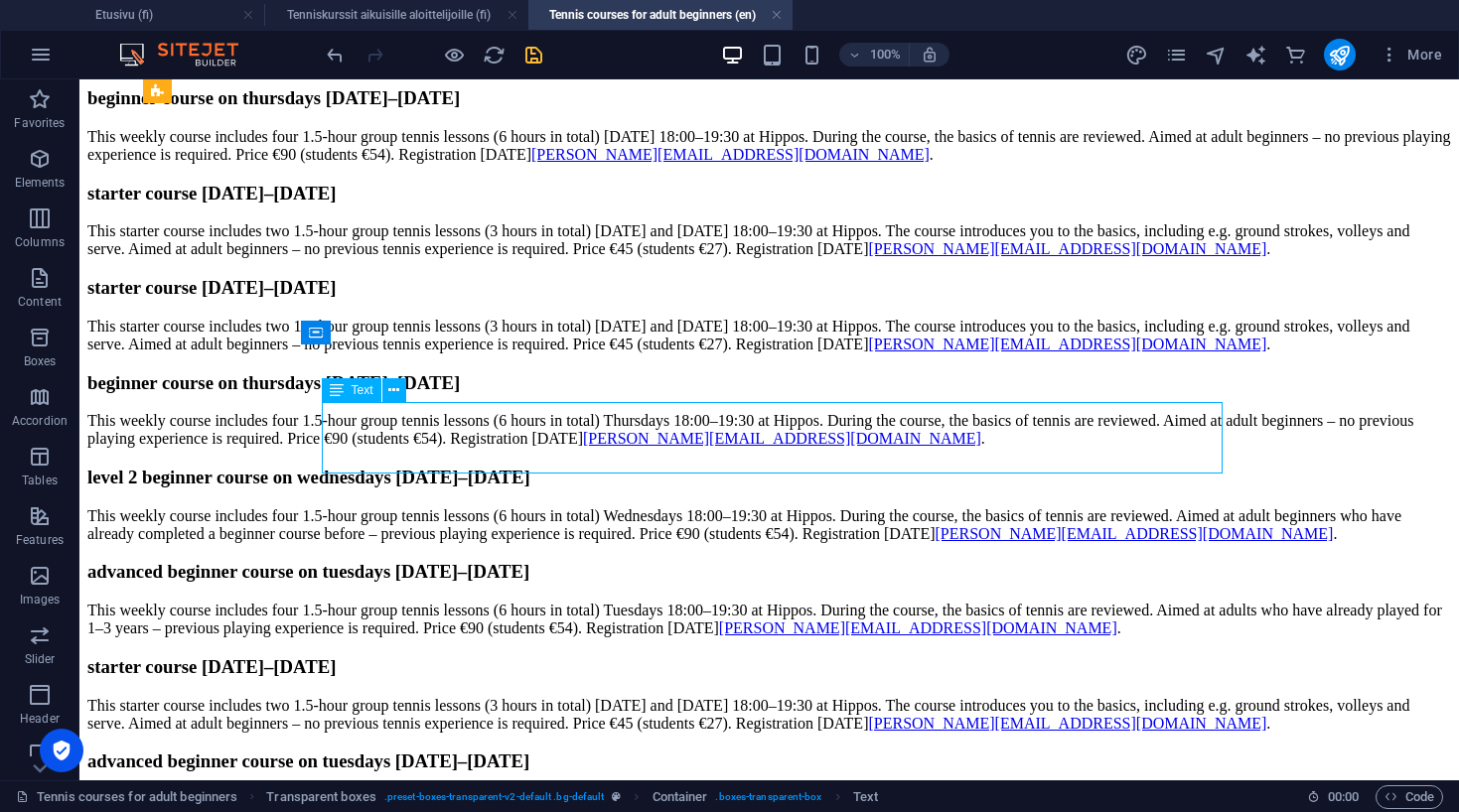click on "This weekly course includes four 1.5-hour group tennis lessons (6 hours in total) Wednesdays 18:00–19:30 at Hippos. During the course, the basics of tennis are reviewed. Aimed at adult beginners who have already completed a beginner course before – previous playing experience is required. Price €90 (students €54). Registration [DATE]  [EMAIL_ADDRESS][PERSON_NAME][DOMAIN_NAME] ." at bounding box center [769, 904] 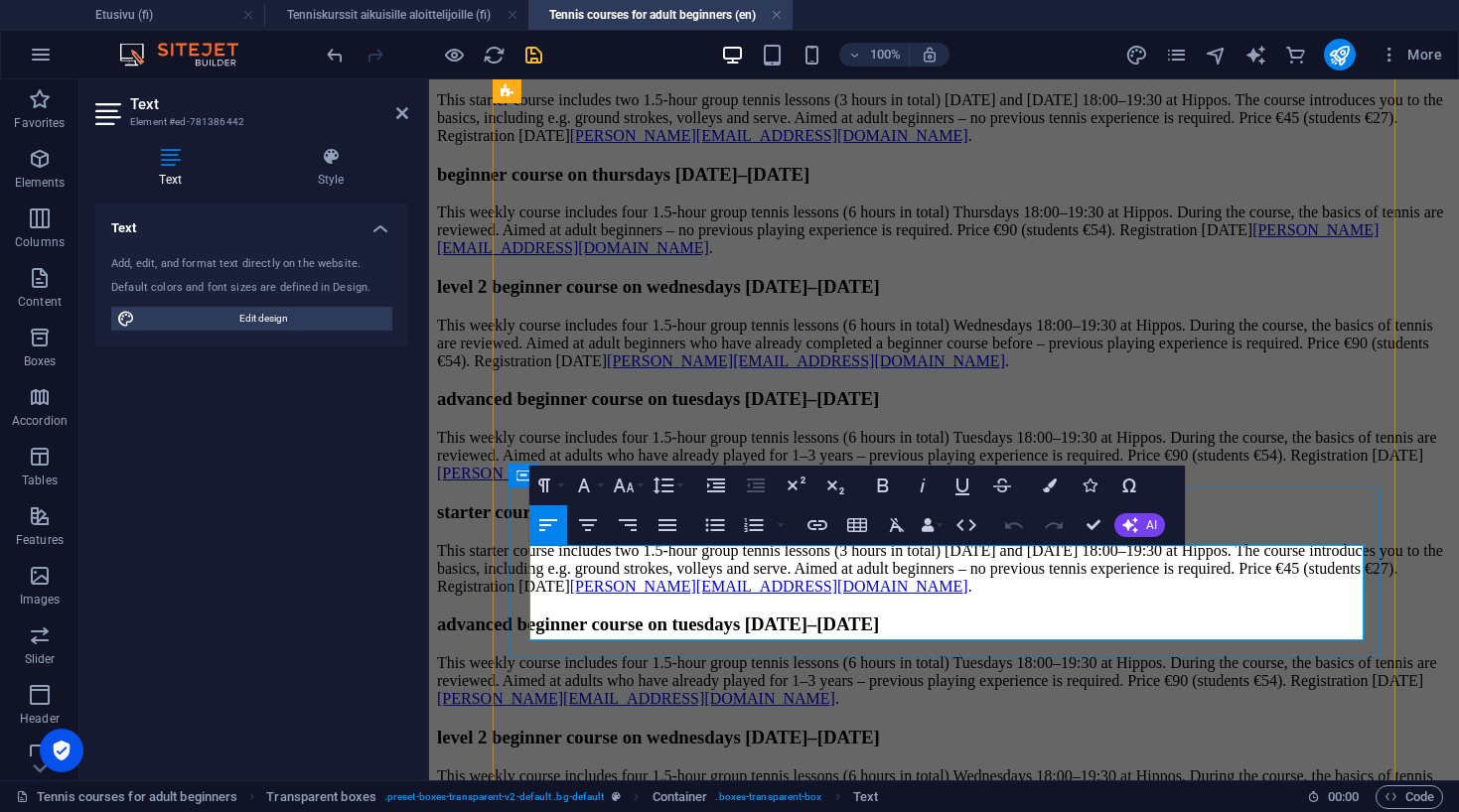 click on "This weekly course includes four 1.5-hour group tennis lessons (6 hours in total) Wednesdays 18:00–19:30 at Hippos. During the course, the basics of tennis are reviewed. Aimed at adult beginners who have already completed a beginner course before – previous playing experience is required. Price €90 (students €54). Registration [DATE]  [EMAIL_ADDRESS][PERSON_NAME][DOMAIN_NAME] ." at bounding box center (944, 794) 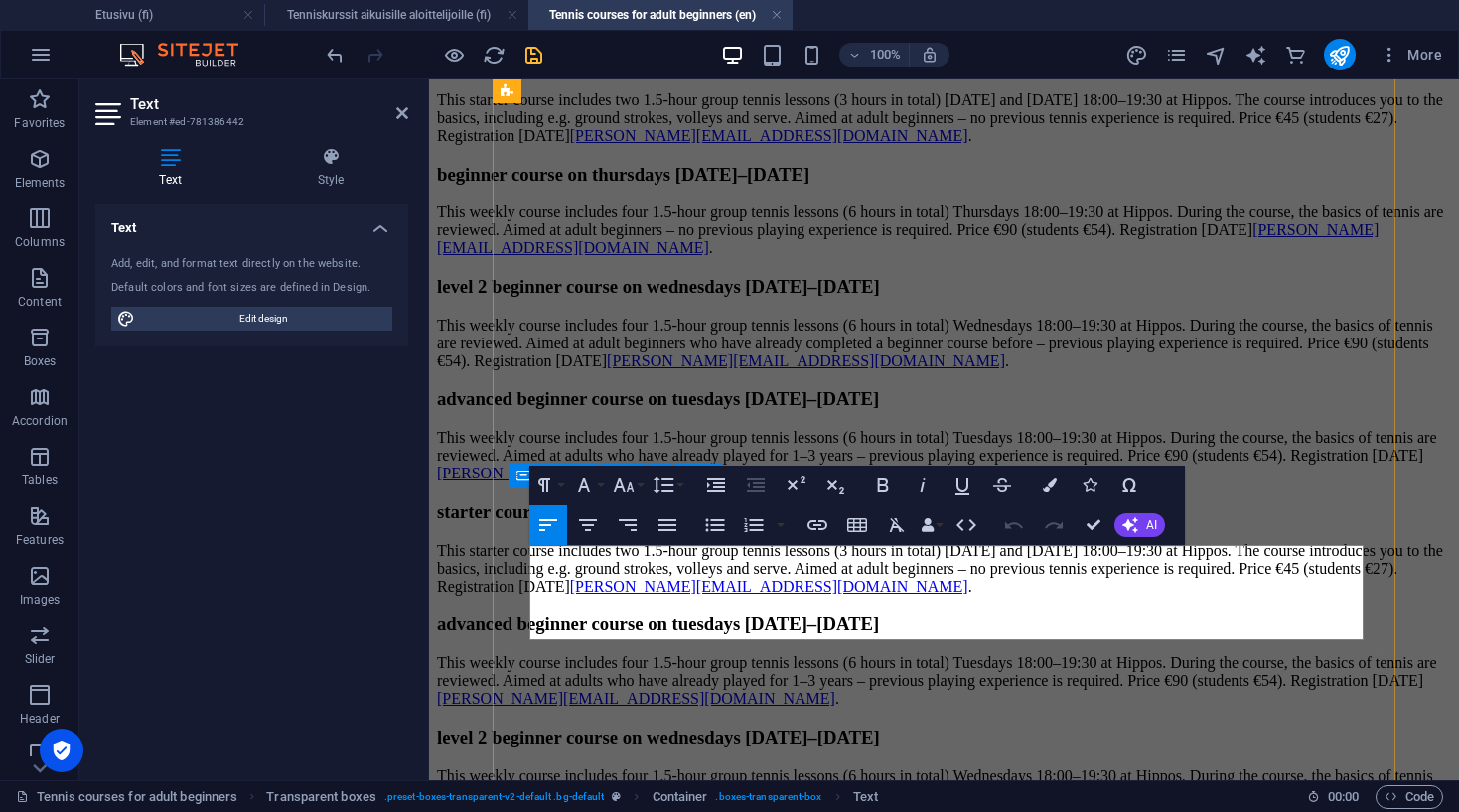 type 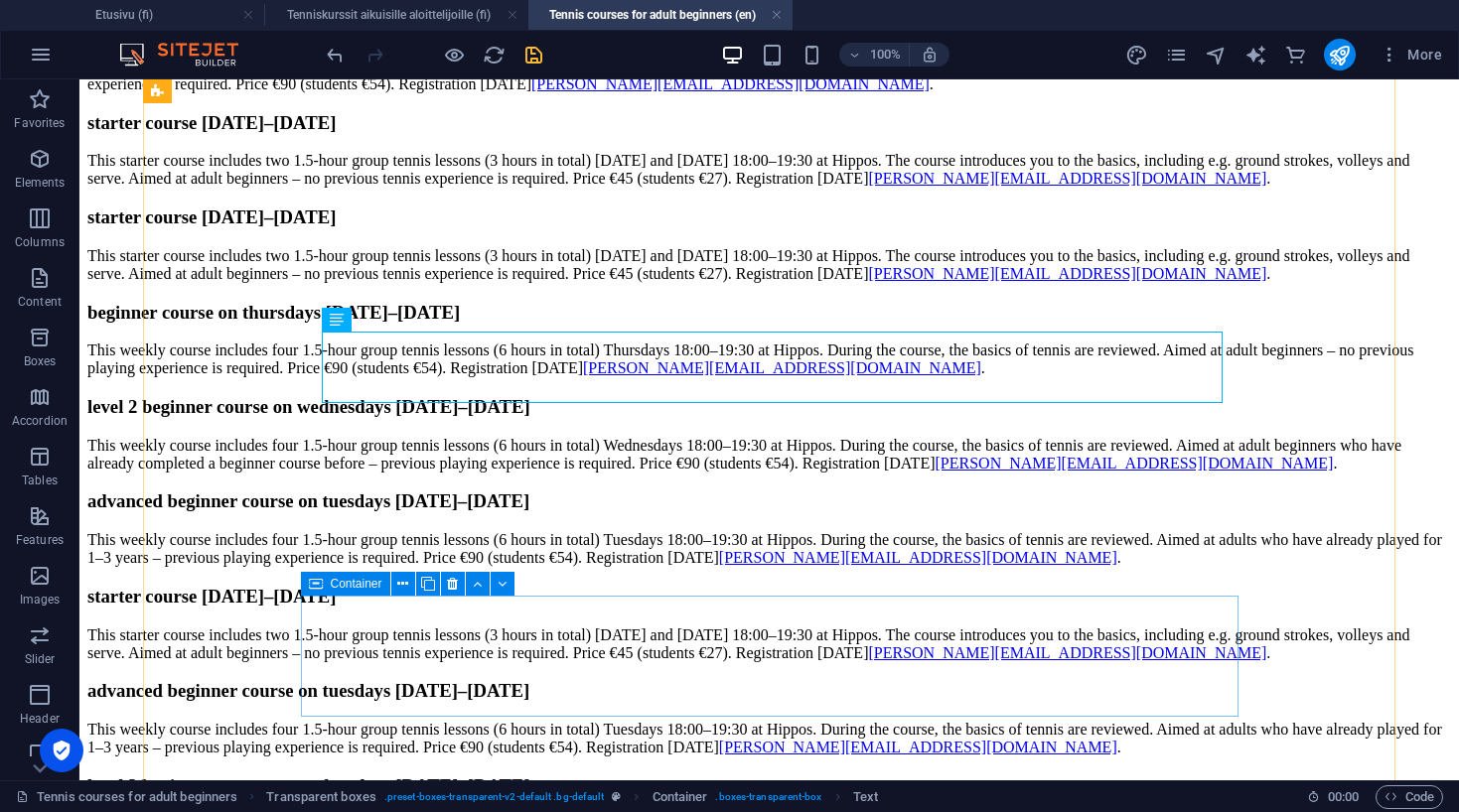 scroll, scrollTop: 1772, scrollLeft: 0, axis: vertical 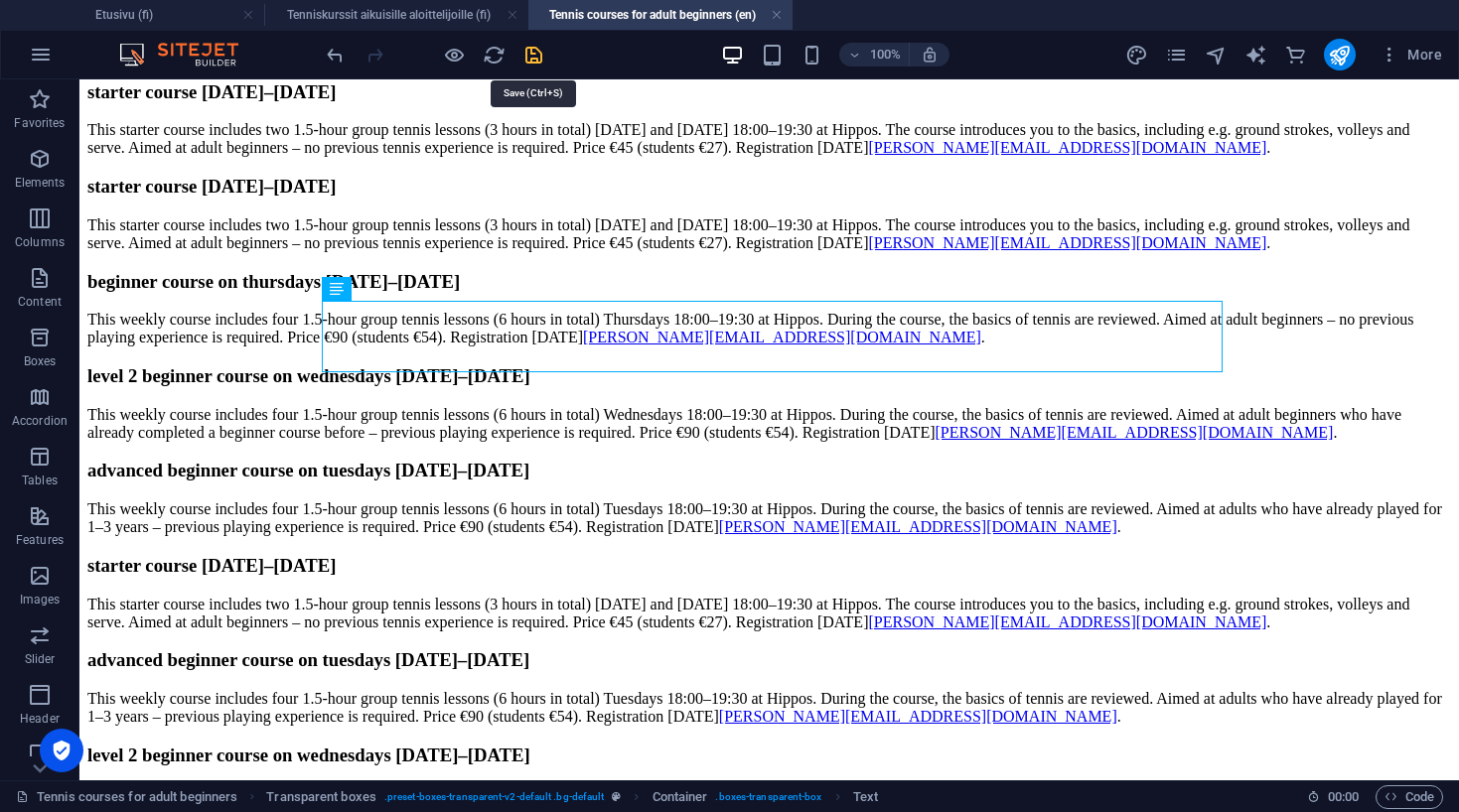 click at bounding box center [533, 55] 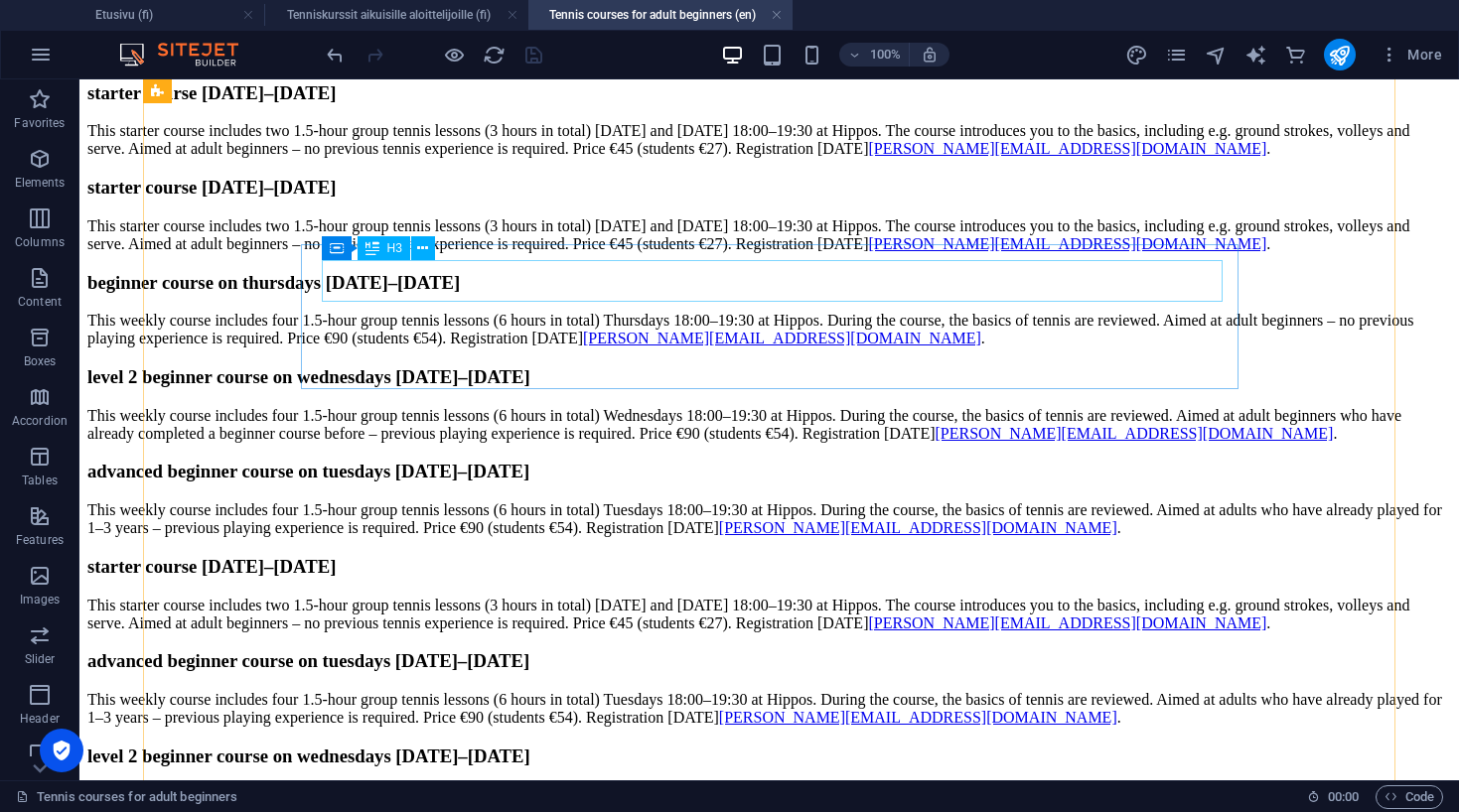 scroll, scrollTop: 1823, scrollLeft: 0, axis: vertical 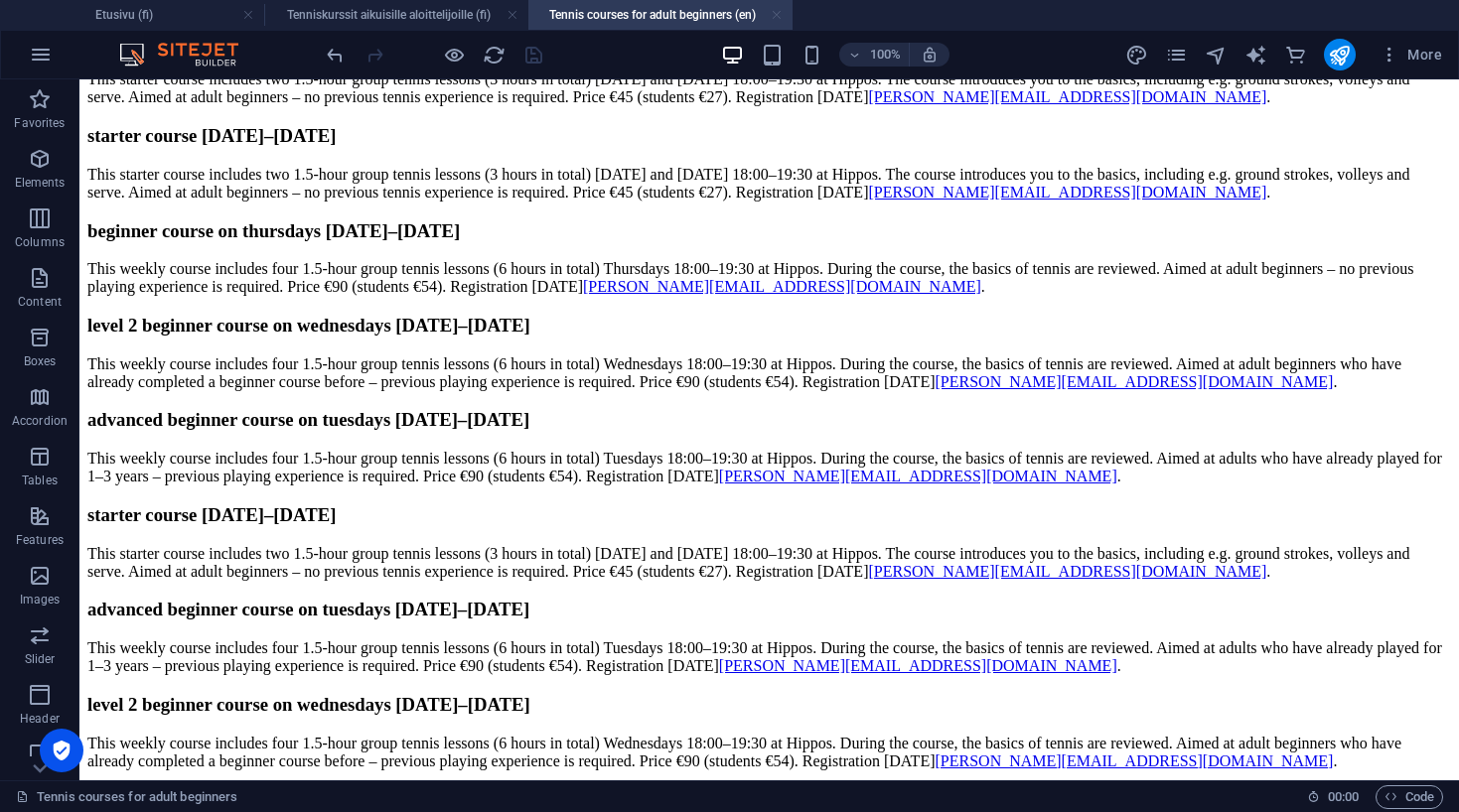 click at bounding box center [777, 15] 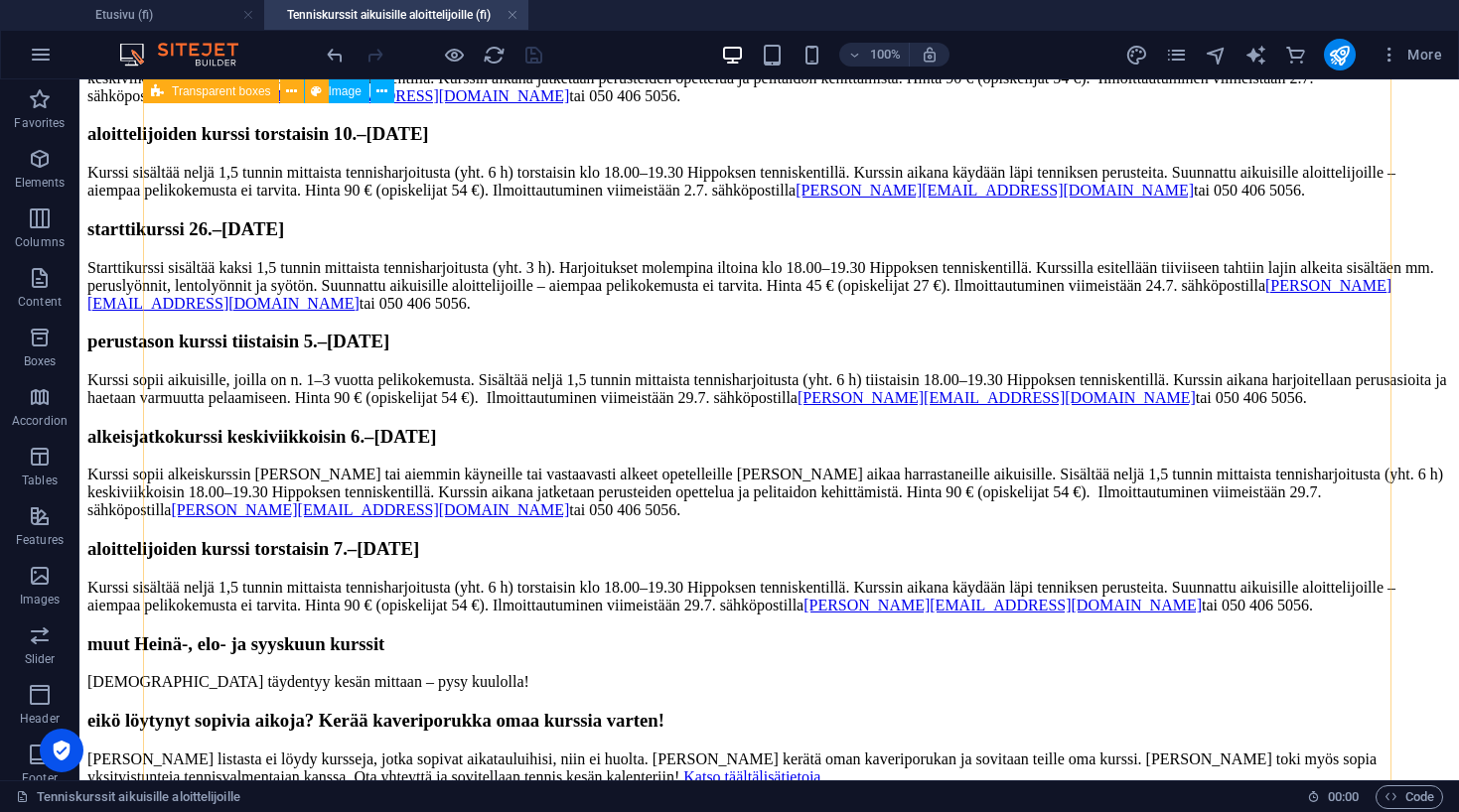 scroll, scrollTop: 2322, scrollLeft: 0, axis: vertical 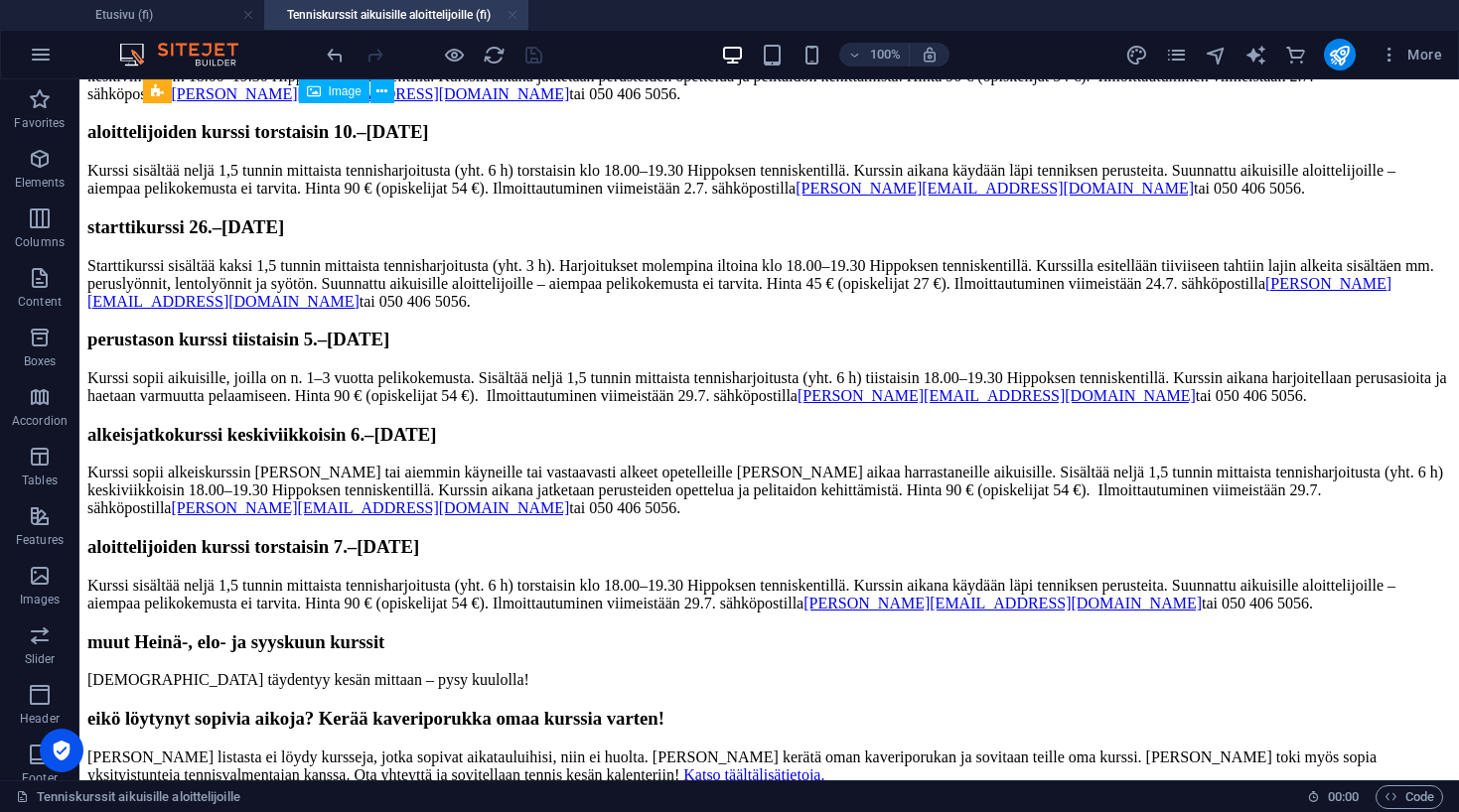 click at bounding box center (512, 15) 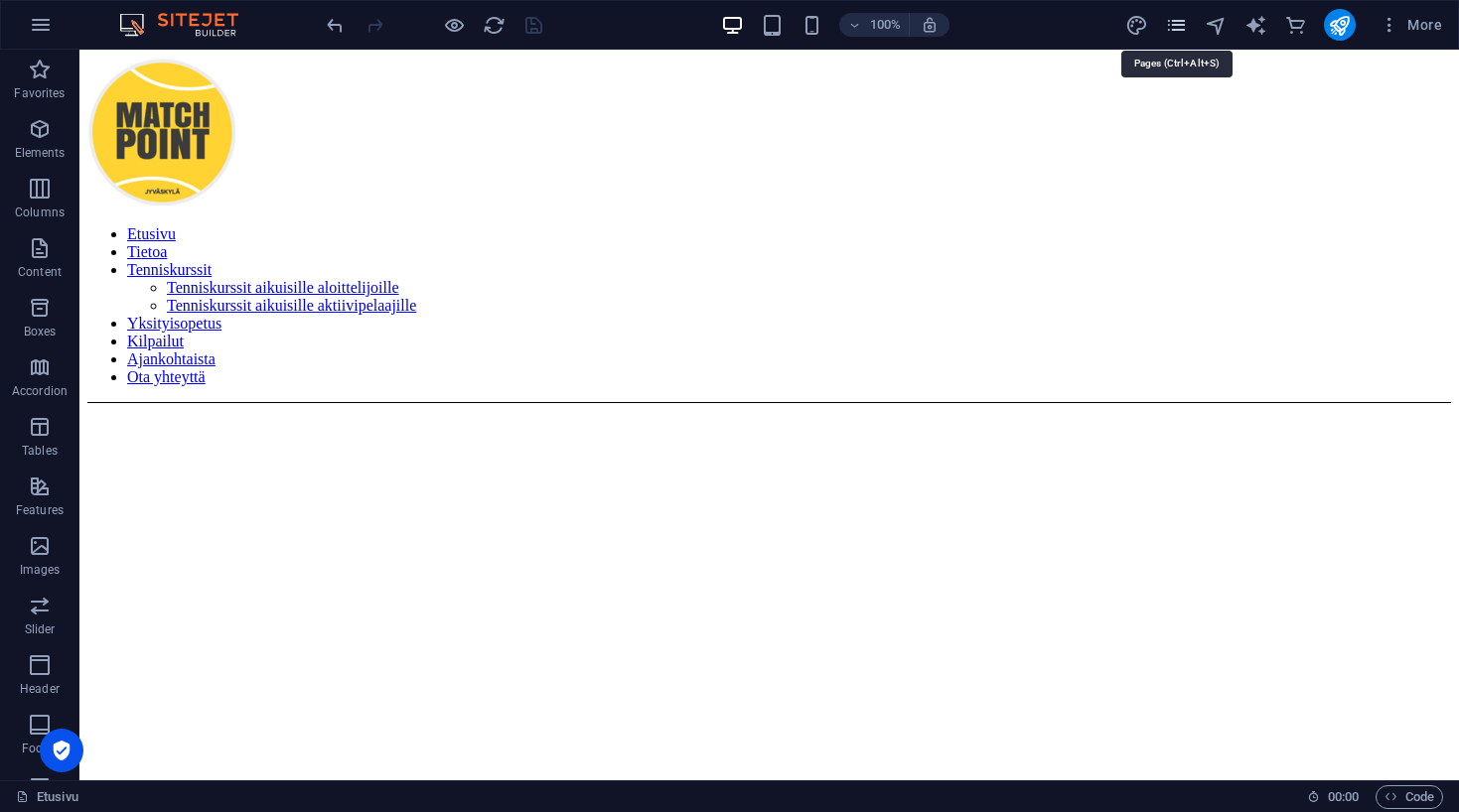 click at bounding box center [1176, 25] 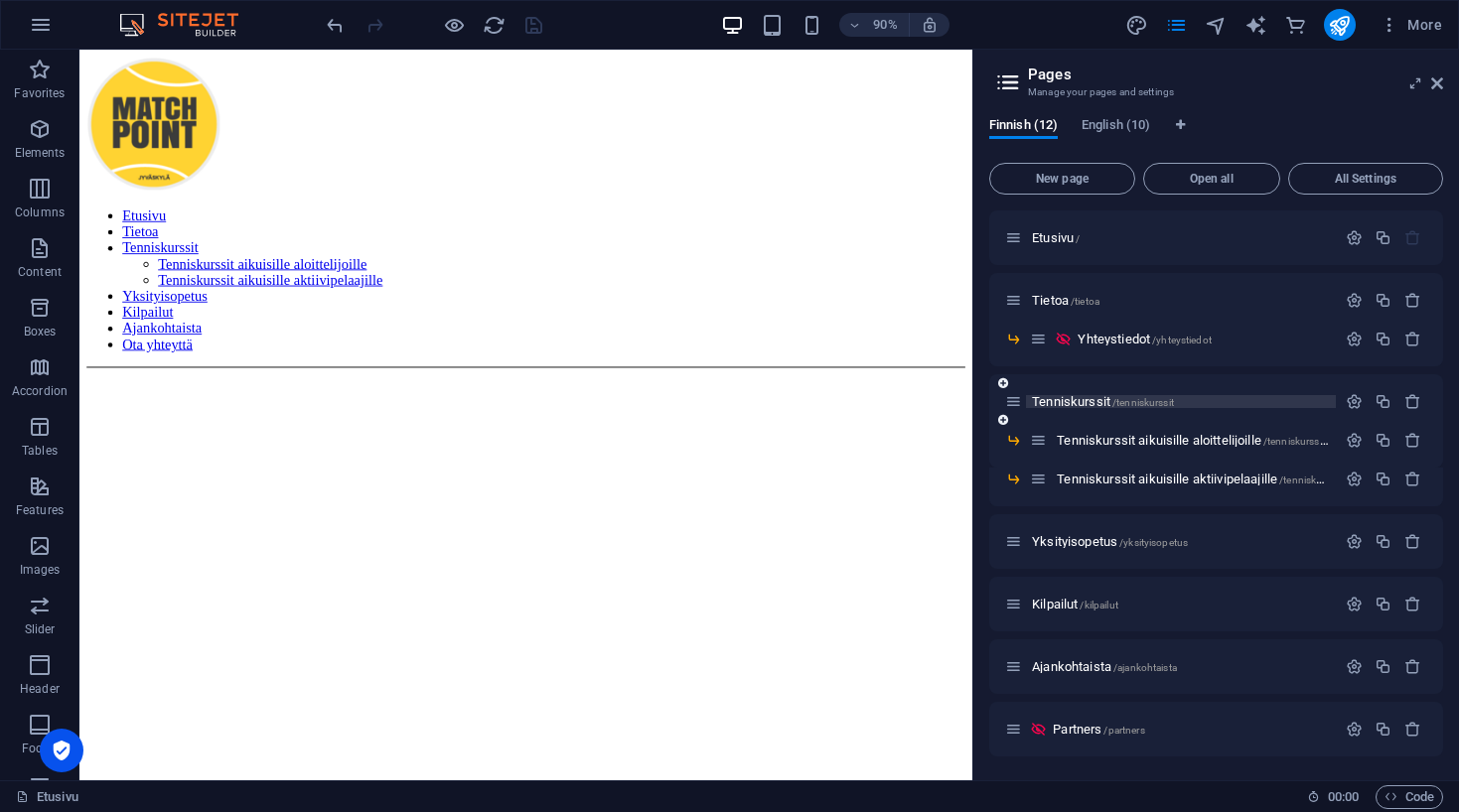 click on "Tenniskurssit /tenniskurssit" at bounding box center (1181, 401) 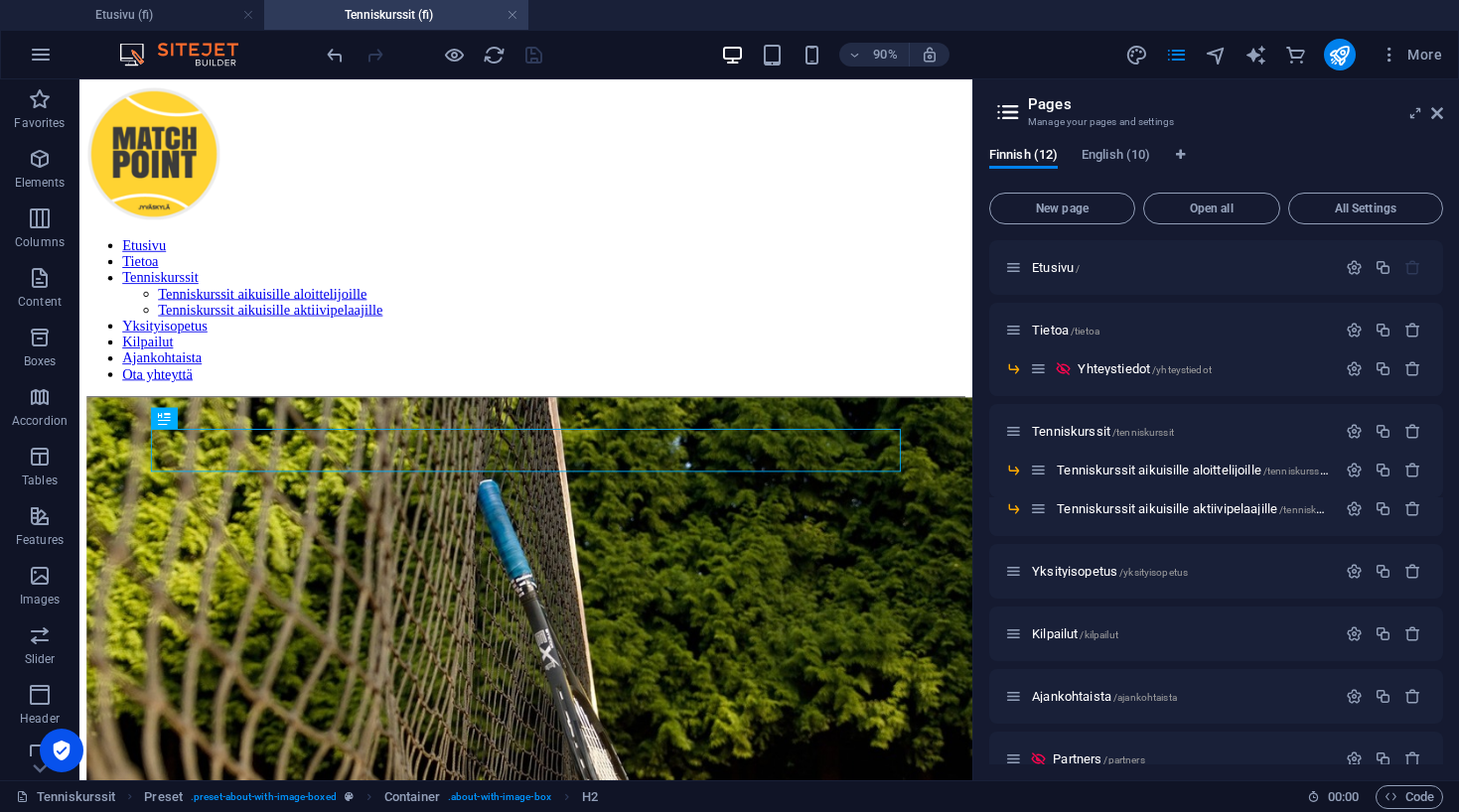 scroll, scrollTop: 0, scrollLeft: 0, axis: both 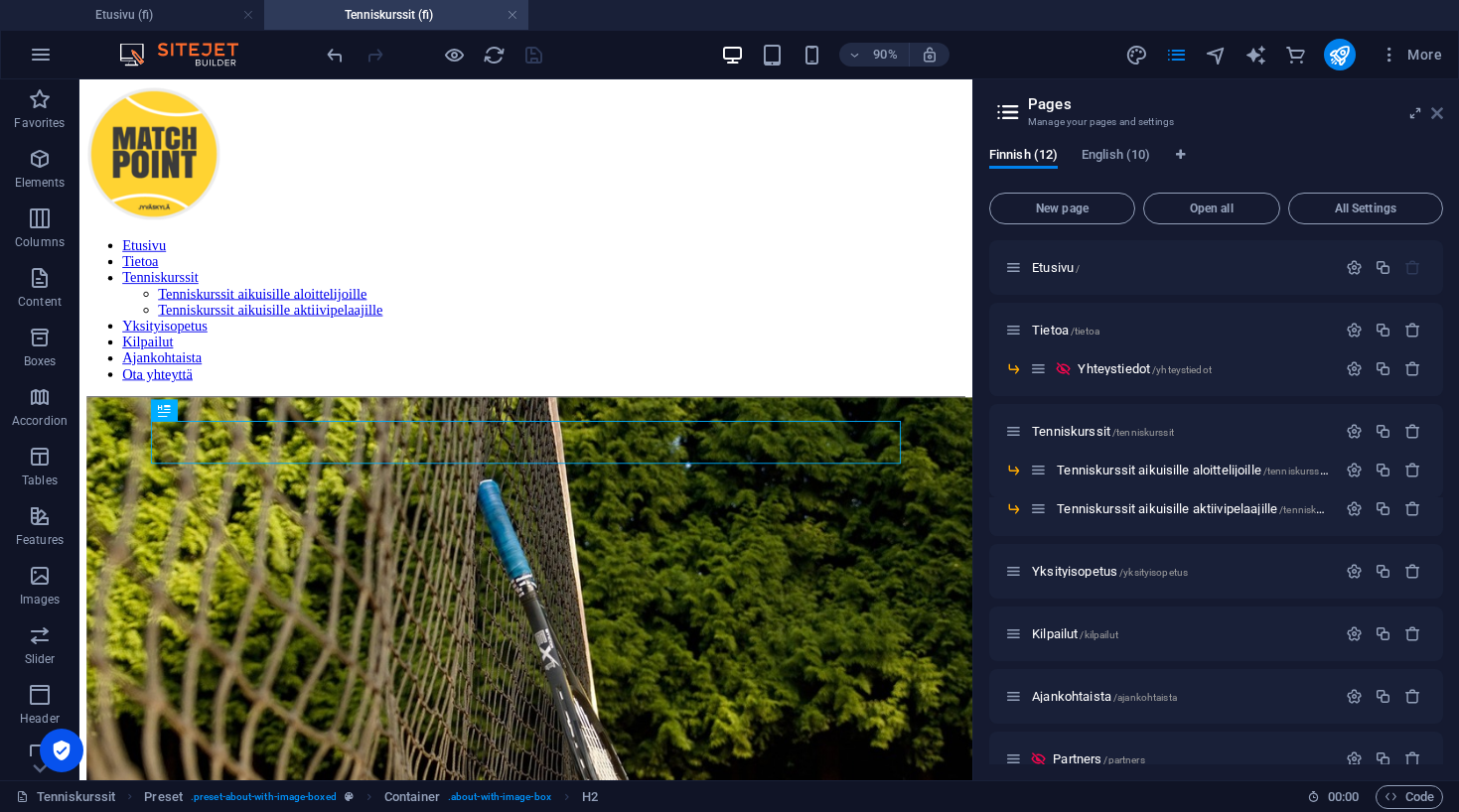 drag, startPoint x: 1438, startPoint y: 113, endPoint x: 1341, endPoint y: 40, distance: 121.40016 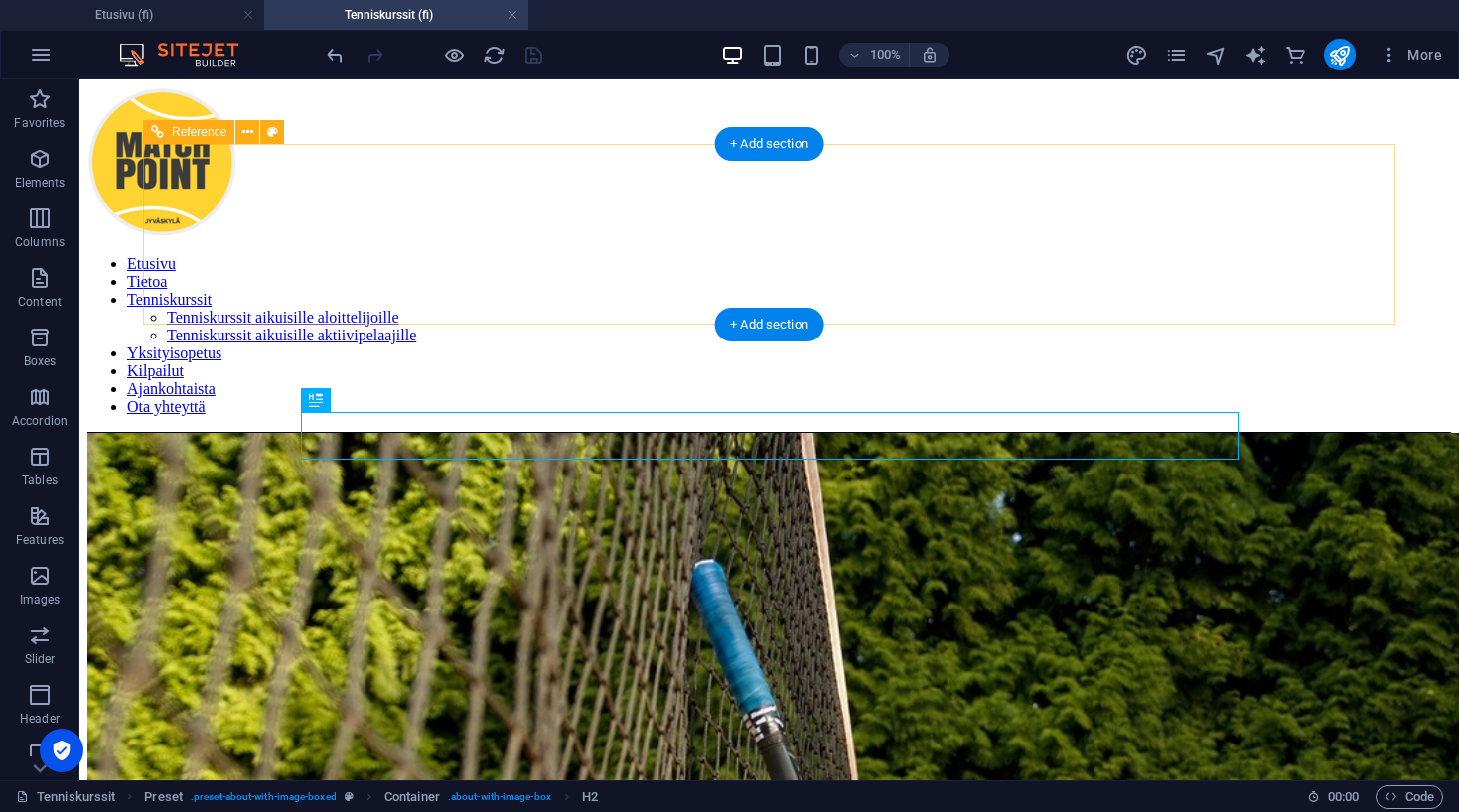 scroll, scrollTop: 0, scrollLeft: 0, axis: both 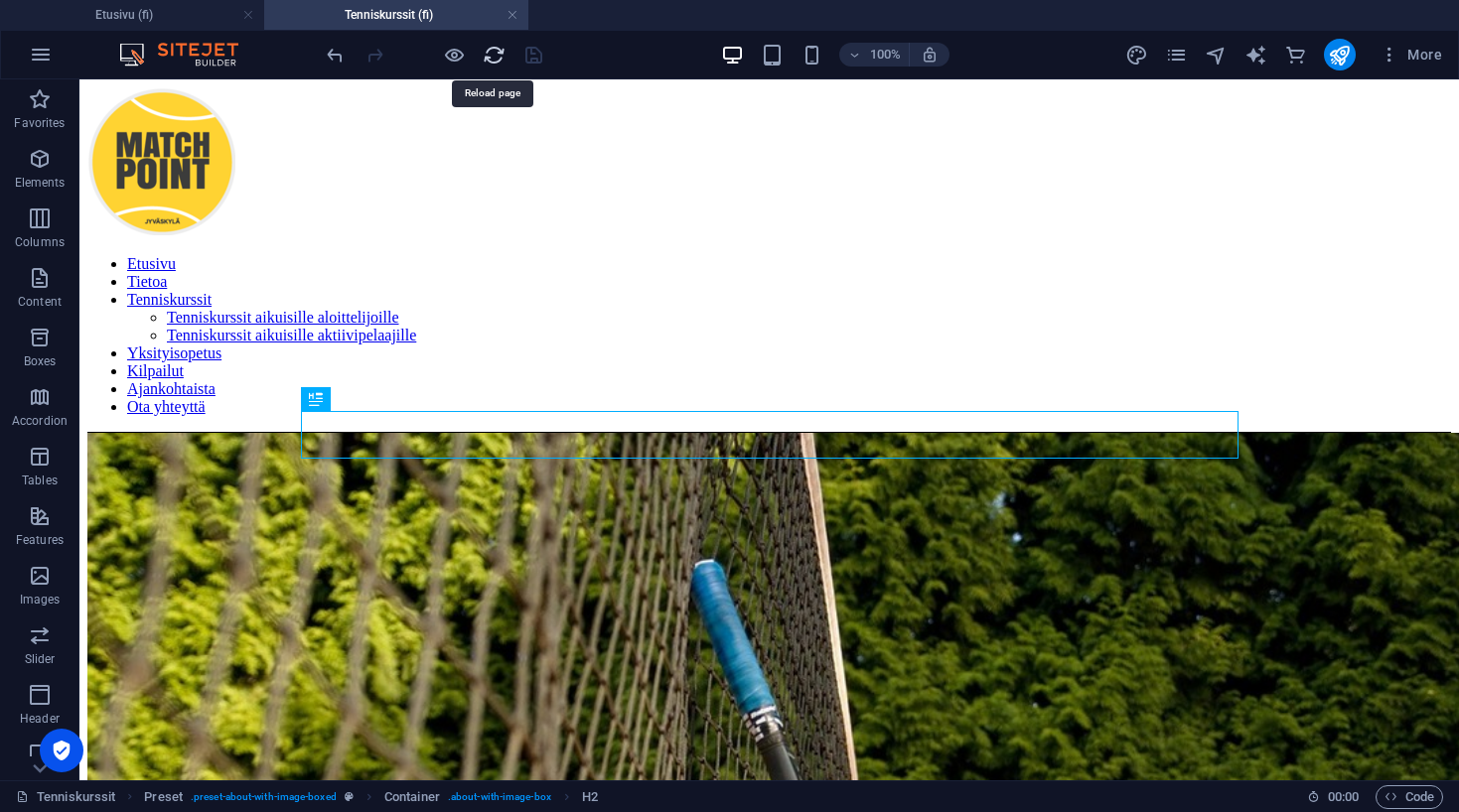 click at bounding box center [494, 55] 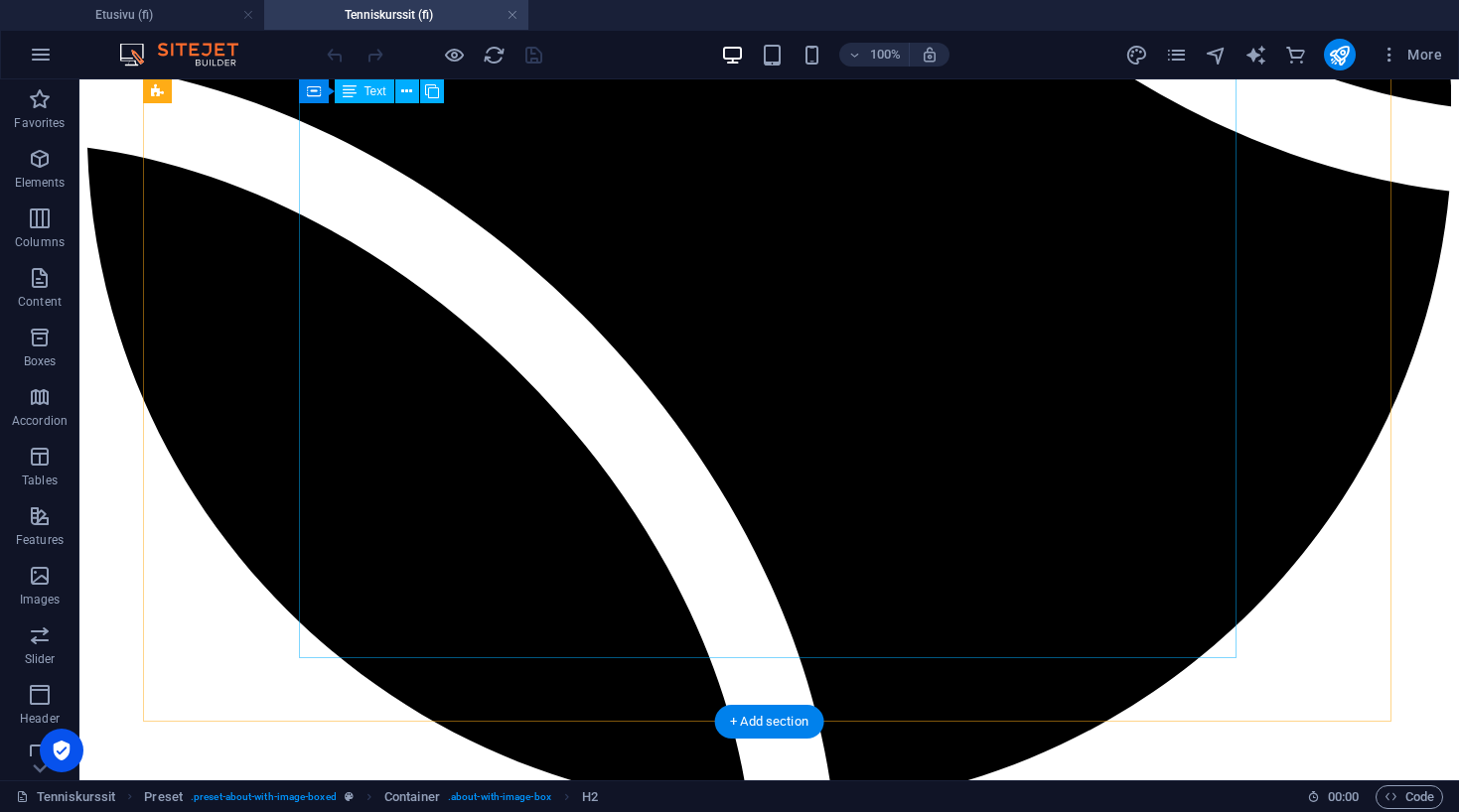 scroll, scrollTop: 2274, scrollLeft: 0, axis: vertical 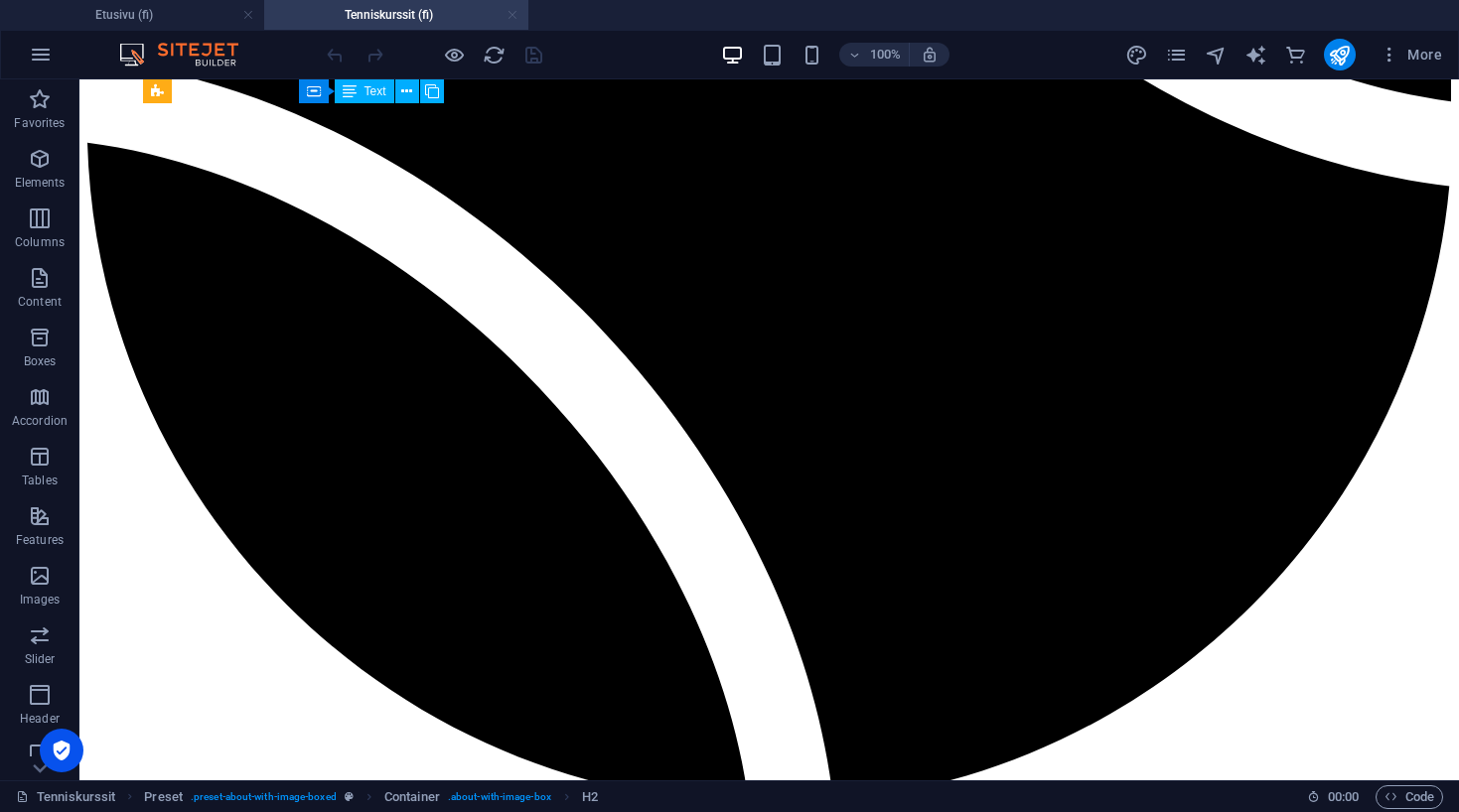 click at bounding box center (512, 15) 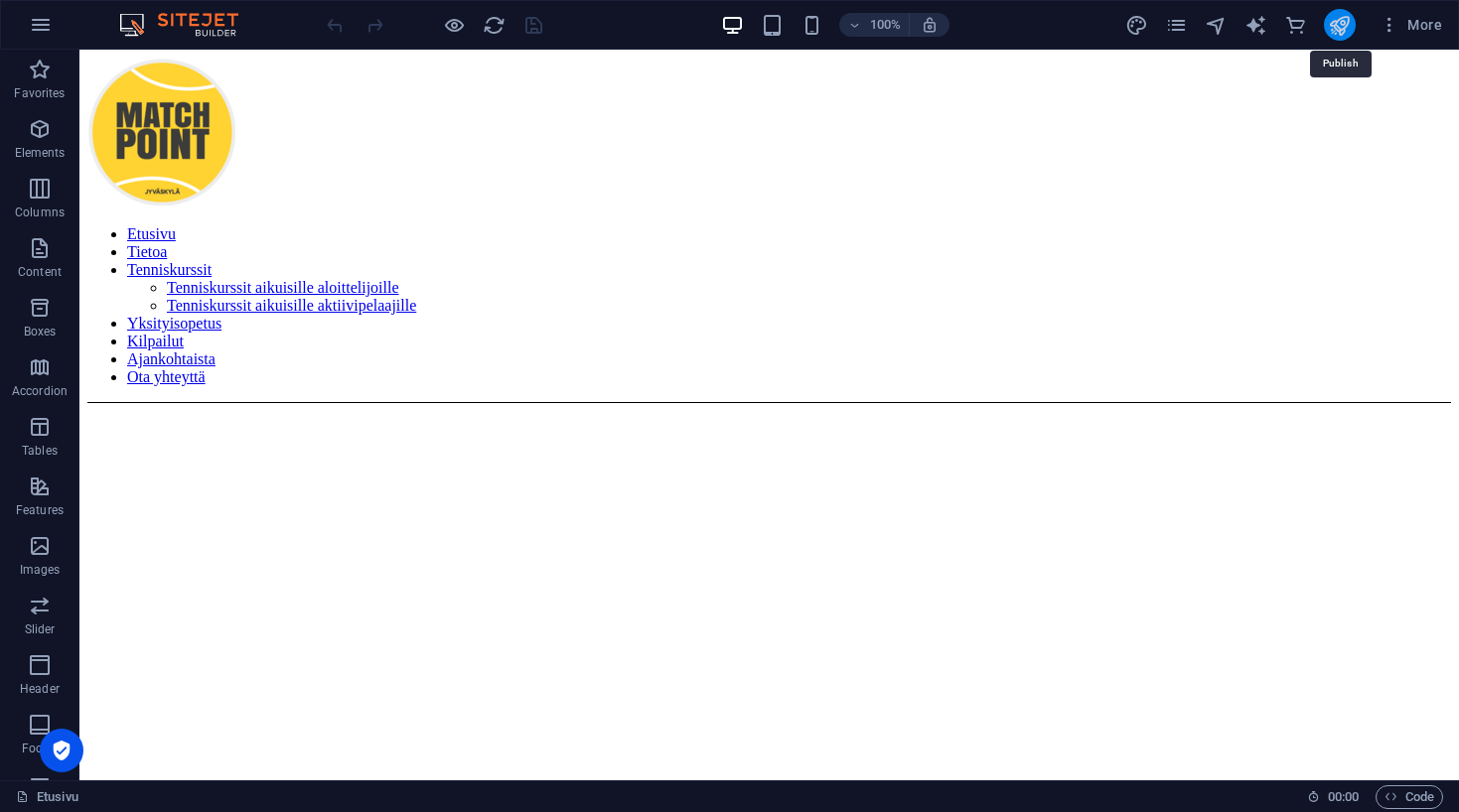click at bounding box center (1339, 25) 